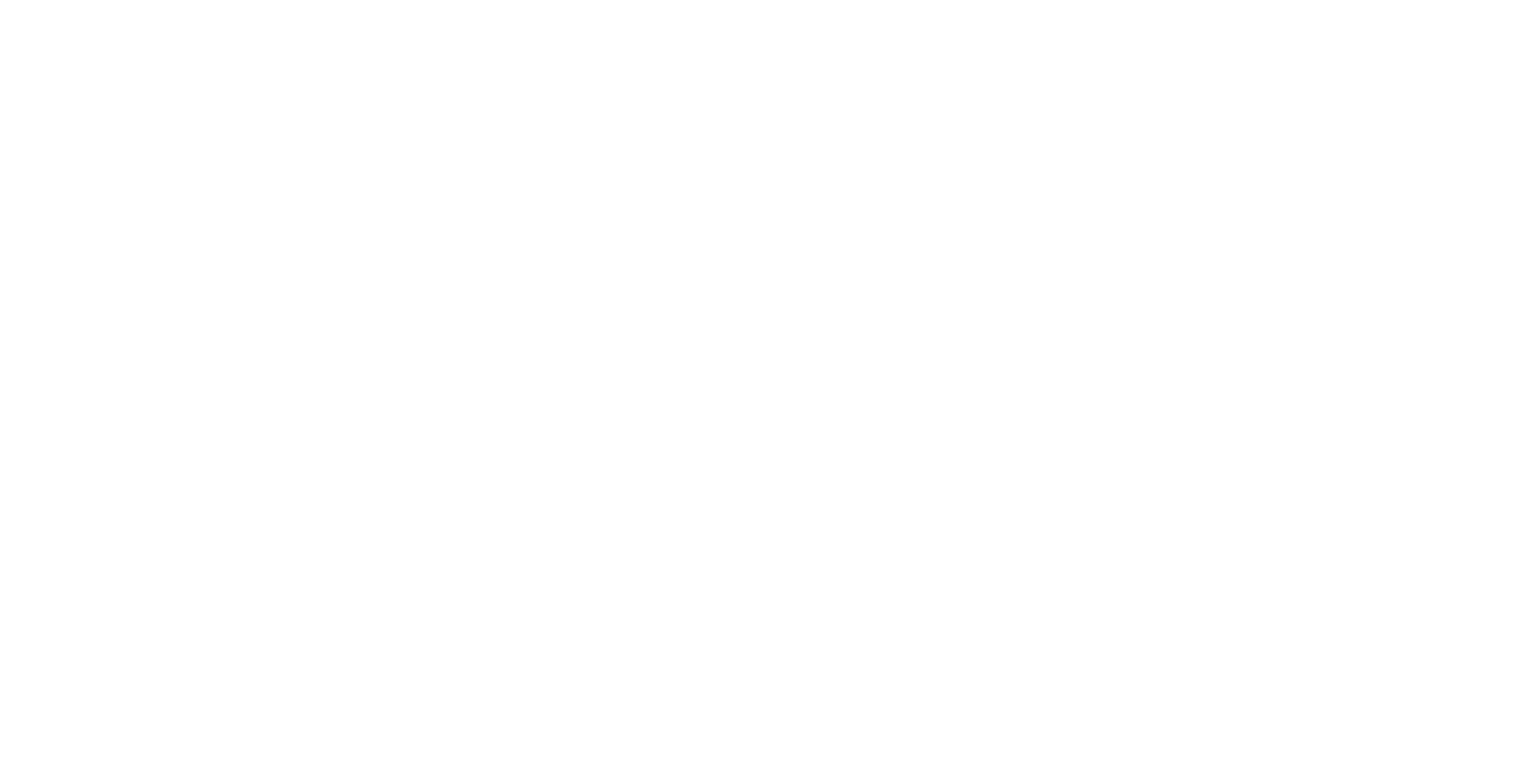 scroll, scrollTop: 0, scrollLeft: 0, axis: both 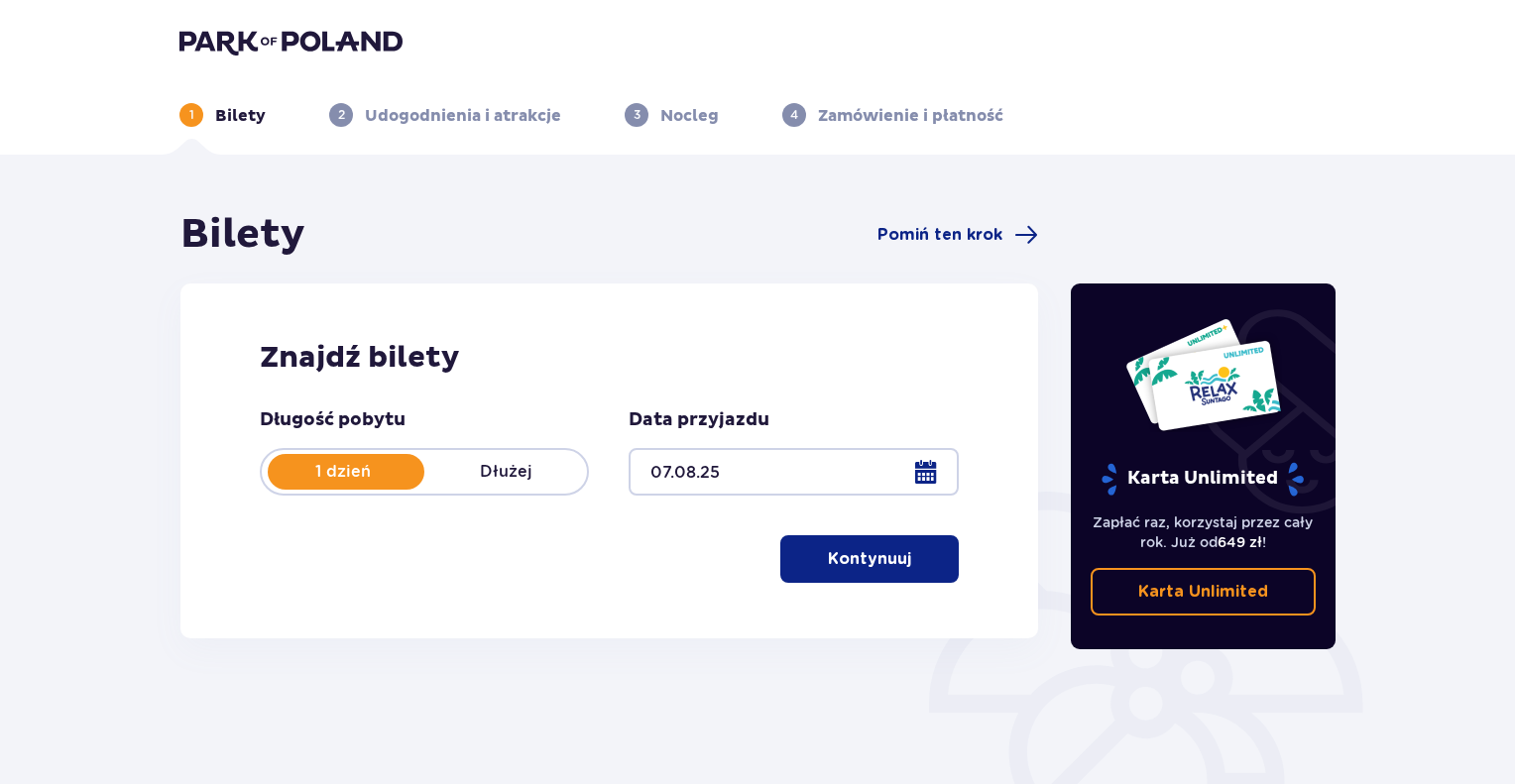click on "Kontynuuj" at bounding box center (870, 559) 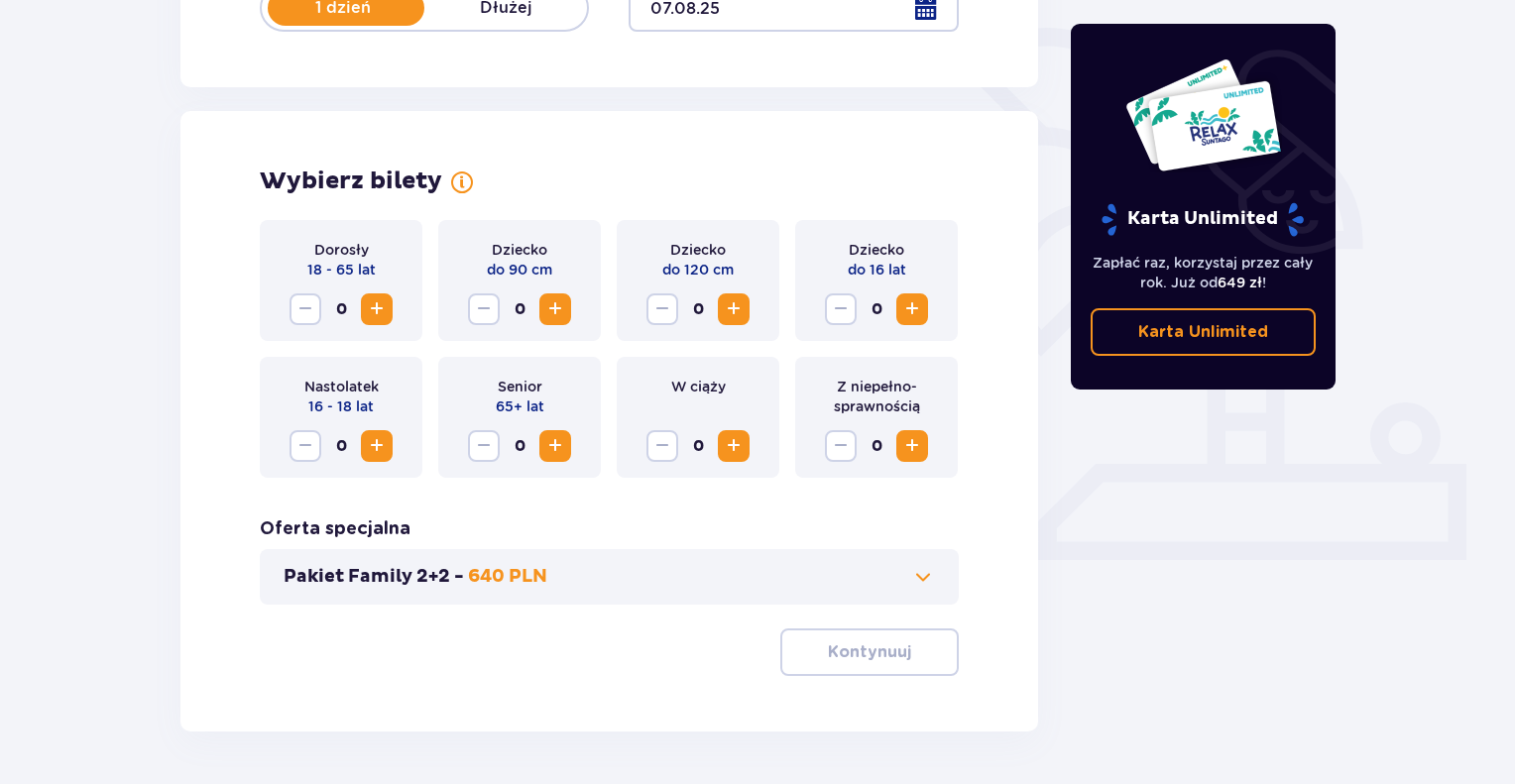 scroll, scrollTop: 530, scrollLeft: 0, axis: vertical 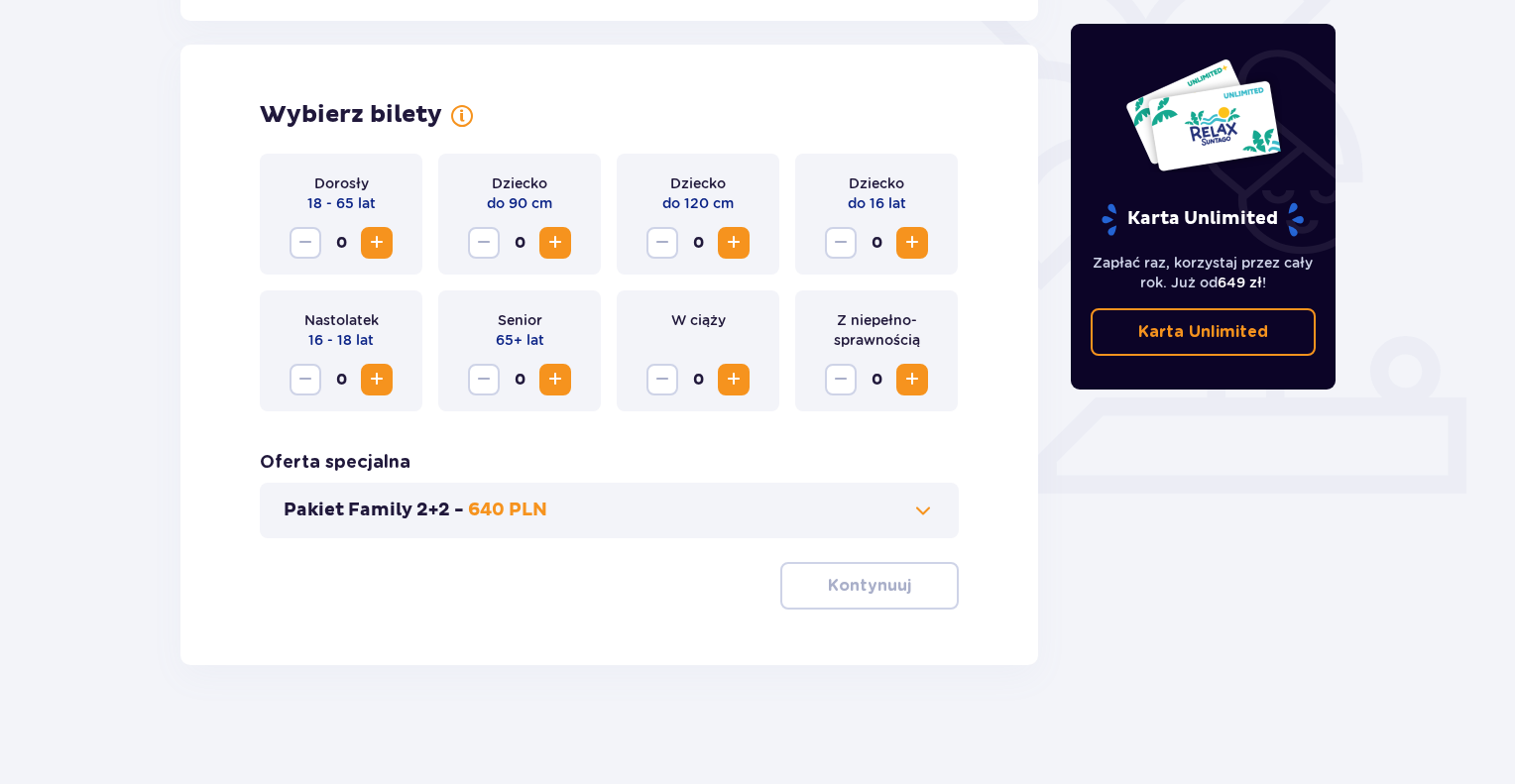 click at bounding box center (377, 243) 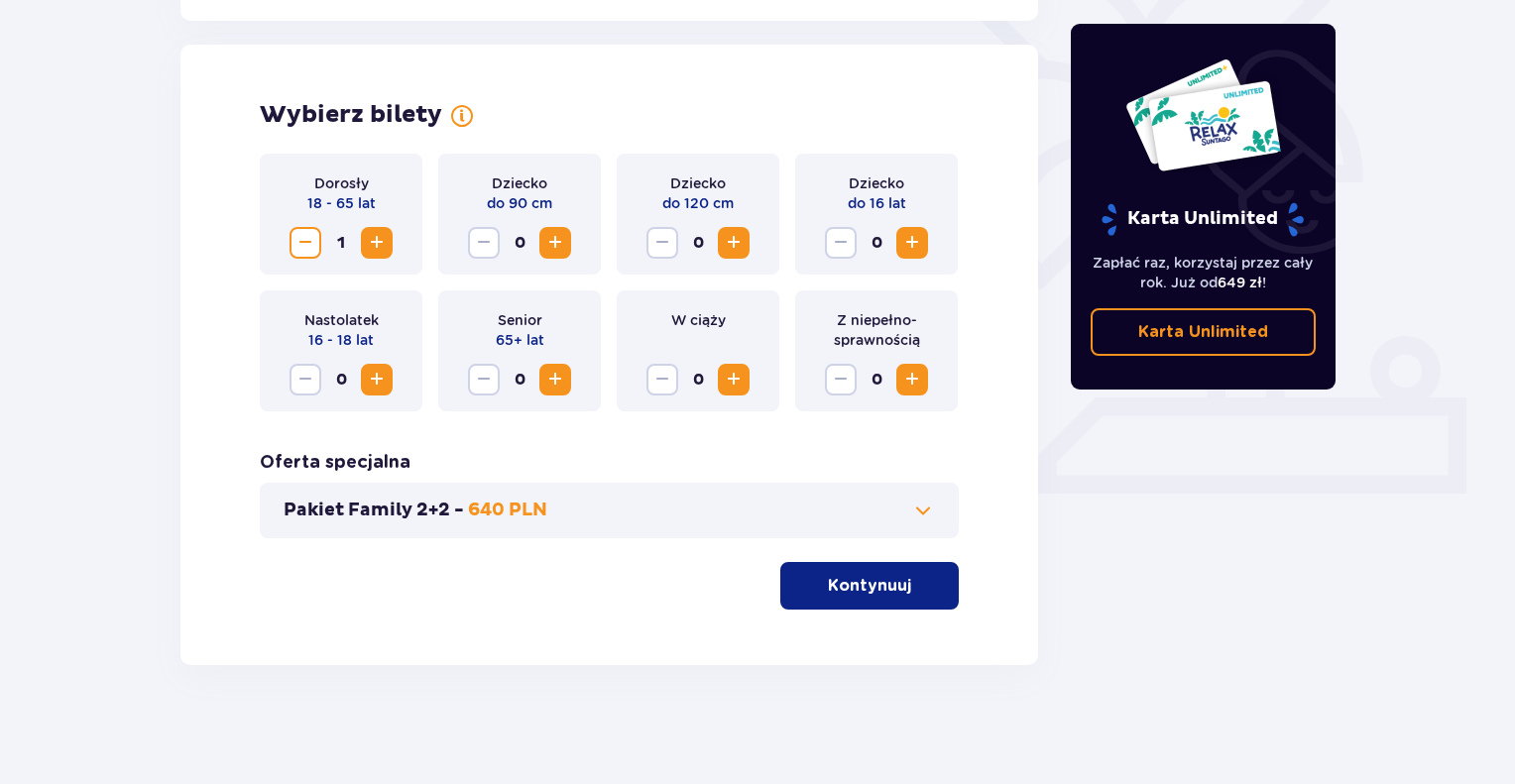 click at bounding box center (377, 243) 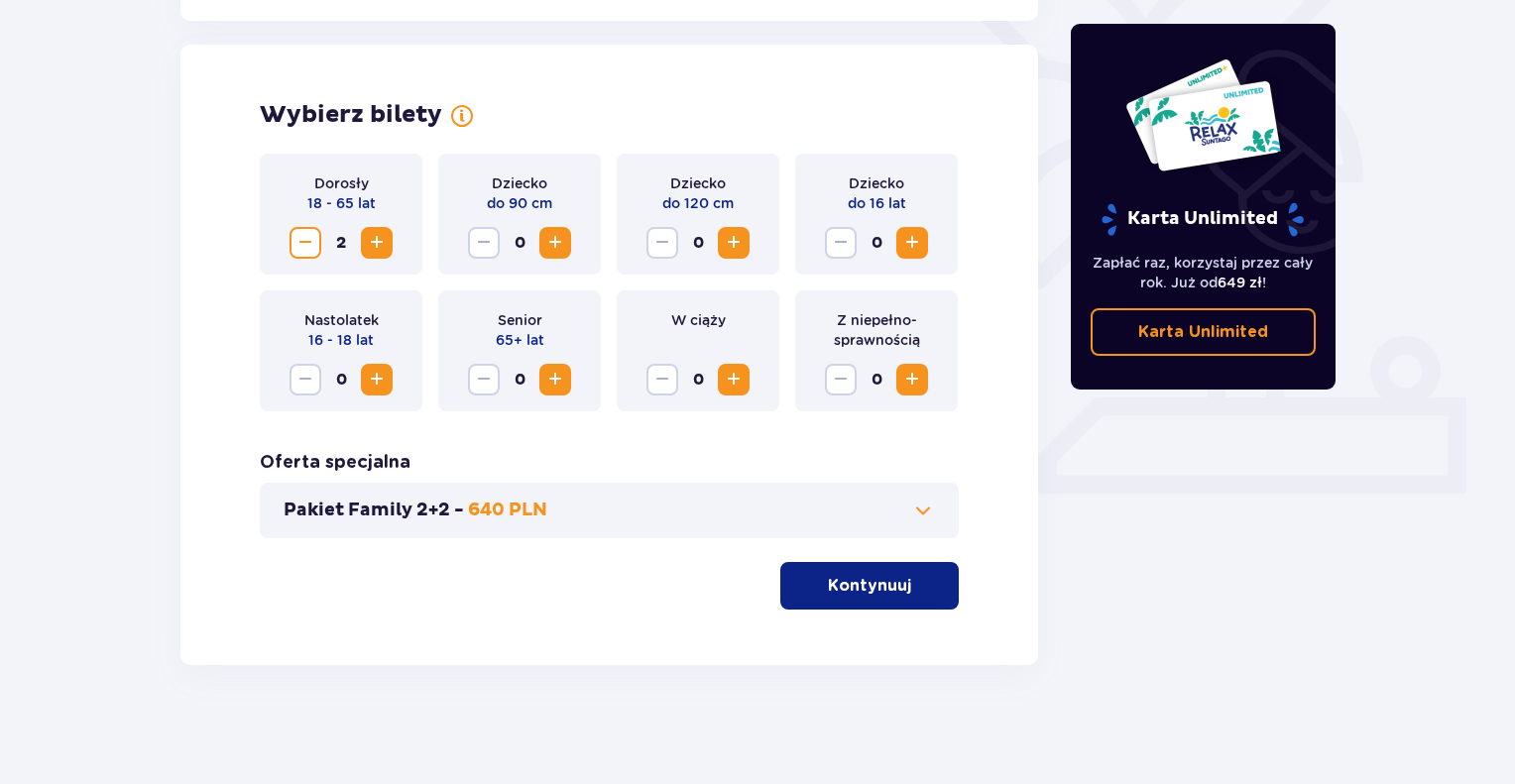 click at bounding box center [912, 243] 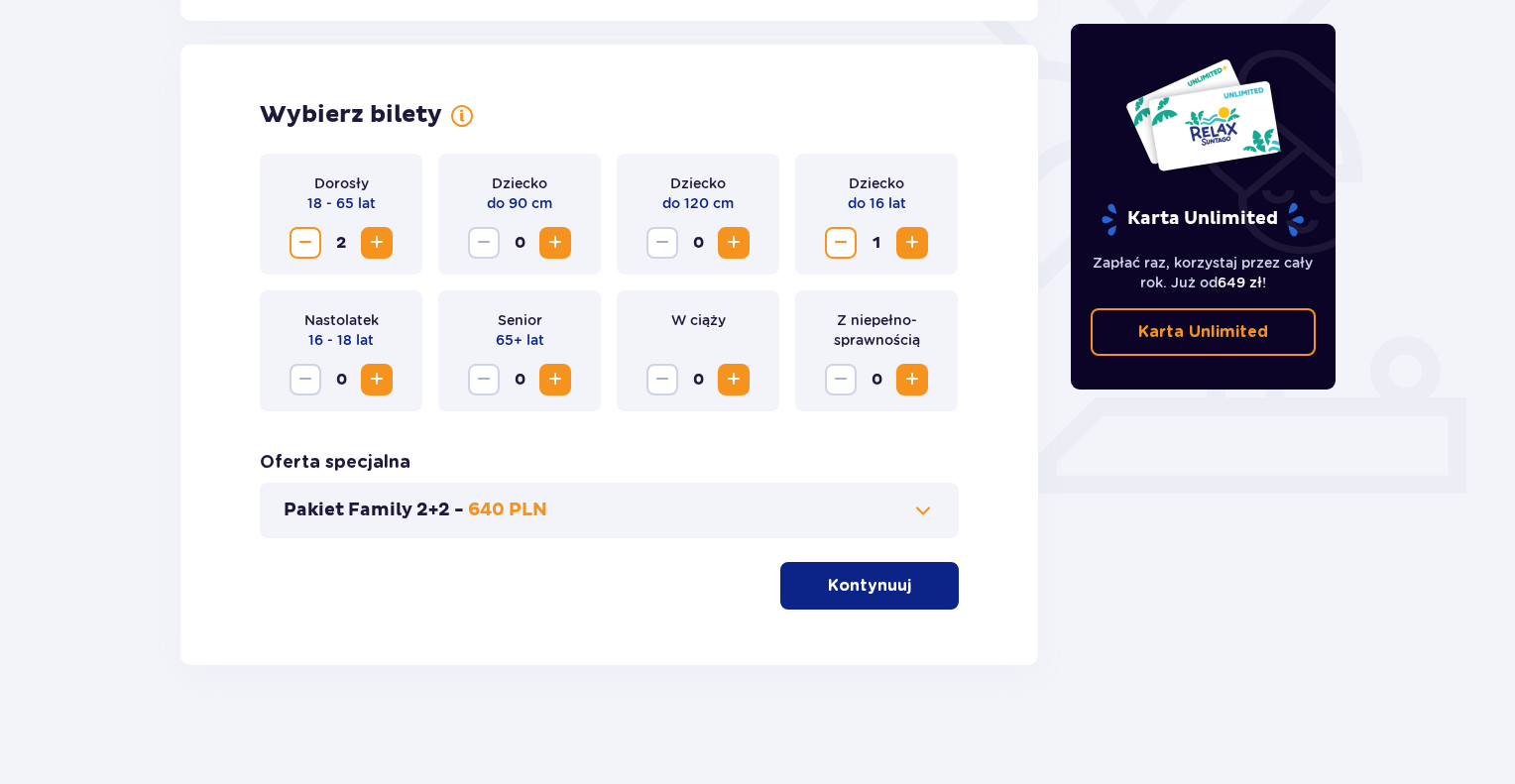 click at bounding box center [912, 243] 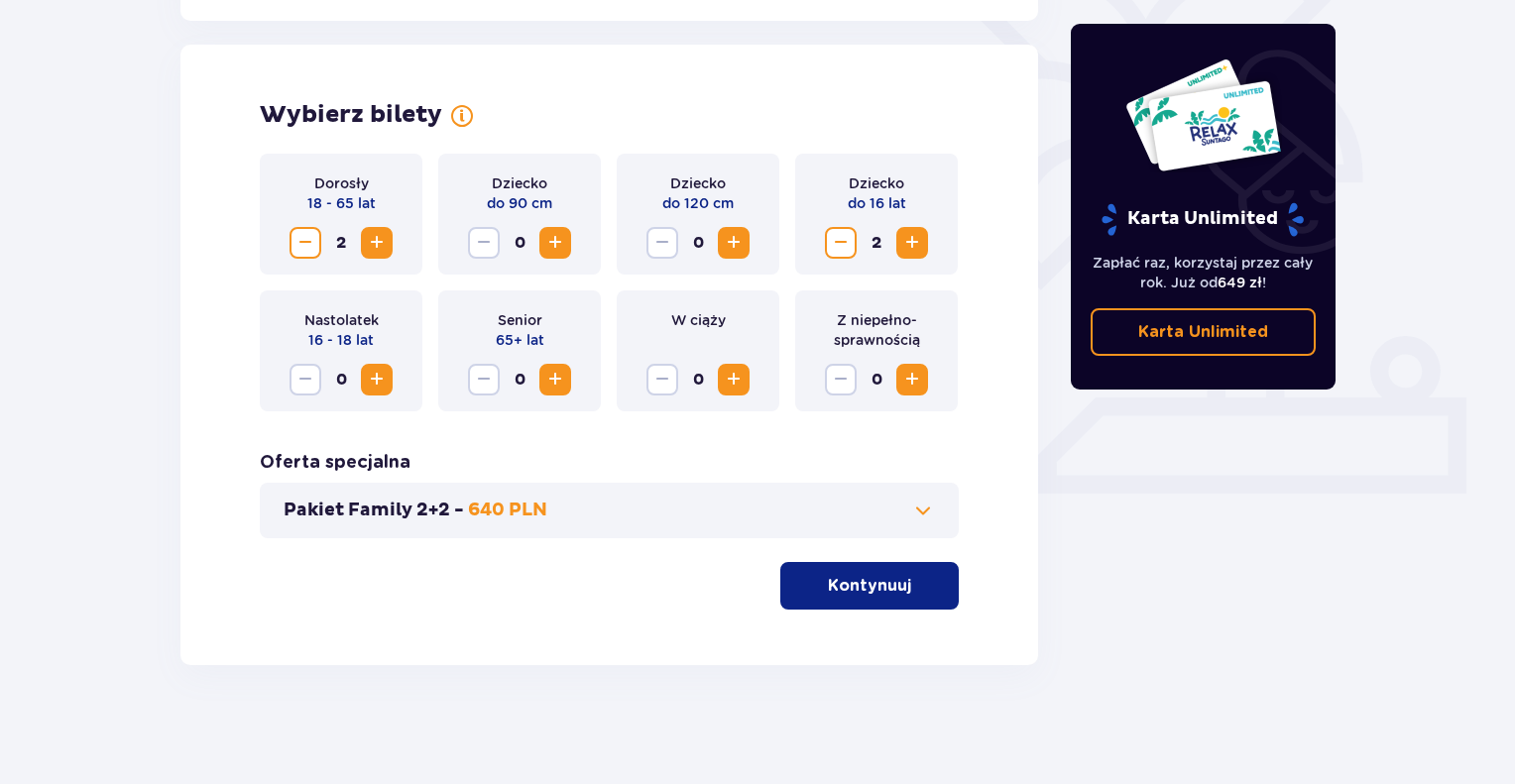 click at bounding box center [912, 243] 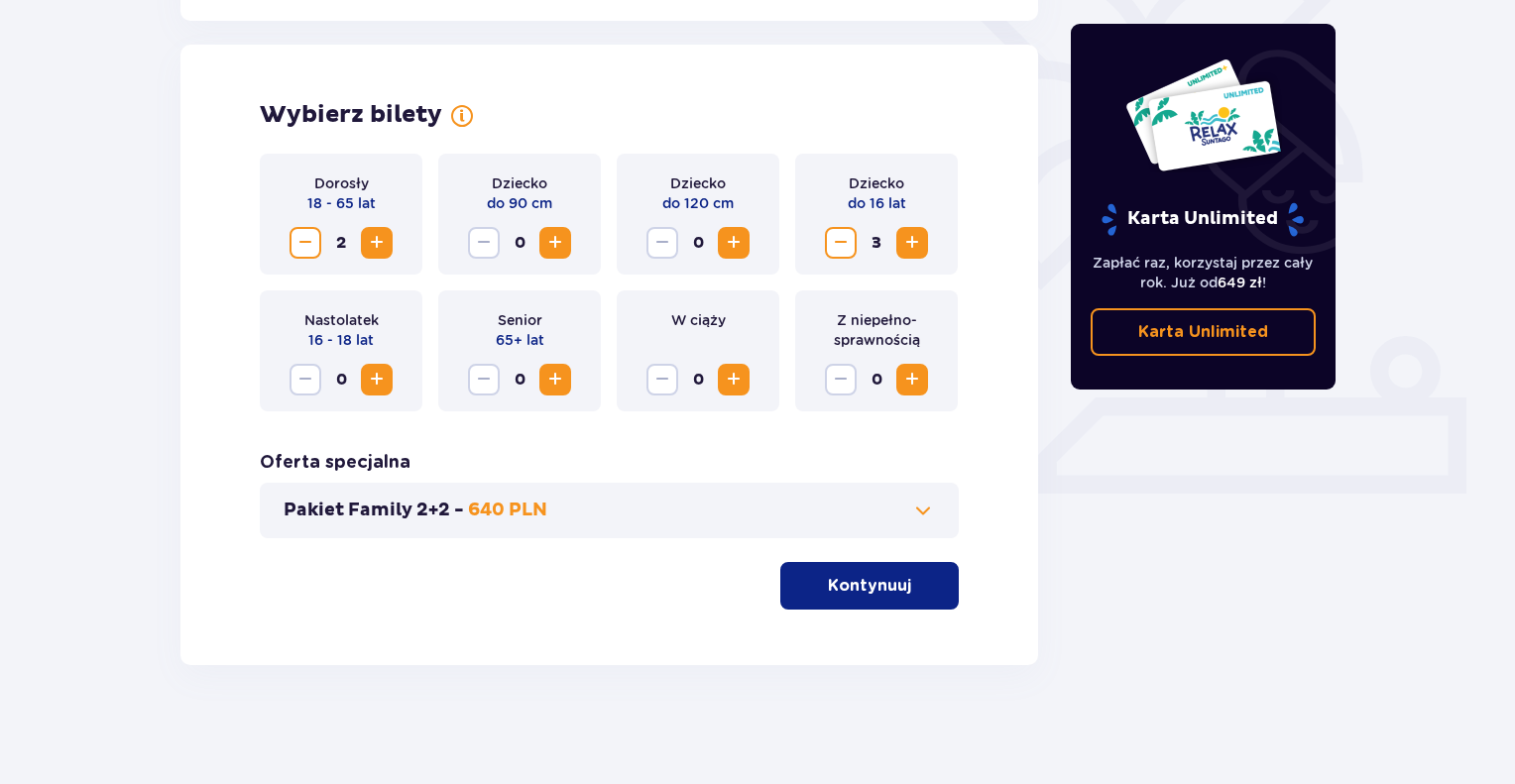 click on "Kontynuuj" at bounding box center (870, 586) 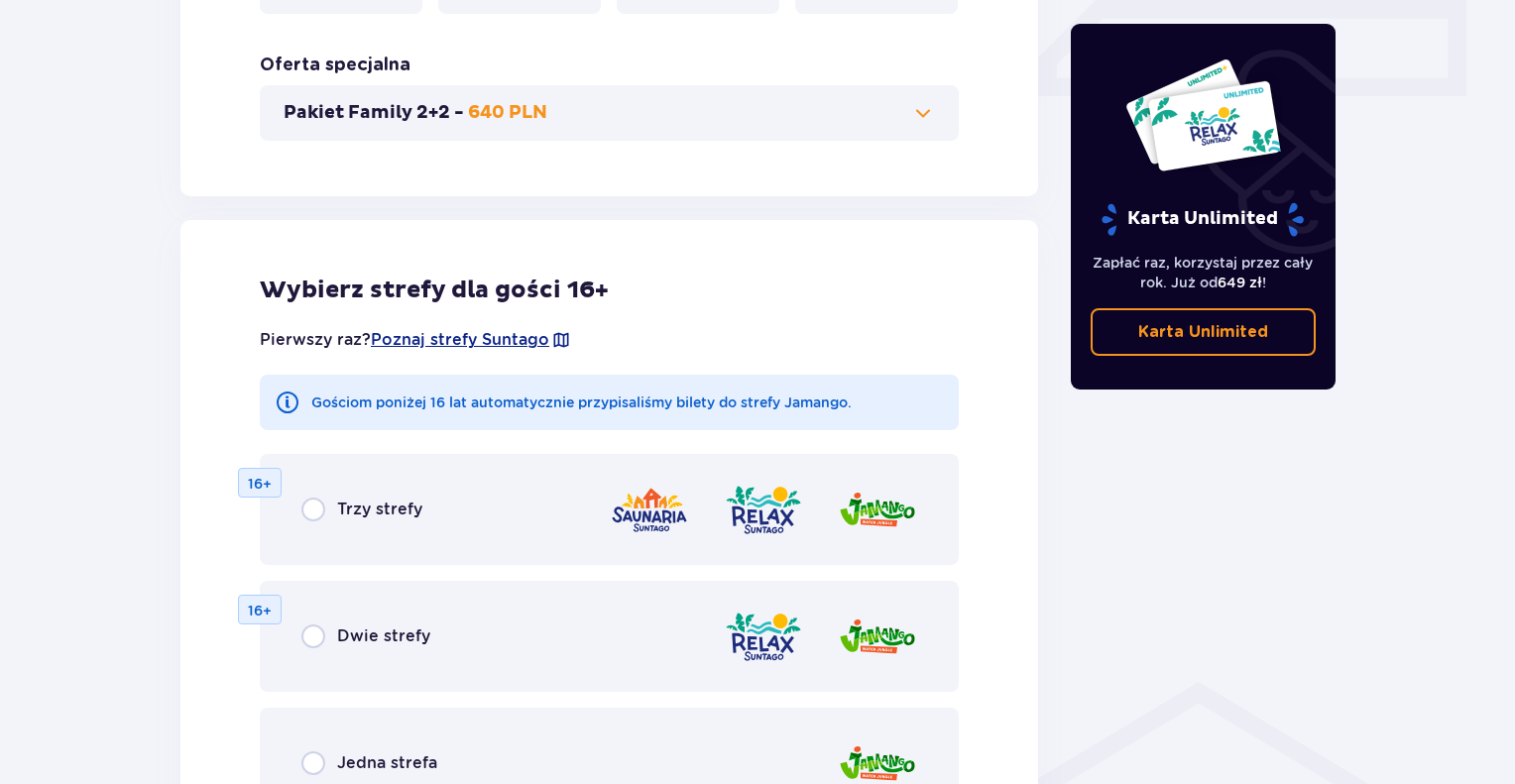 scroll, scrollTop: 902, scrollLeft: 0, axis: vertical 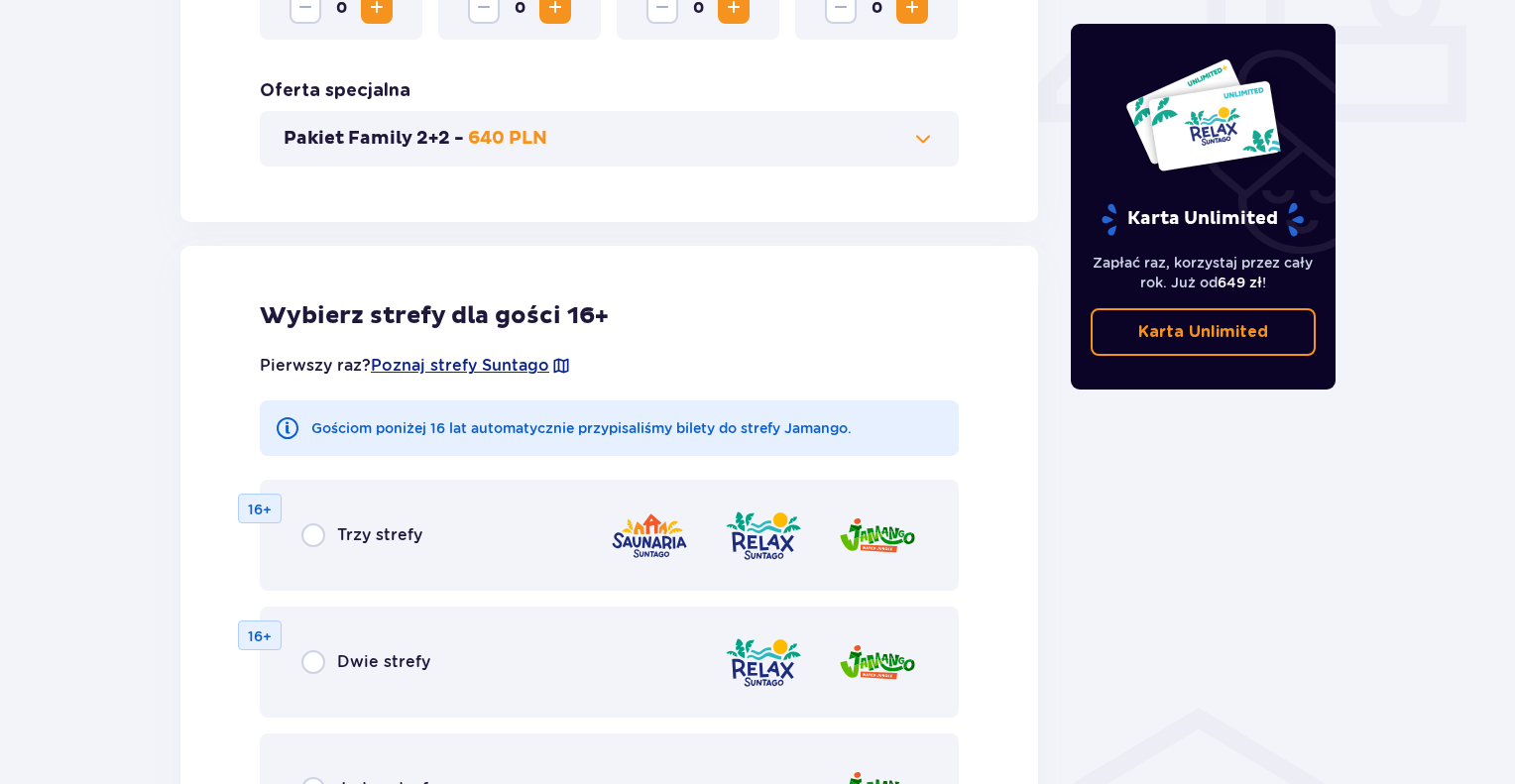 click on "Pakiet Family 2+2 -  640 PLN" at bounding box center (609, 139) 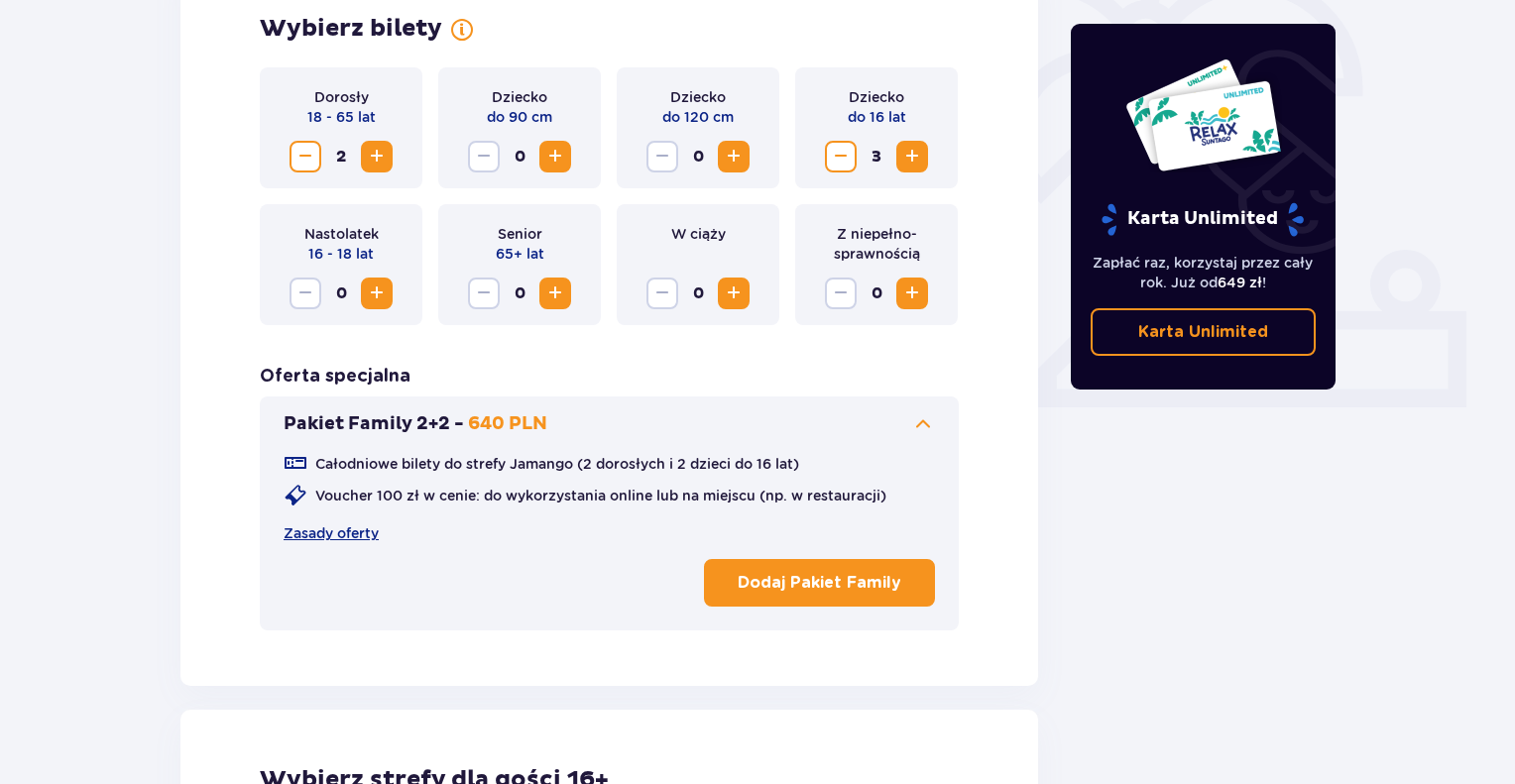 scroll, scrollTop: 749, scrollLeft: 0, axis: vertical 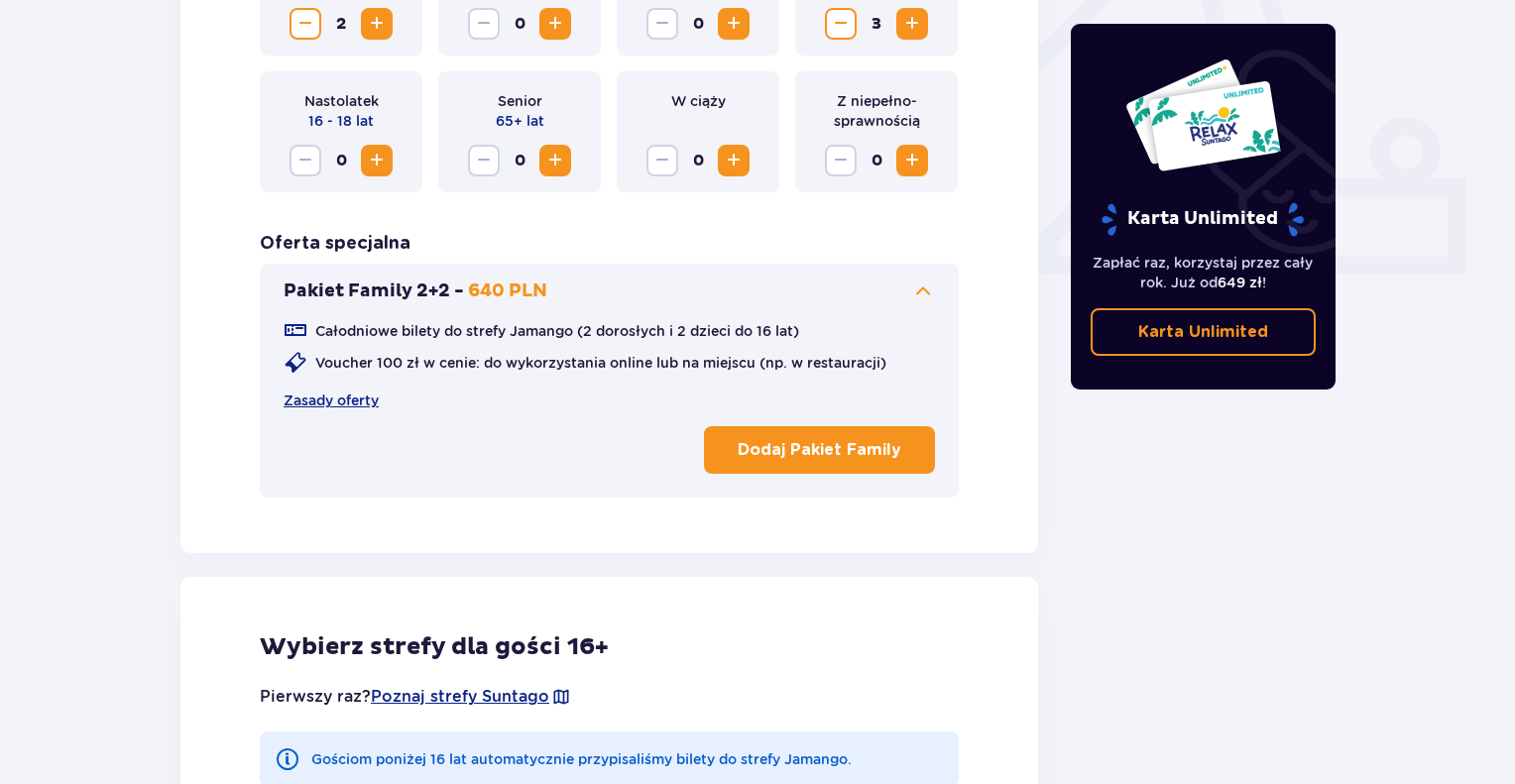 click on "Dodaj Pakiet Family" at bounding box center (819, 450) 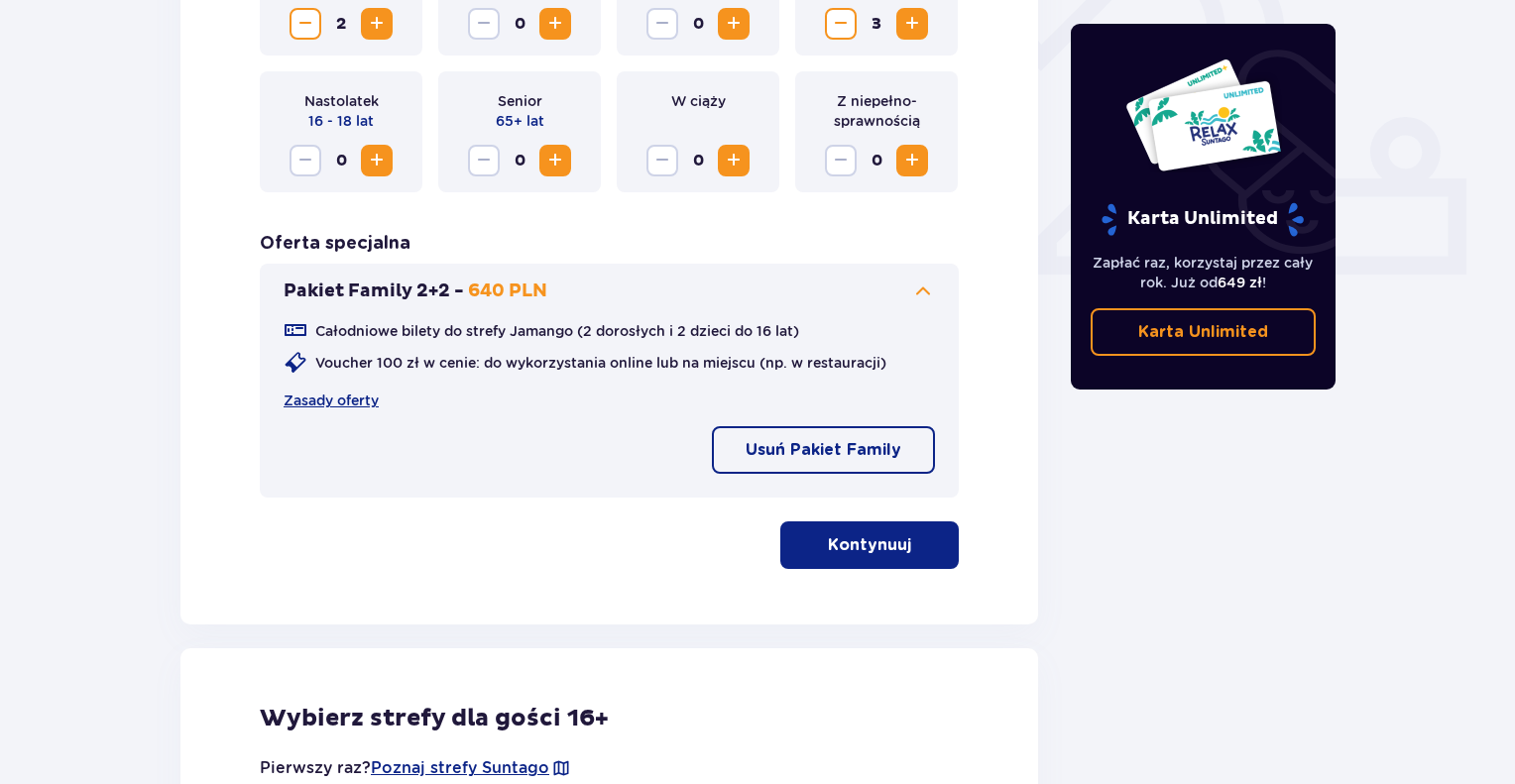 click on "Kontynuuj" at bounding box center (870, 545) 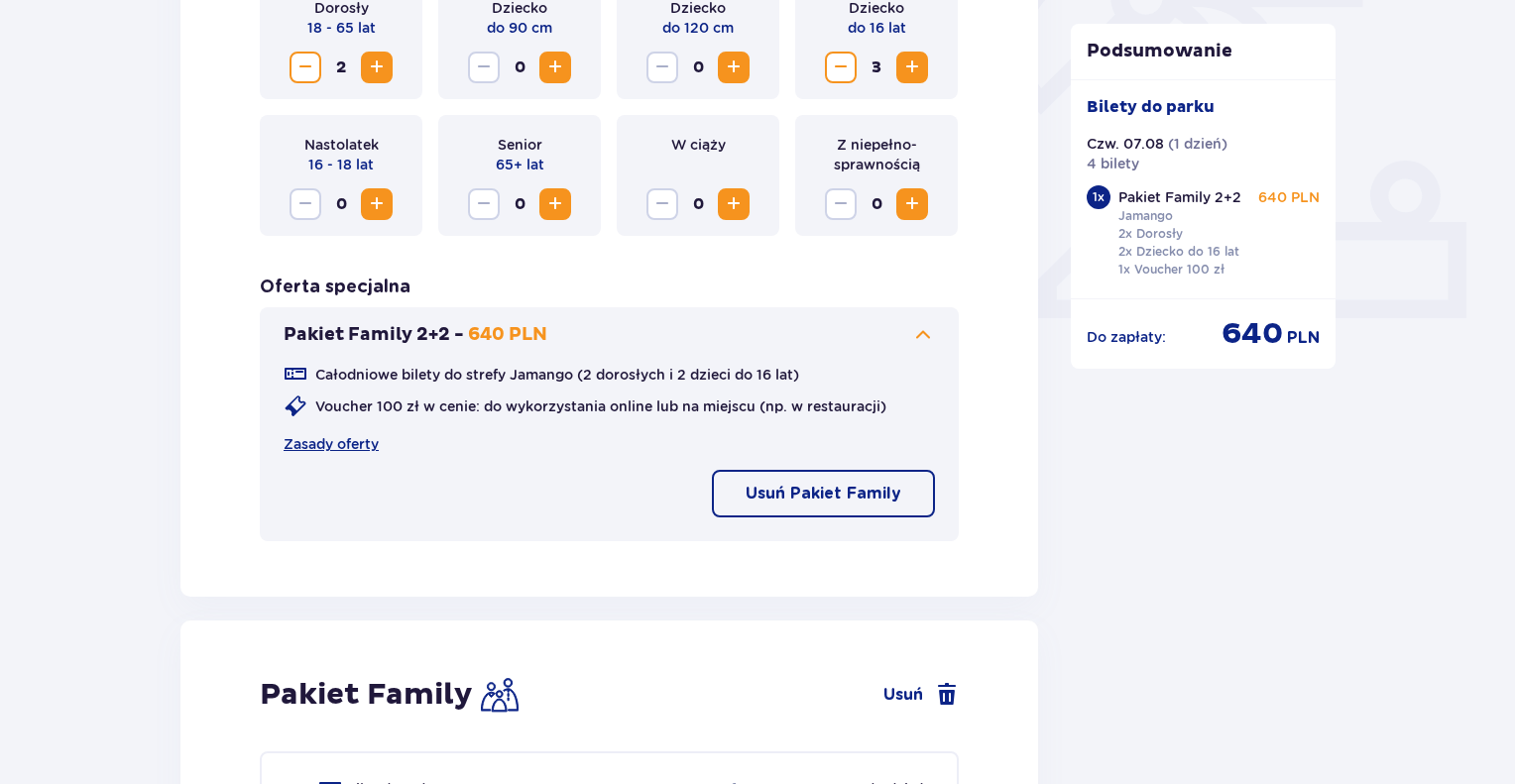 scroll, scrollTop: 708, scrollLeft: 0, axis: vertical 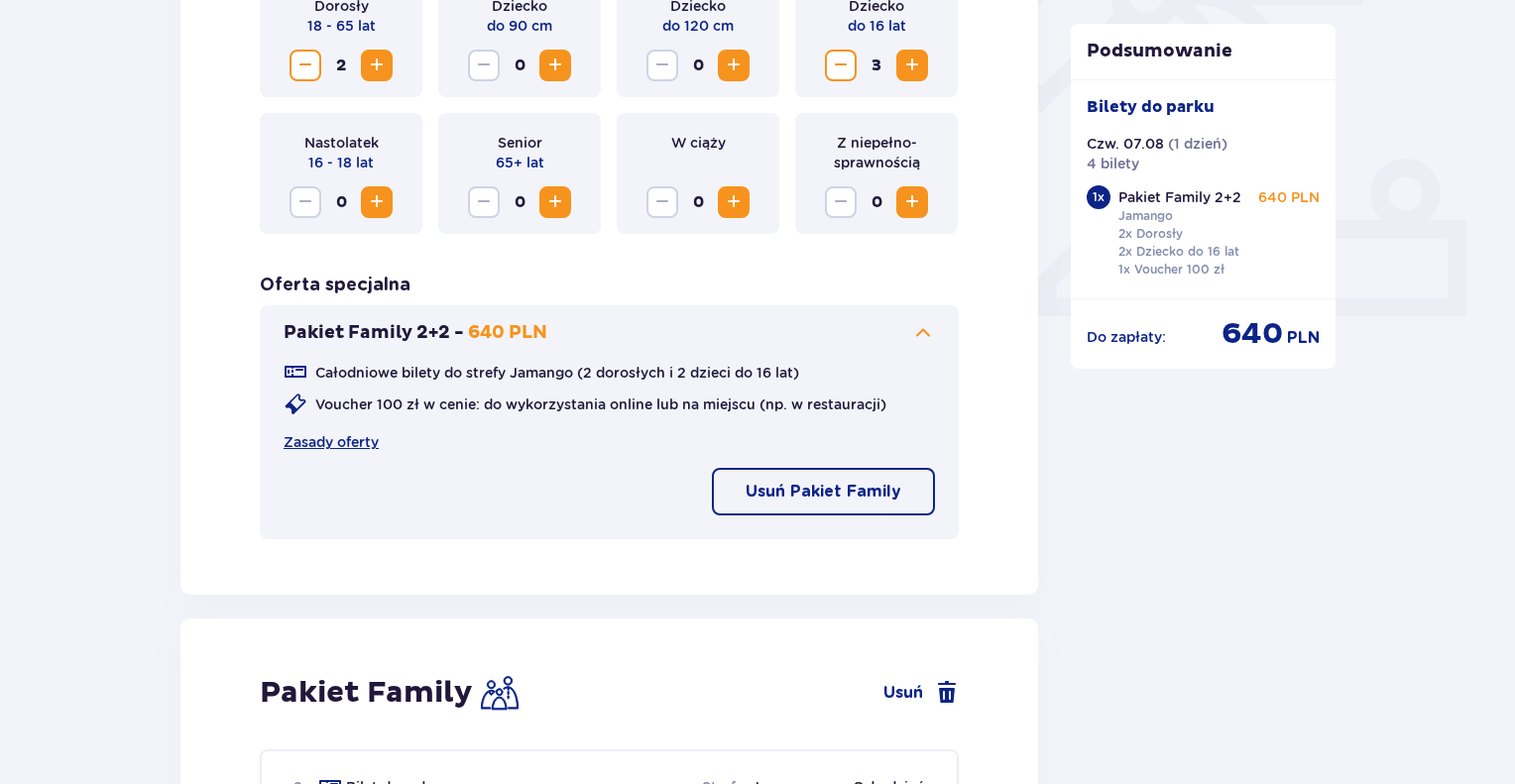 click on "Usuń Pakiet Family" at bounding box center [823, 492] 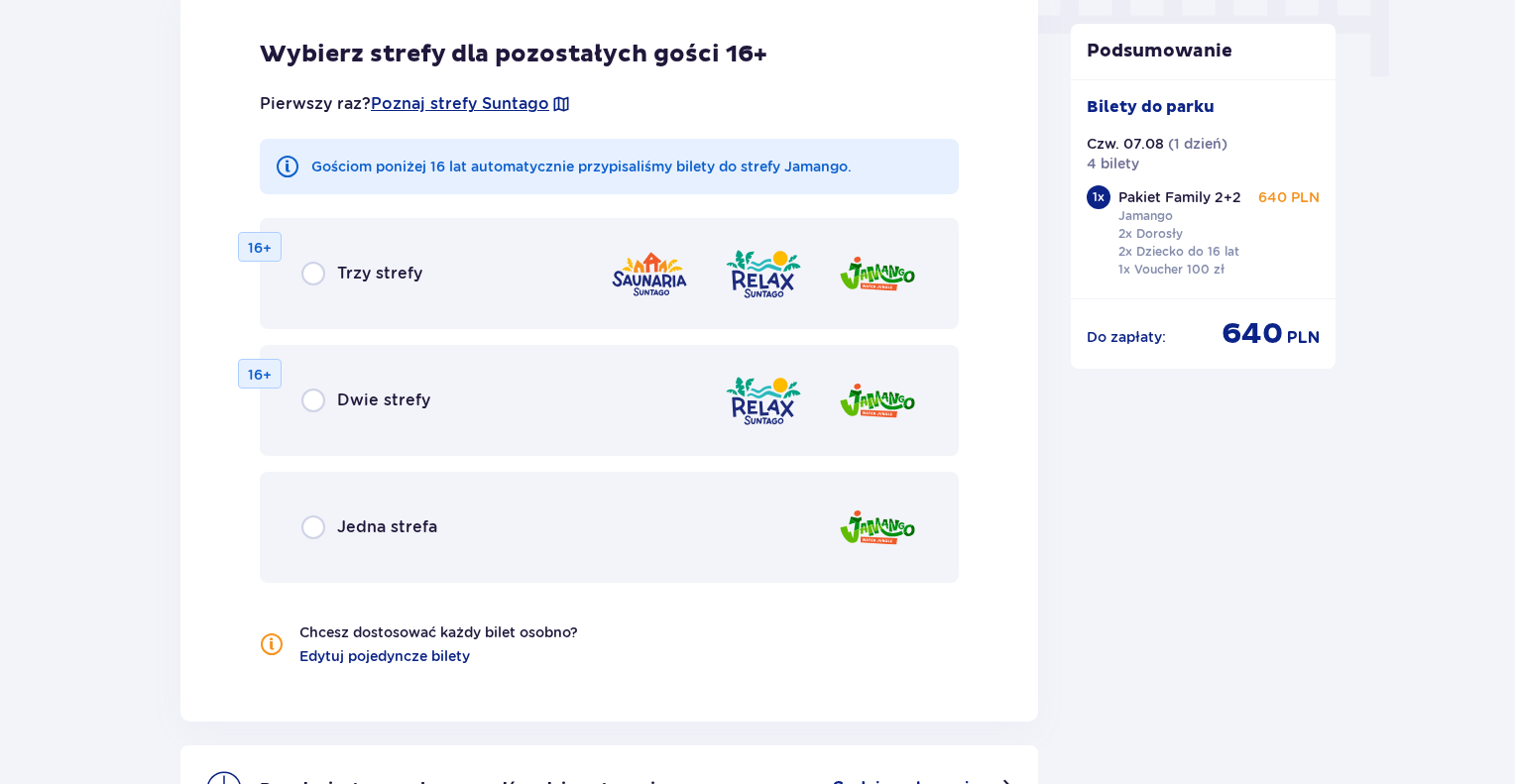 scroll, scrollTop: 2095, scrollLeft: 0, axis: vertical 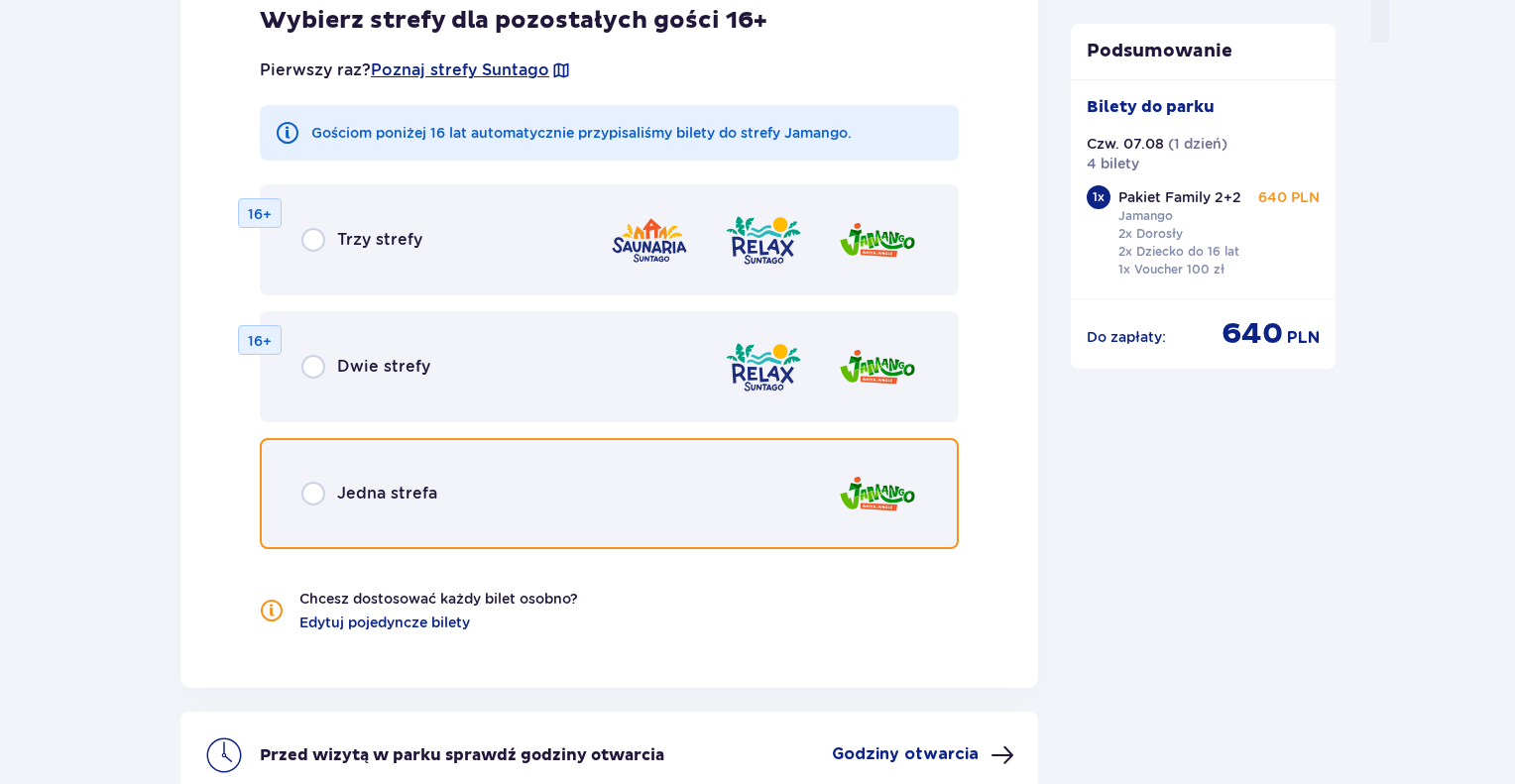 click at bounding box center [313, 494] 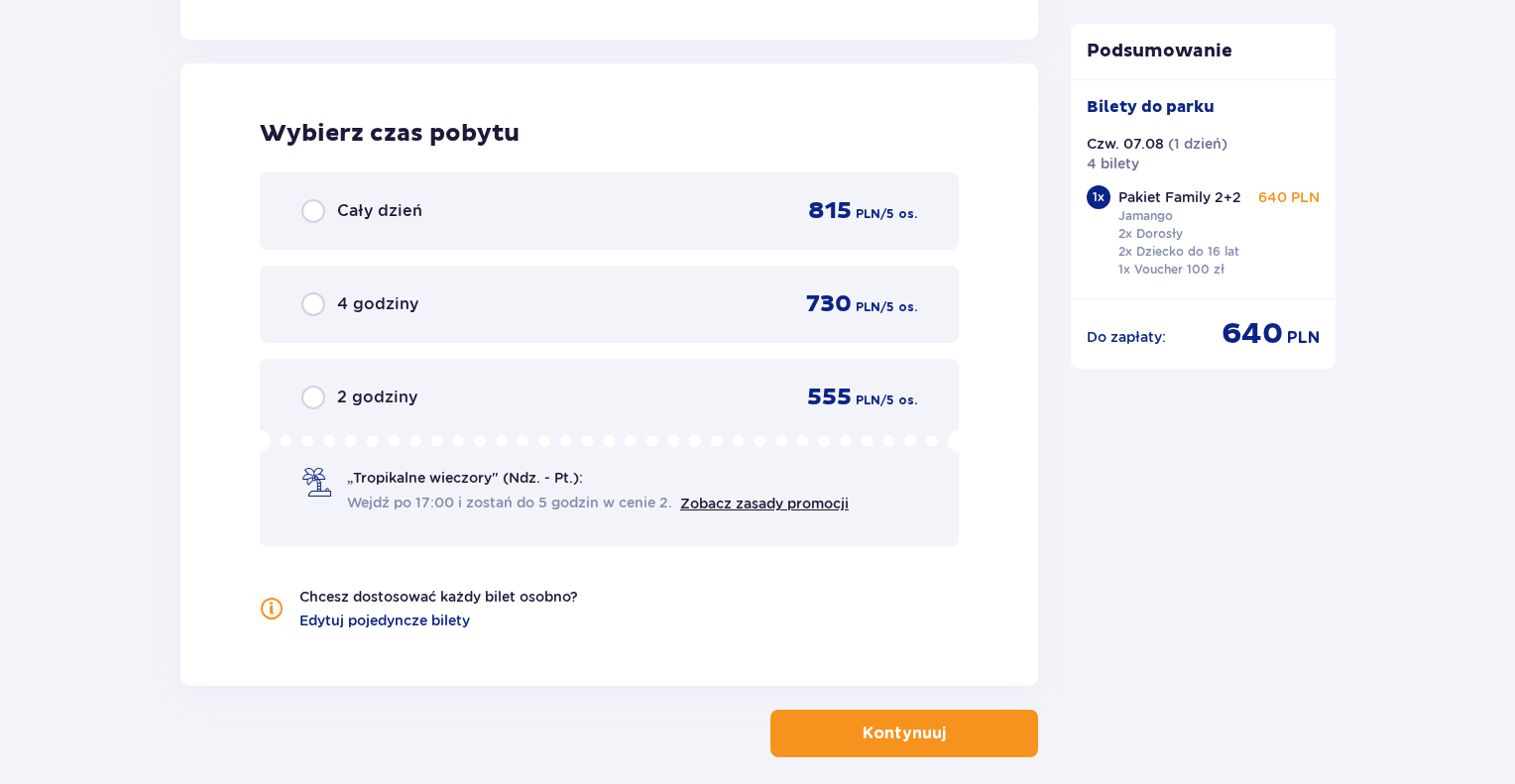 scroll, scrollTop: 2756, scrollLeft: 0, axis: vertical 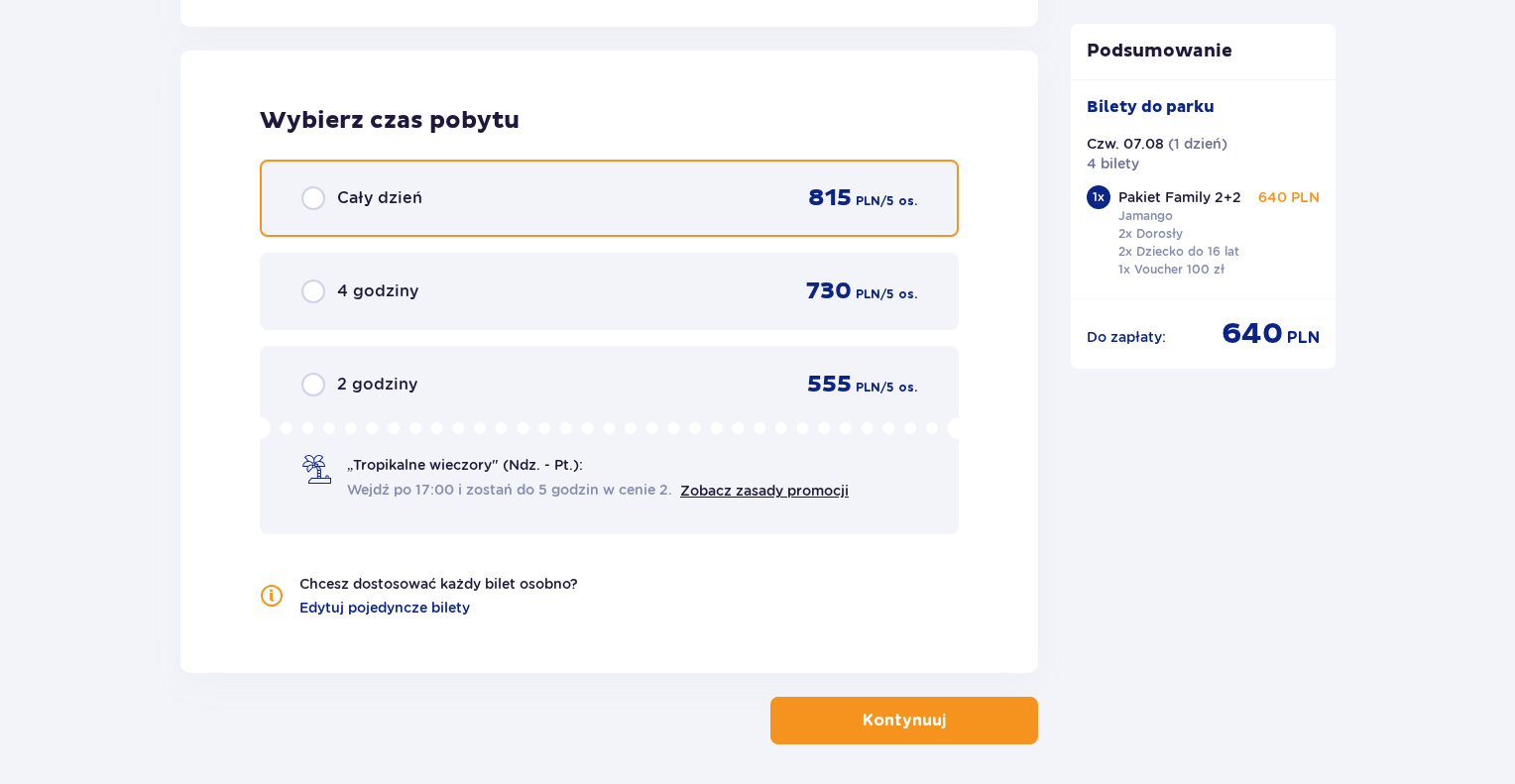 click at bounding box center [313, 198] 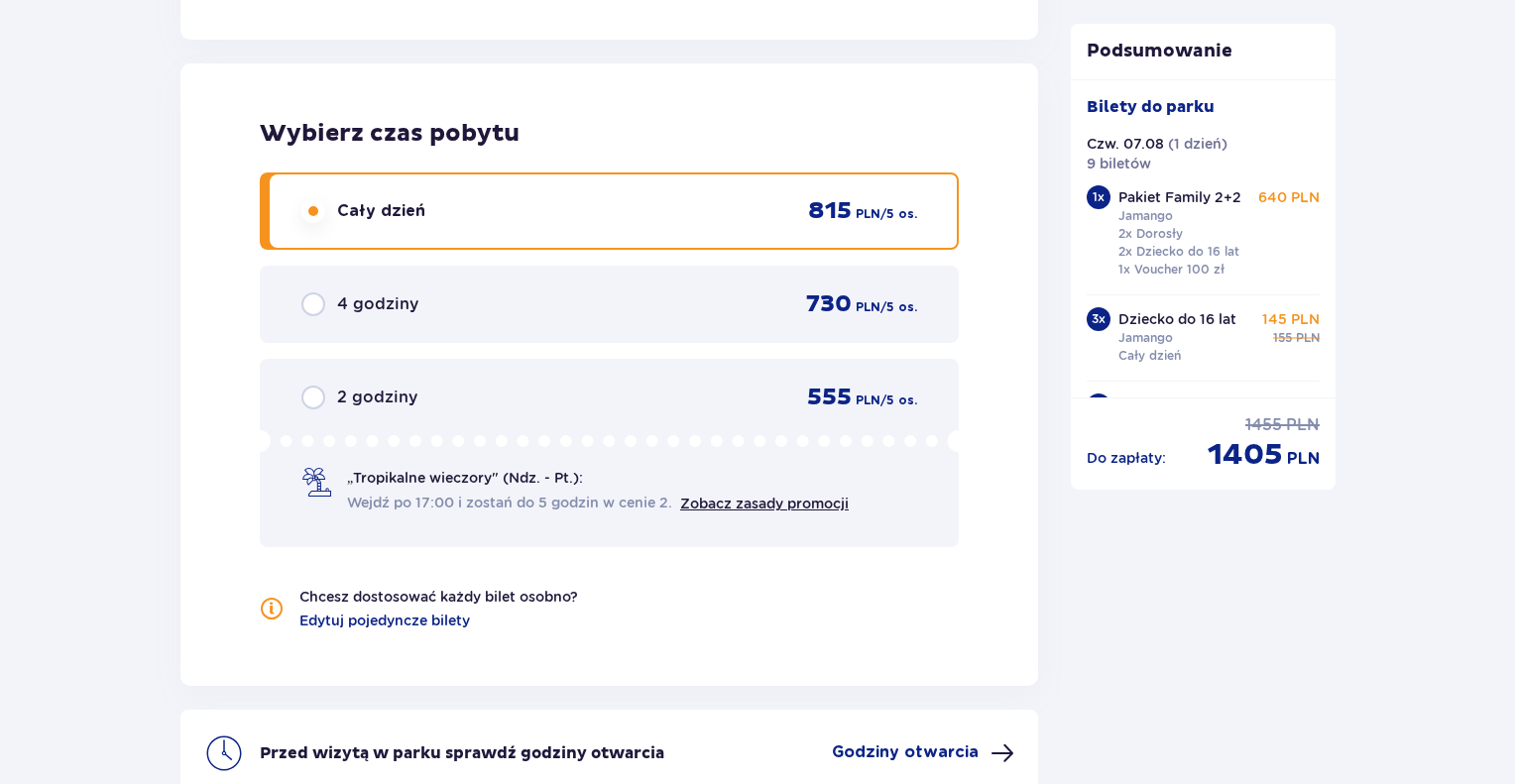 scroll, scrollTop: 2744, scrollLeft: 0, axis: vertical 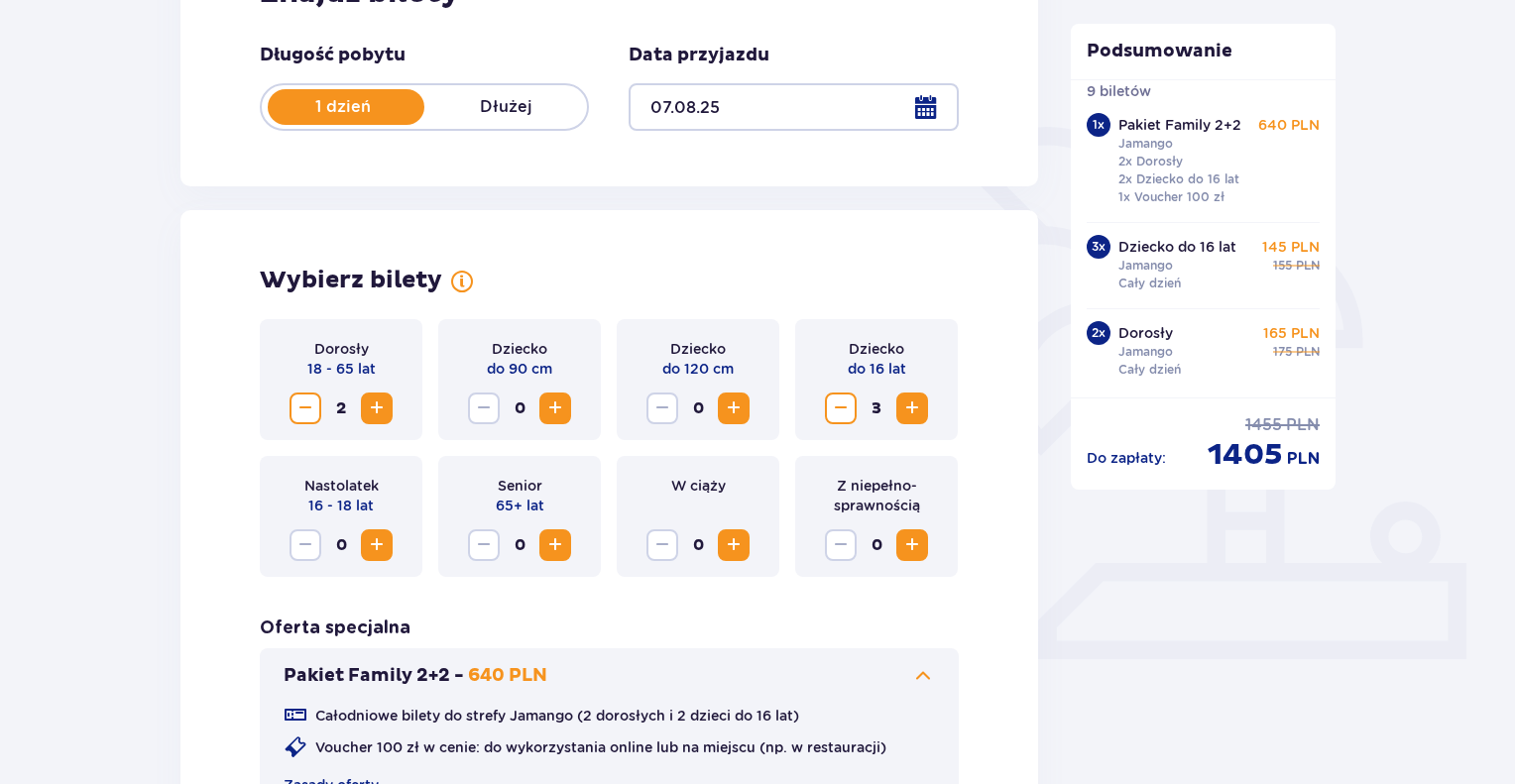 click at bounding box center (841, 408) 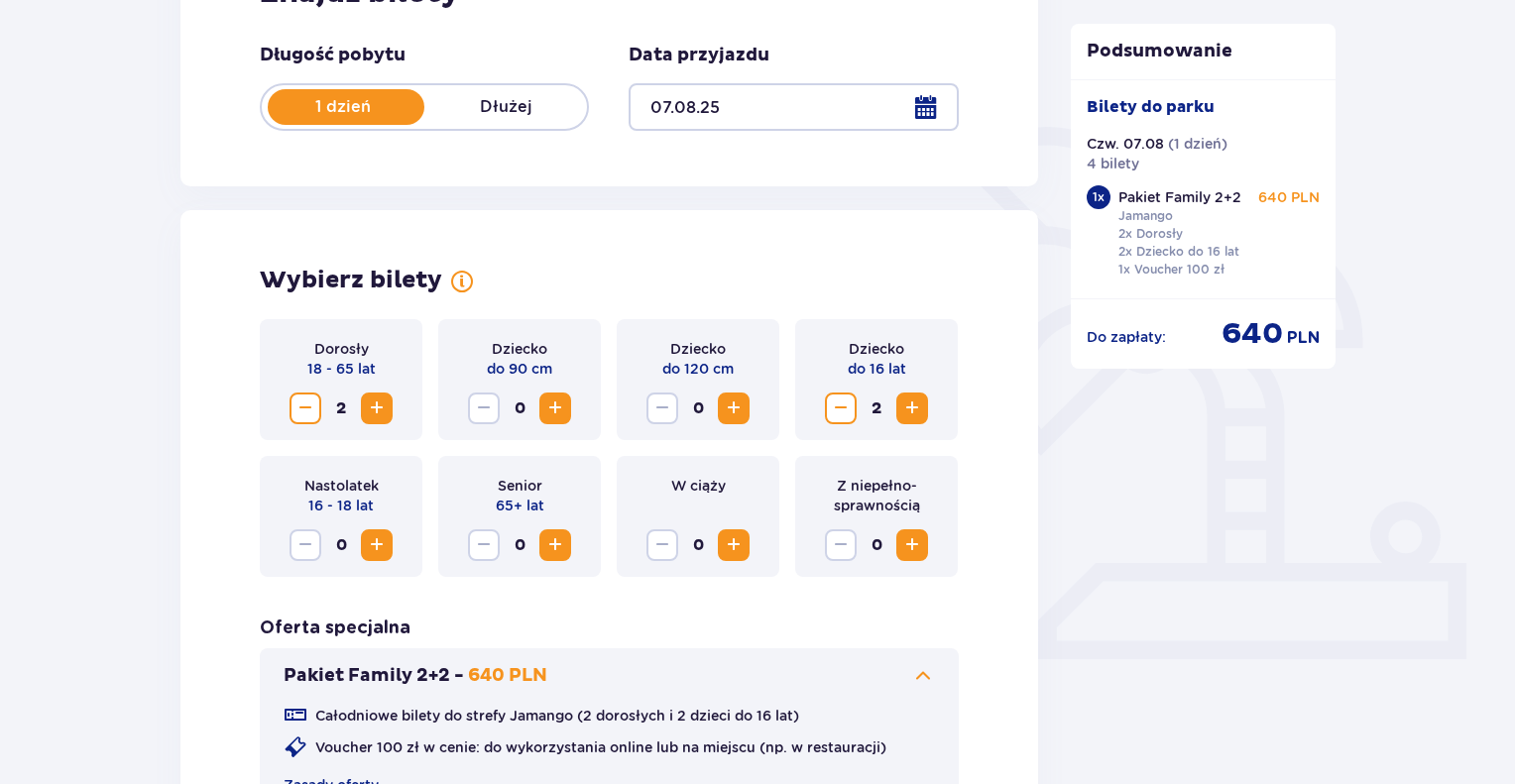 click on "Oferta specjalna Pakiet Family 2+2 -  [PRICE] PLN Całodniowe bilety do strefy Jamango (2 dorosłych i 2 dzieci do [AGE] lat) Voucher [PRICE] zł w cenie: do wykorzystania online lub na miejscu (np. w restauracji) Zasady oferty Dodaj Pakiet Family" at bounding box center (609, 749) 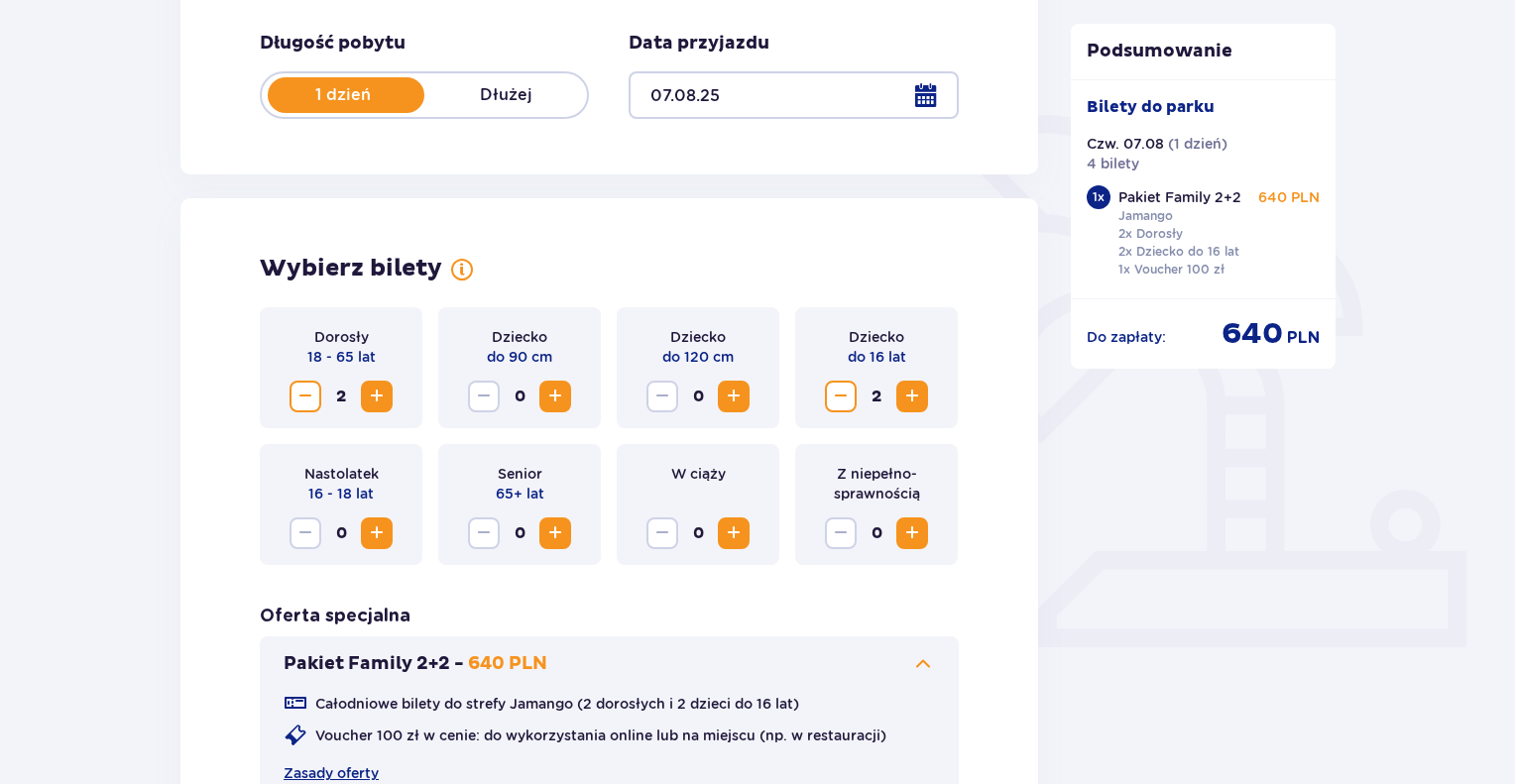 scroll, scrollTop: 365, scrollLeft: 0, axis: vertical 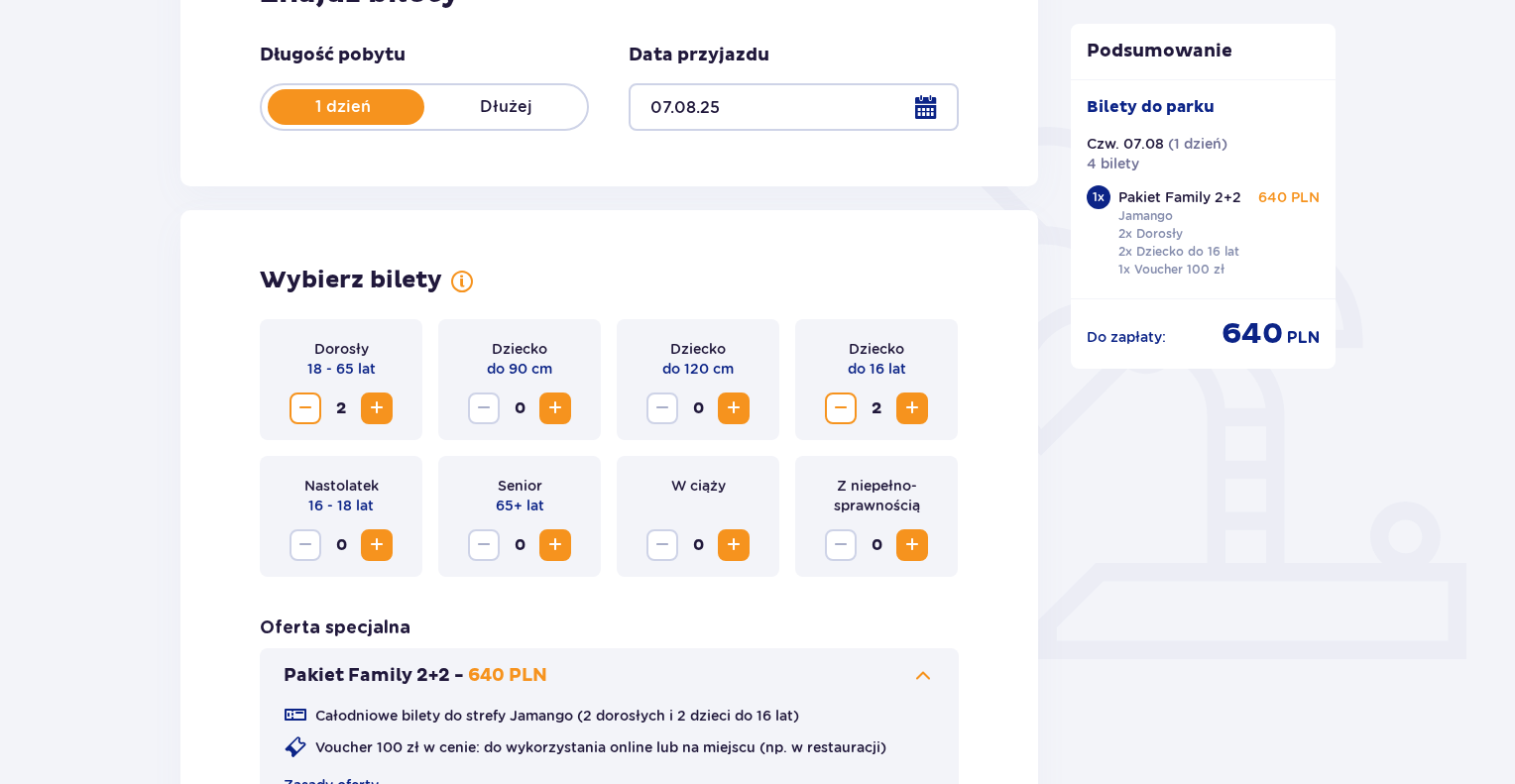 click at bounding box center (912, 408) 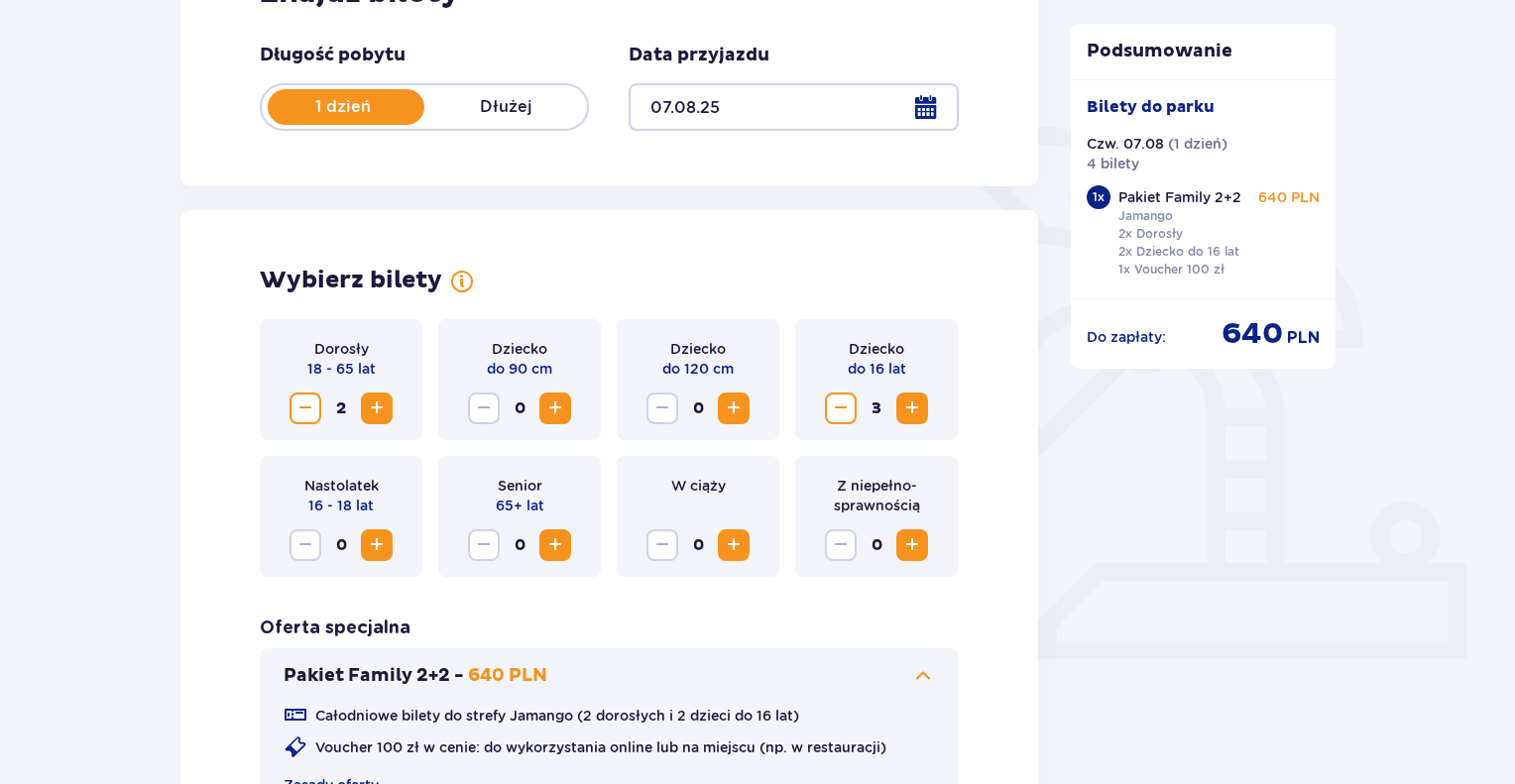 click on "Dorosły [AGE] - [AGE] lat 2 Dziecko do [HEIGHT] cm 0 Dziecko do [HEIGHT] cm 0 Dziecko do [AGE] lat 3 Nastolatek [AGE] - [AGE] lat 0 Senior [AGE]+ lat 0 W ciąży 0 Z niepełno­sprawnością 0 Oferta specjalna Pakiet Family 2+2 -  [PRICE] PLN Całodniowe bilety do strefy Jamango (2 dorosłych i 2 dzieci do [AGE] lat) Voucher [PRICE] zł w cenie: do wykorzystania online lub na miejscu (np. w restauracji) Zasady oferty Dodaj Pakiet Family Kontynuuj" at bounding box center [609, 636] 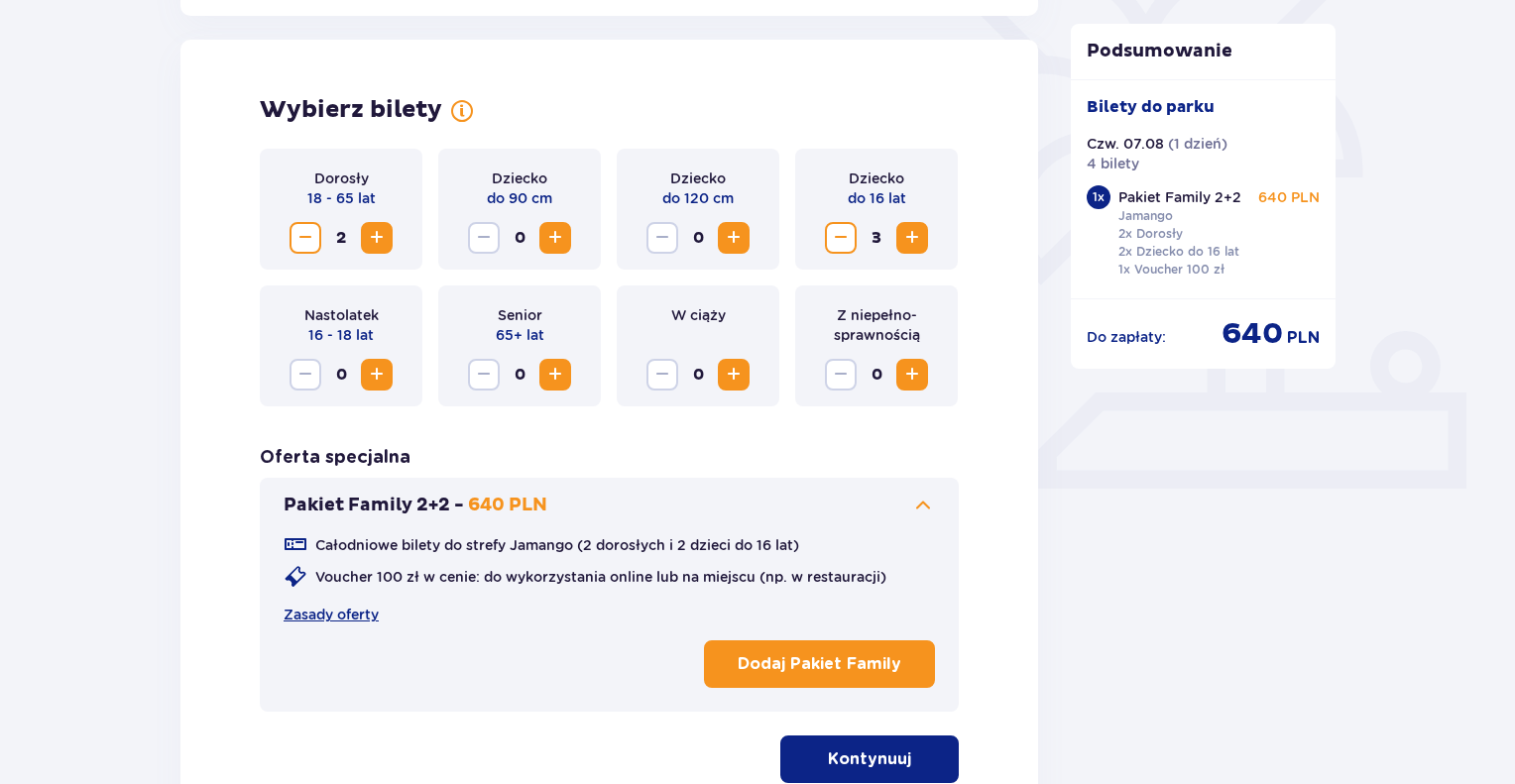 scroll, scrollTop: 662, scrollLeft: 0, axis: vertical 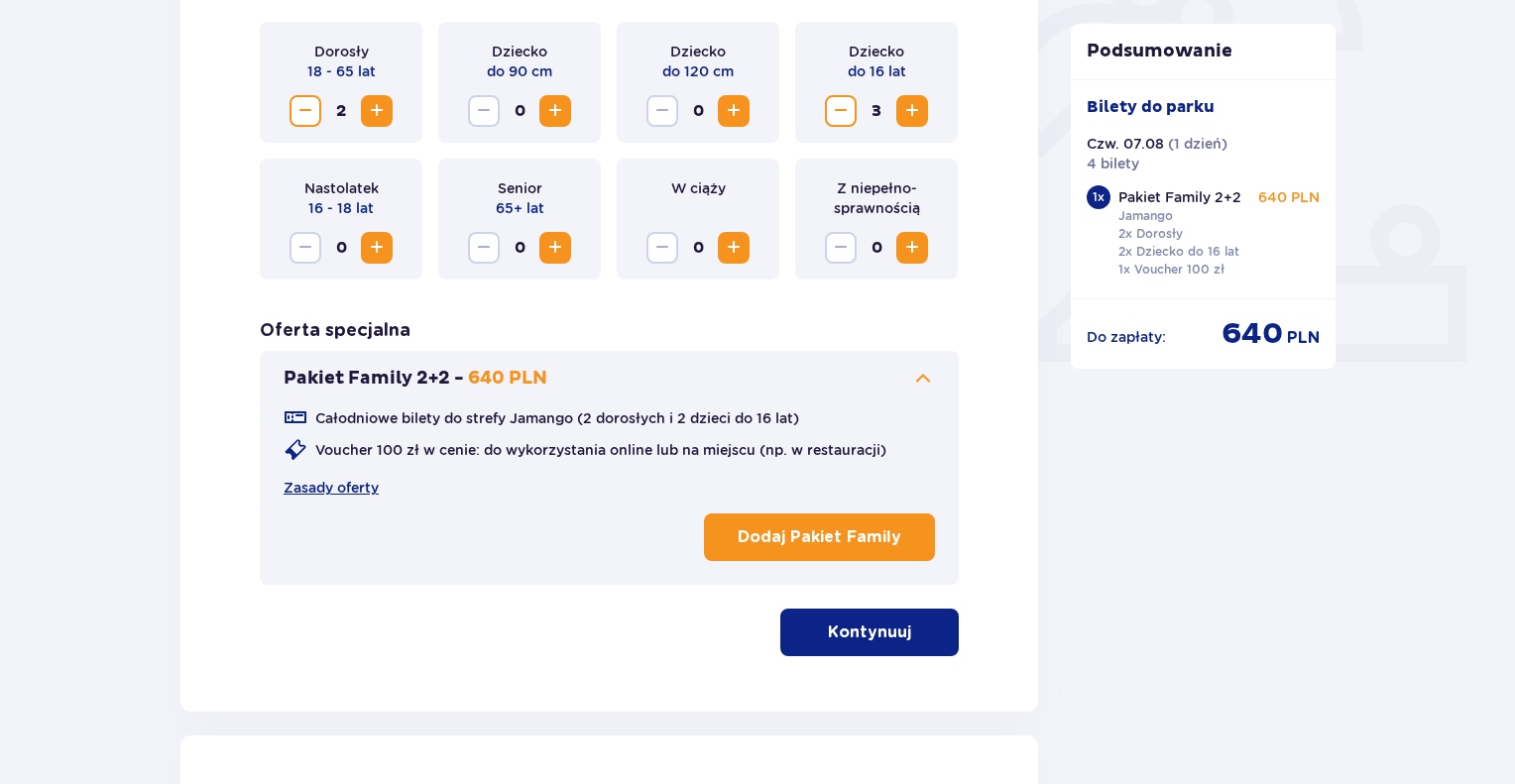 click on "Dodaj Pakiet Family" at bounding box center [819, 537] 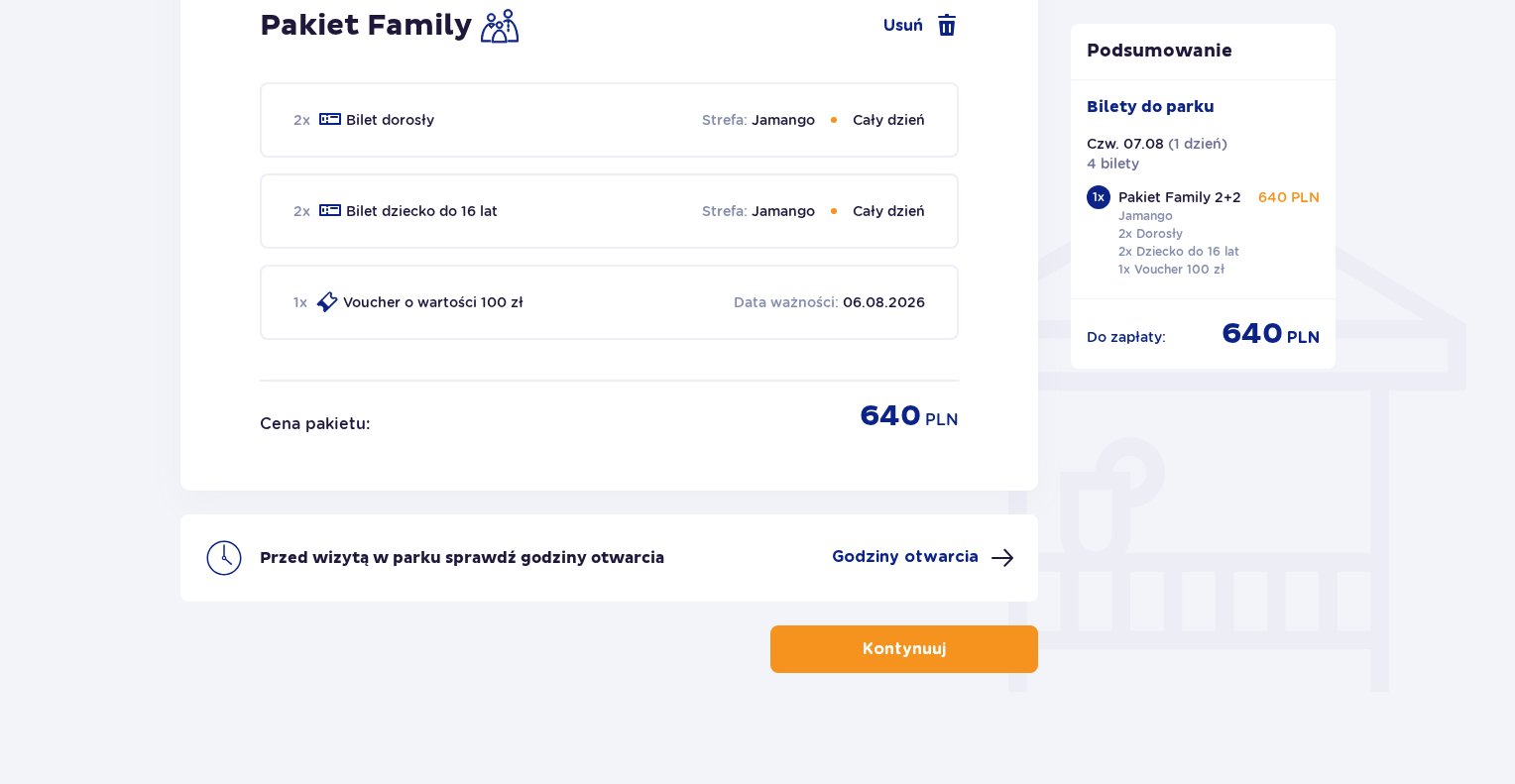 scroll, scrollTop: 1451, scrollLeft: 0, axis: vertical 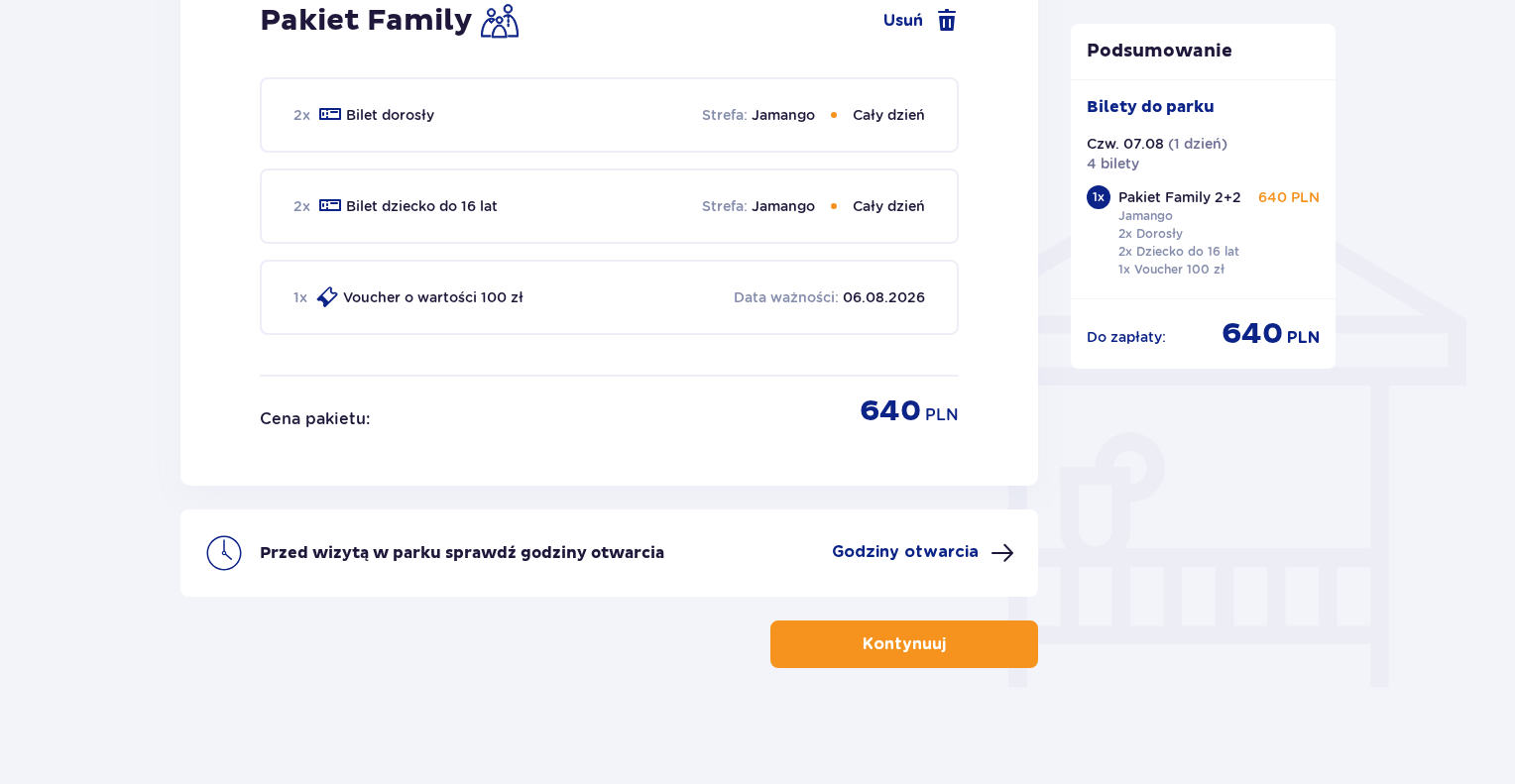 click on "Kontynuuj" at bounding box center [904, 644] 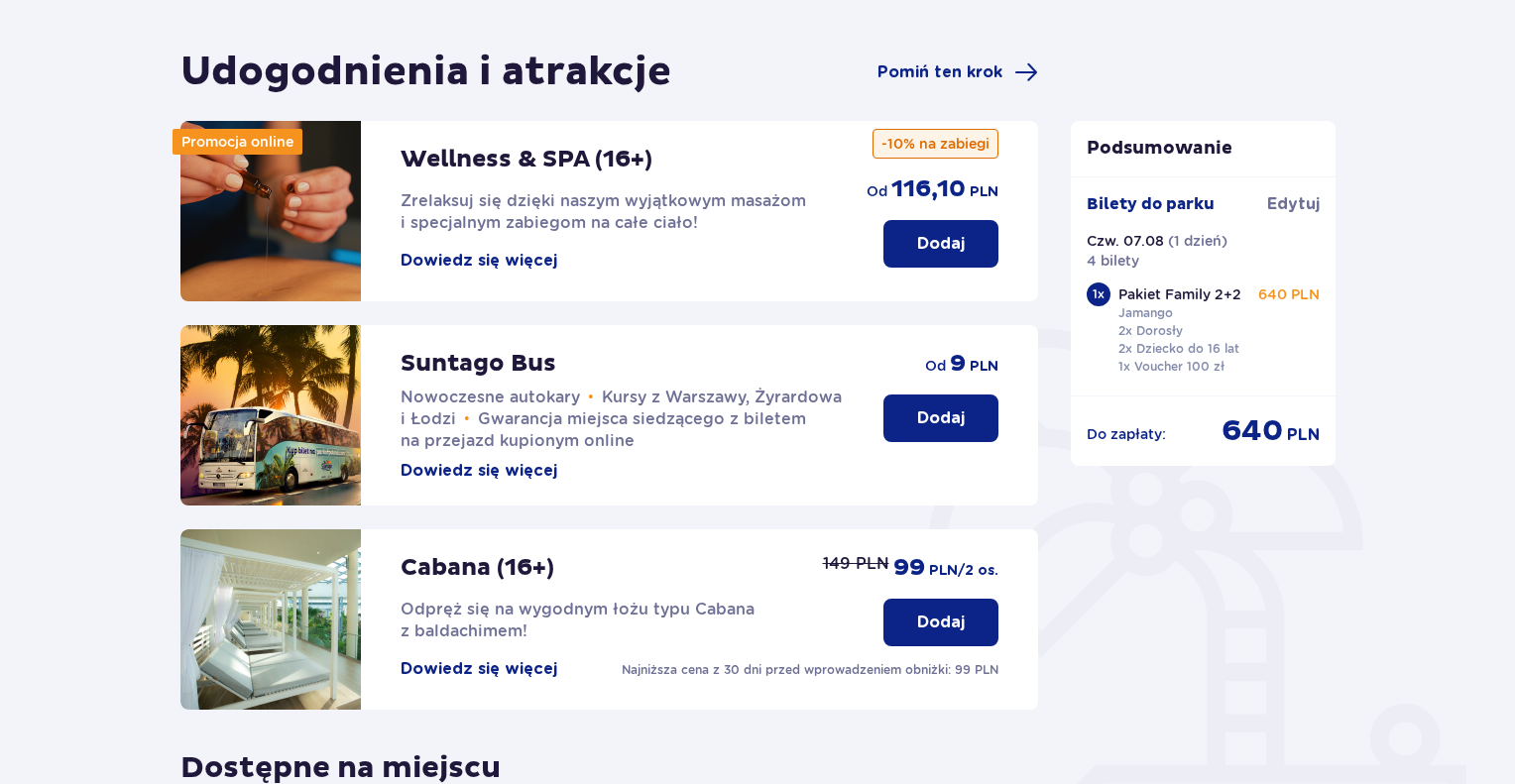 scroll, scrollTop: 0, scrollLeft: 0, axis: both 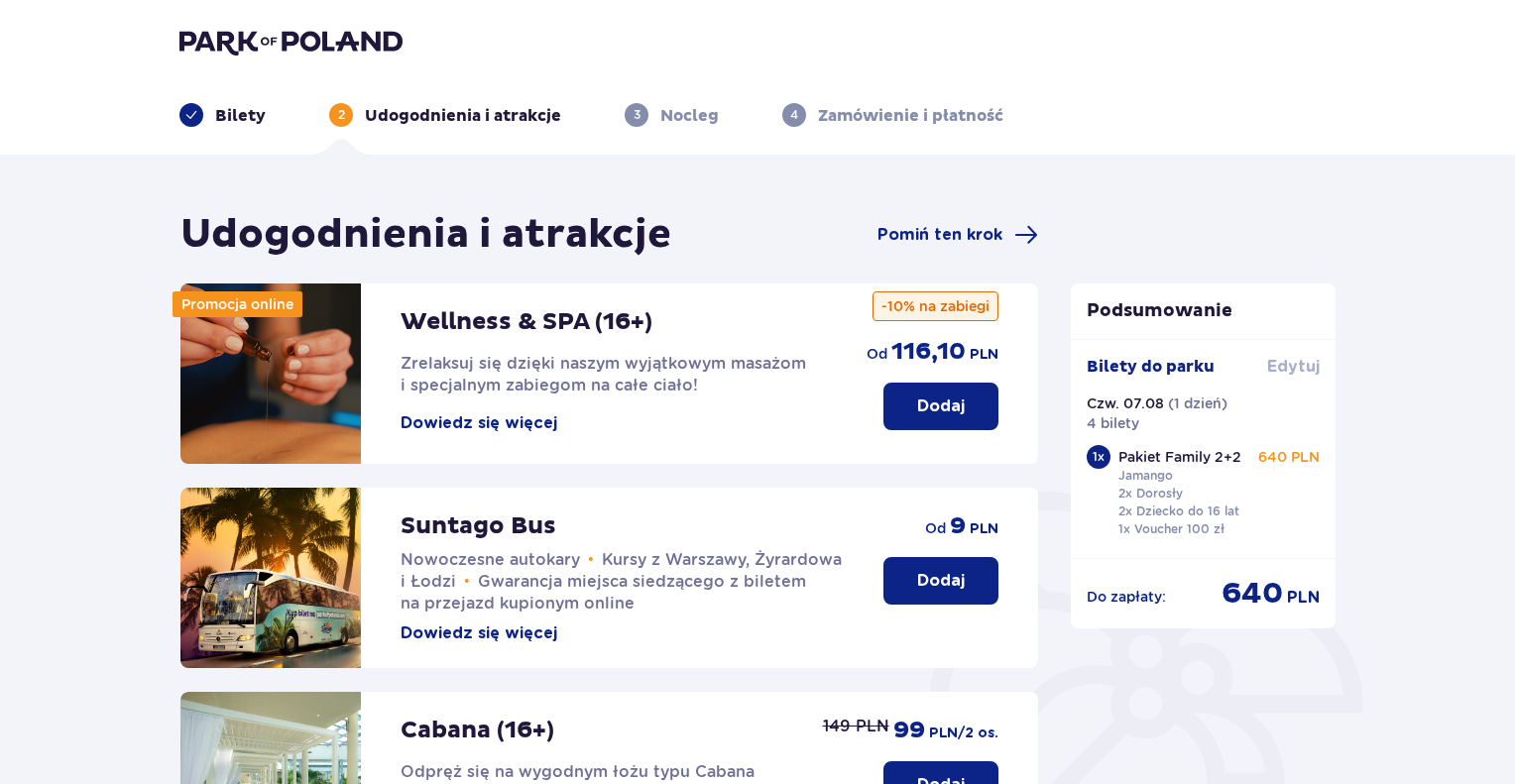 click on "Edytuj" at bounding box center (1293, 367) 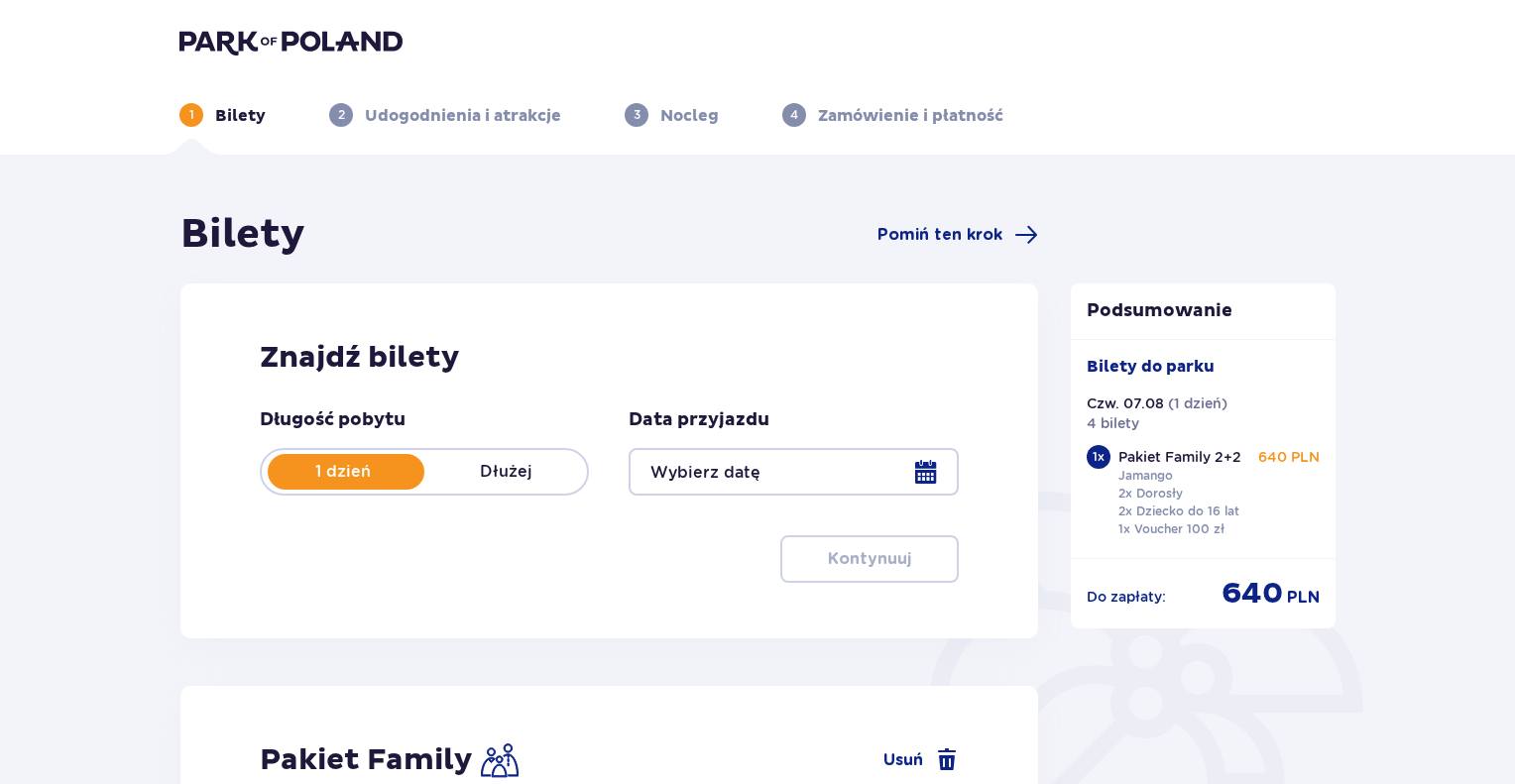 type on "07.08.25" 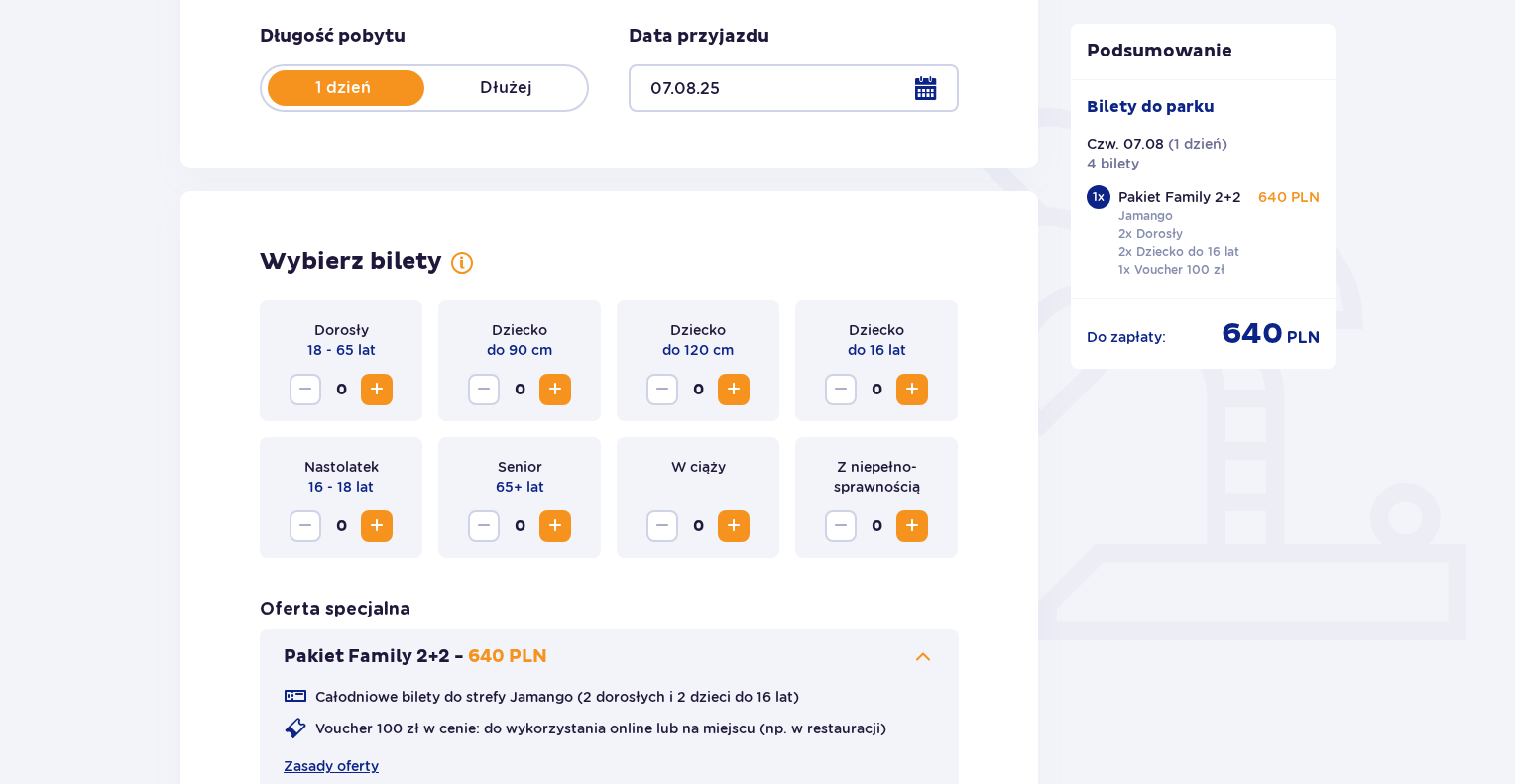 scroll, scrollTop: 396, scrollLeft: 0, axis: vertical 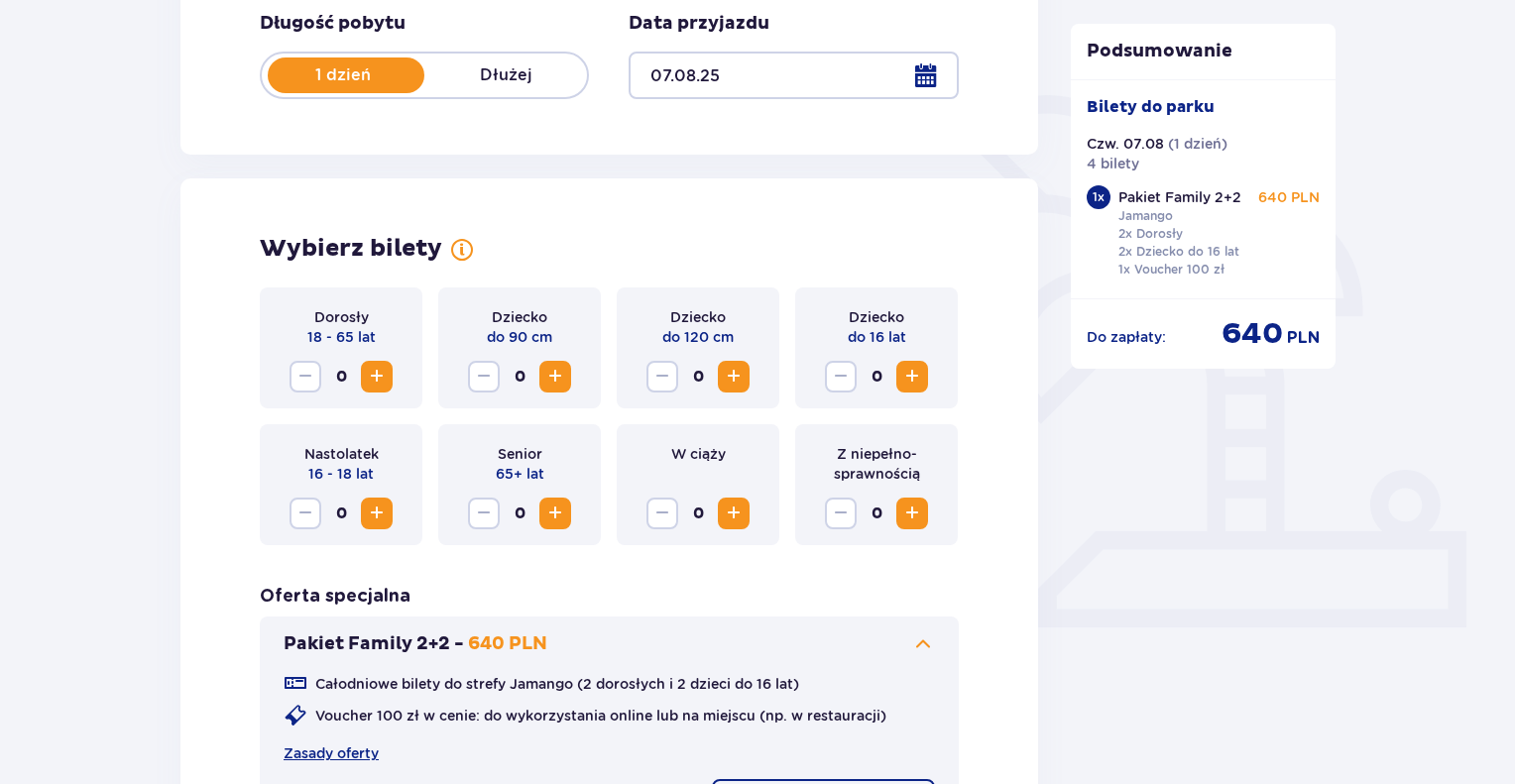 click at bounding box center (912, 377) 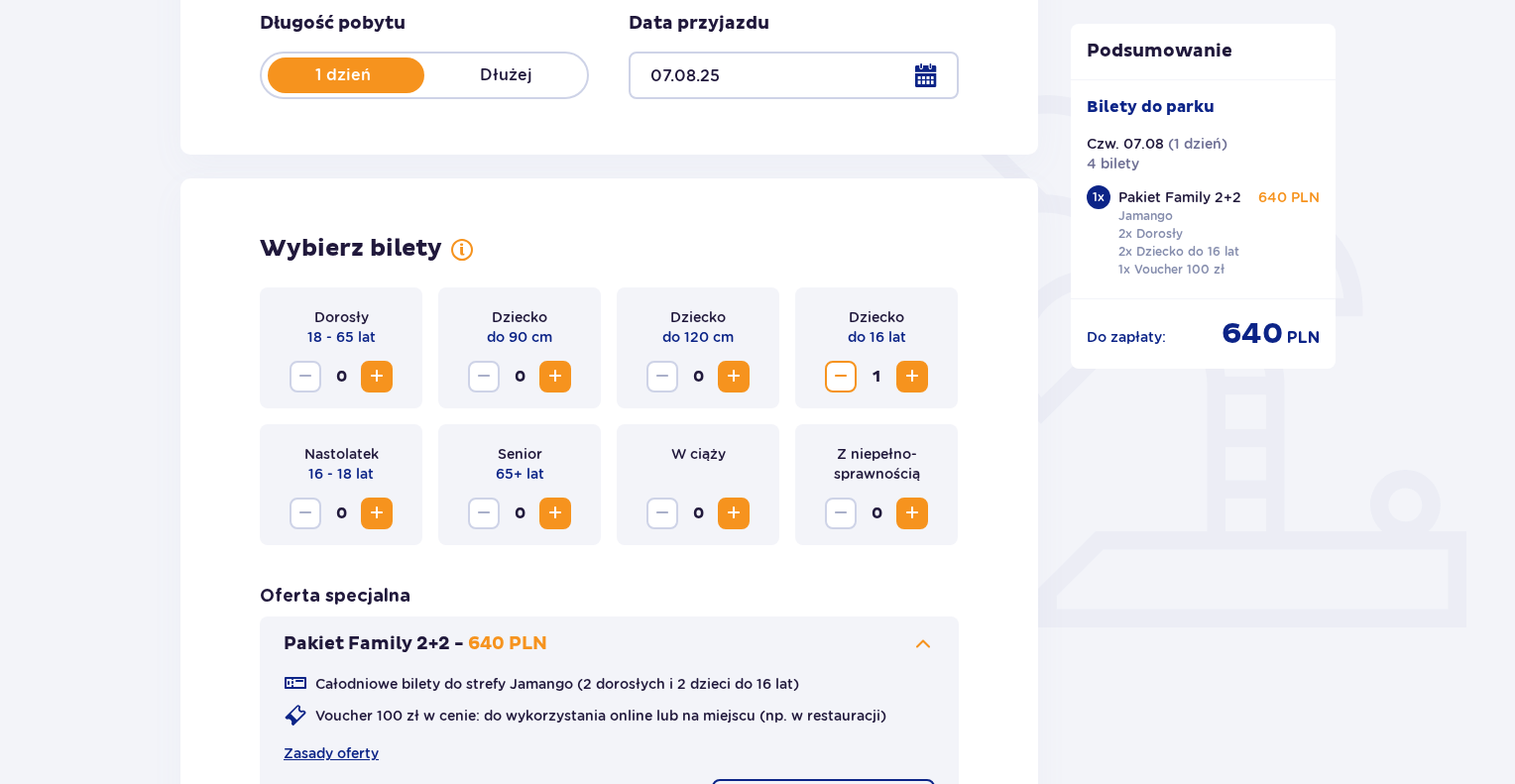 click on "Oferta specjalna Pakiet Family 2+2 -  [PRICE] PLN Całodniowe bilety do strefy Jamango (2 dorosłych i 2 dzieci do [AGE] lat) Voucher [PRICE] zł w cenie: do wykorzystania online lub na miejscu (np. w restauracji) Zasady oferty Usuń Pakiet Family" at bounding box center [609, 718] 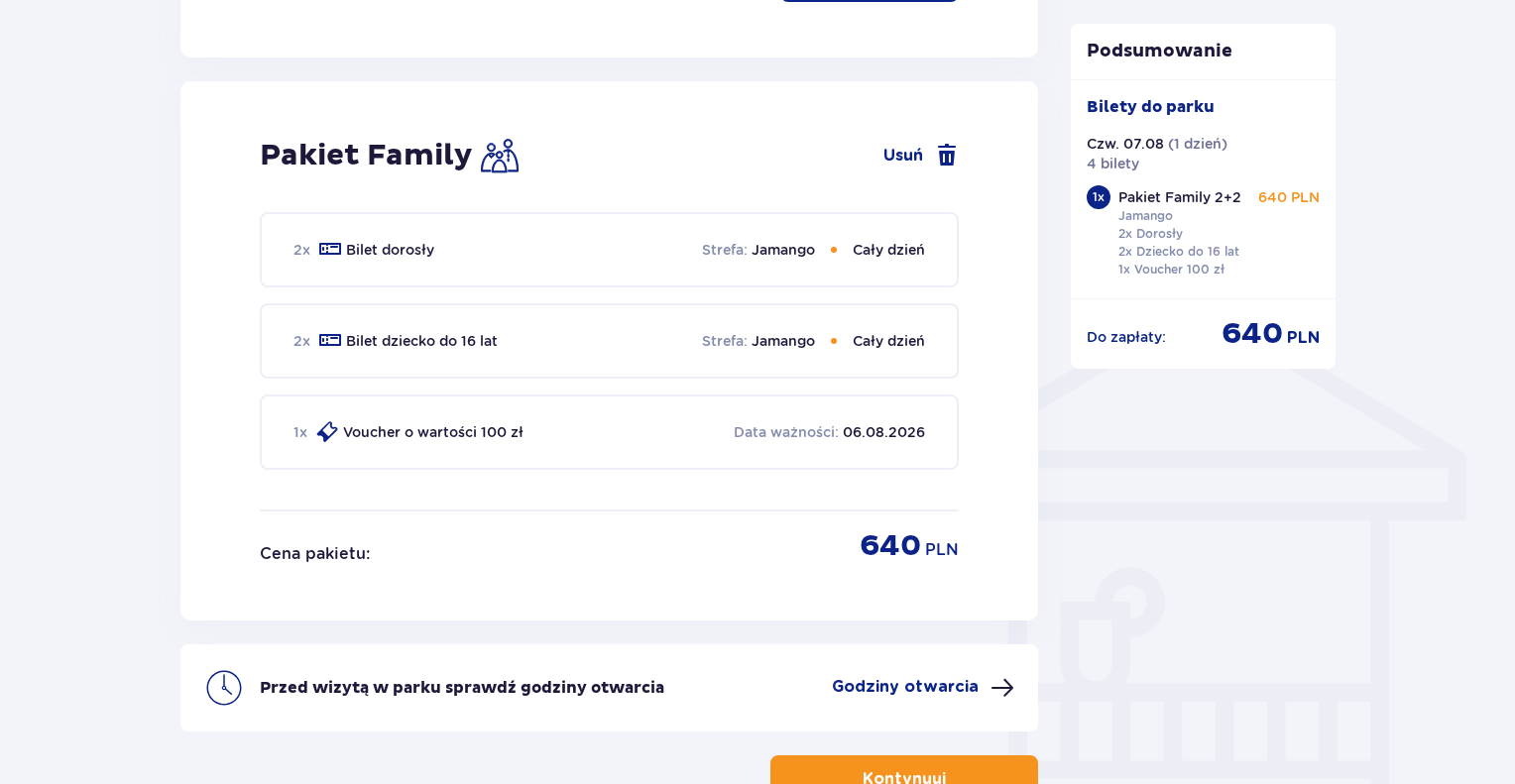 scroll, scrollTop: 1451, scrollLeft: 0, axis: vertical 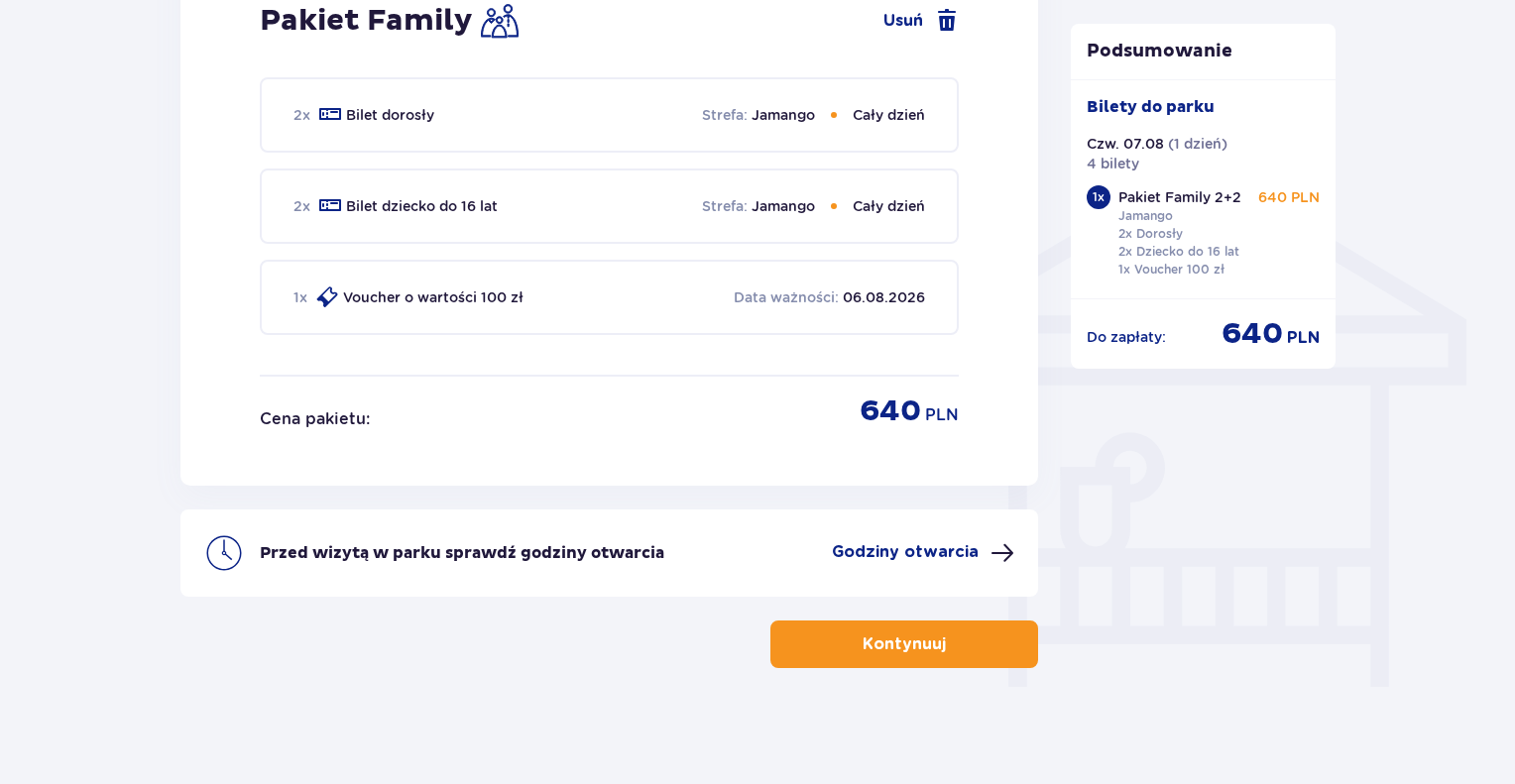 click on "Kontynuuj" at bounding box center [904, 644] 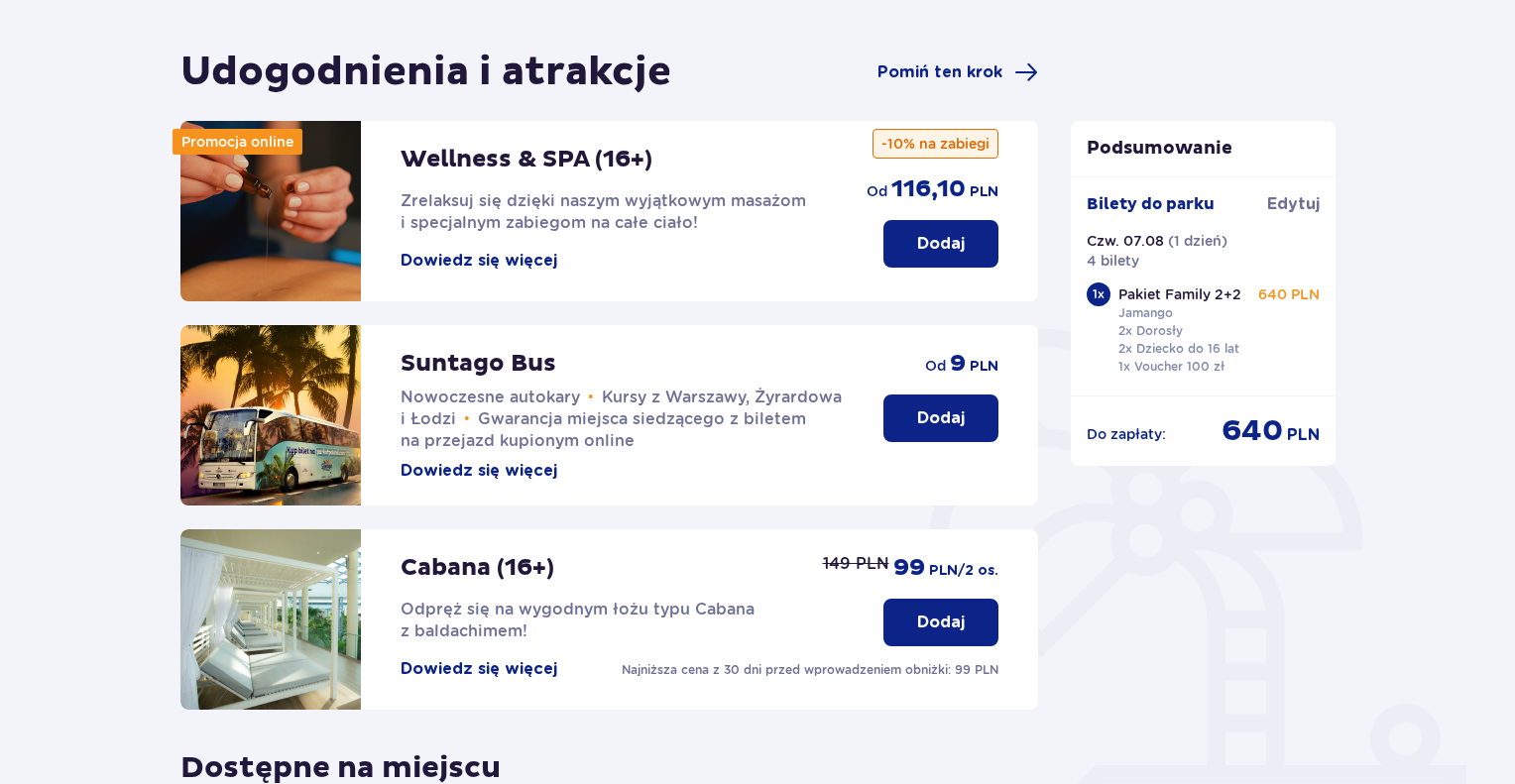scroll, scrollTop: 0, scrollLeft: 0, axis: both 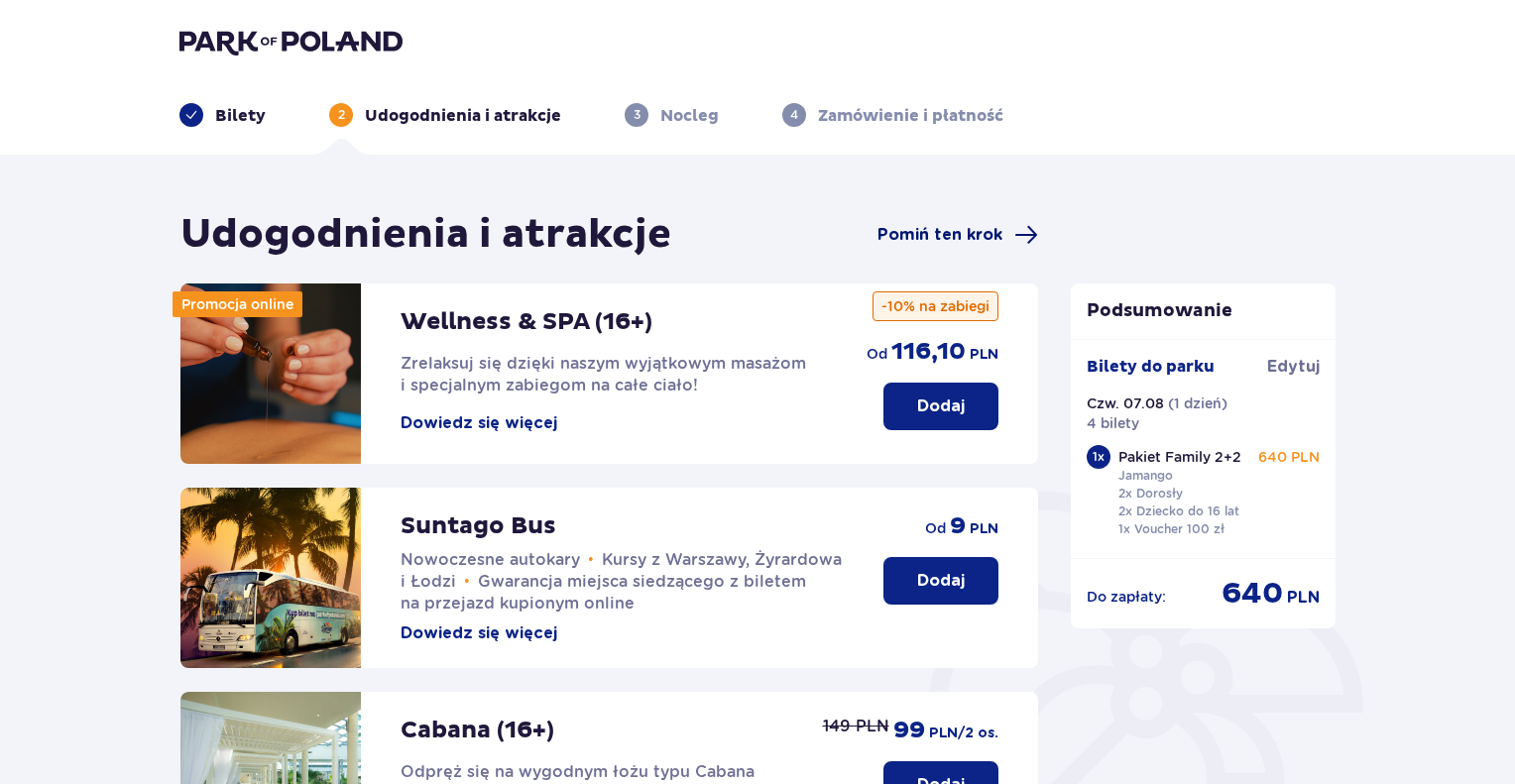 click at bounding box center (1026, 235) 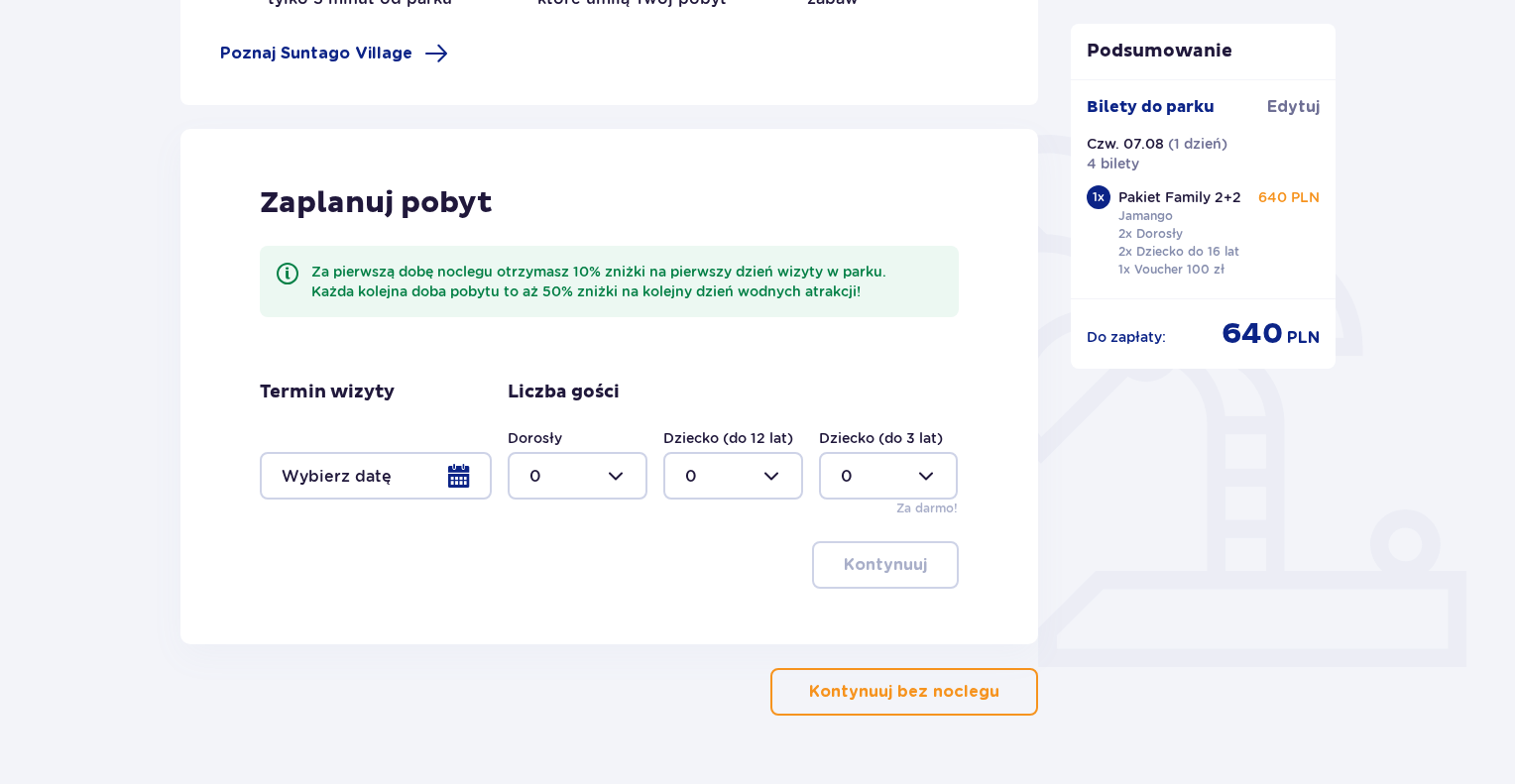 scroll, scrollTop: 407, scrollLeft: 0, axis: vertical 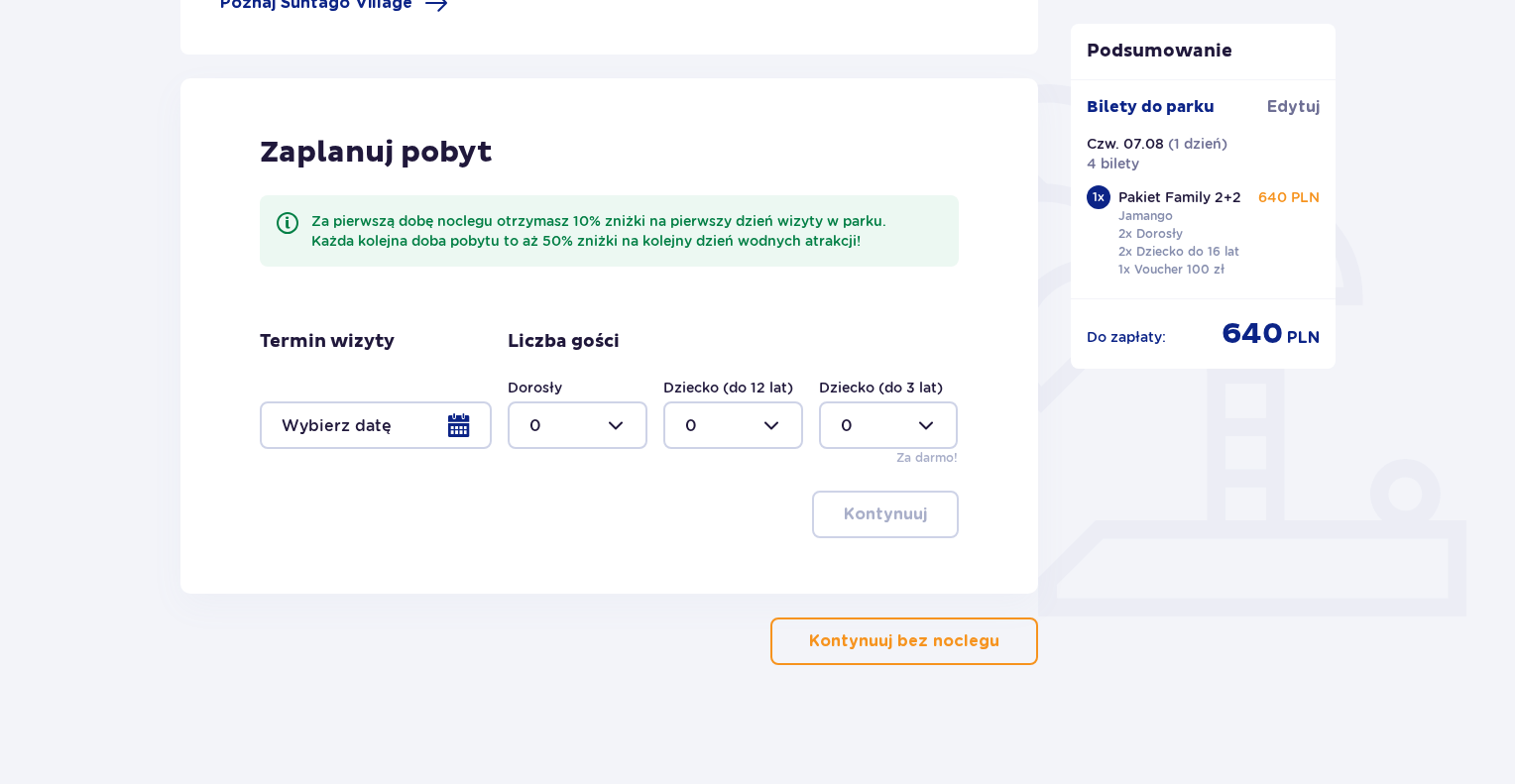 click on "Kontynuuj bez noclegu" at bounding box center [904, 641] 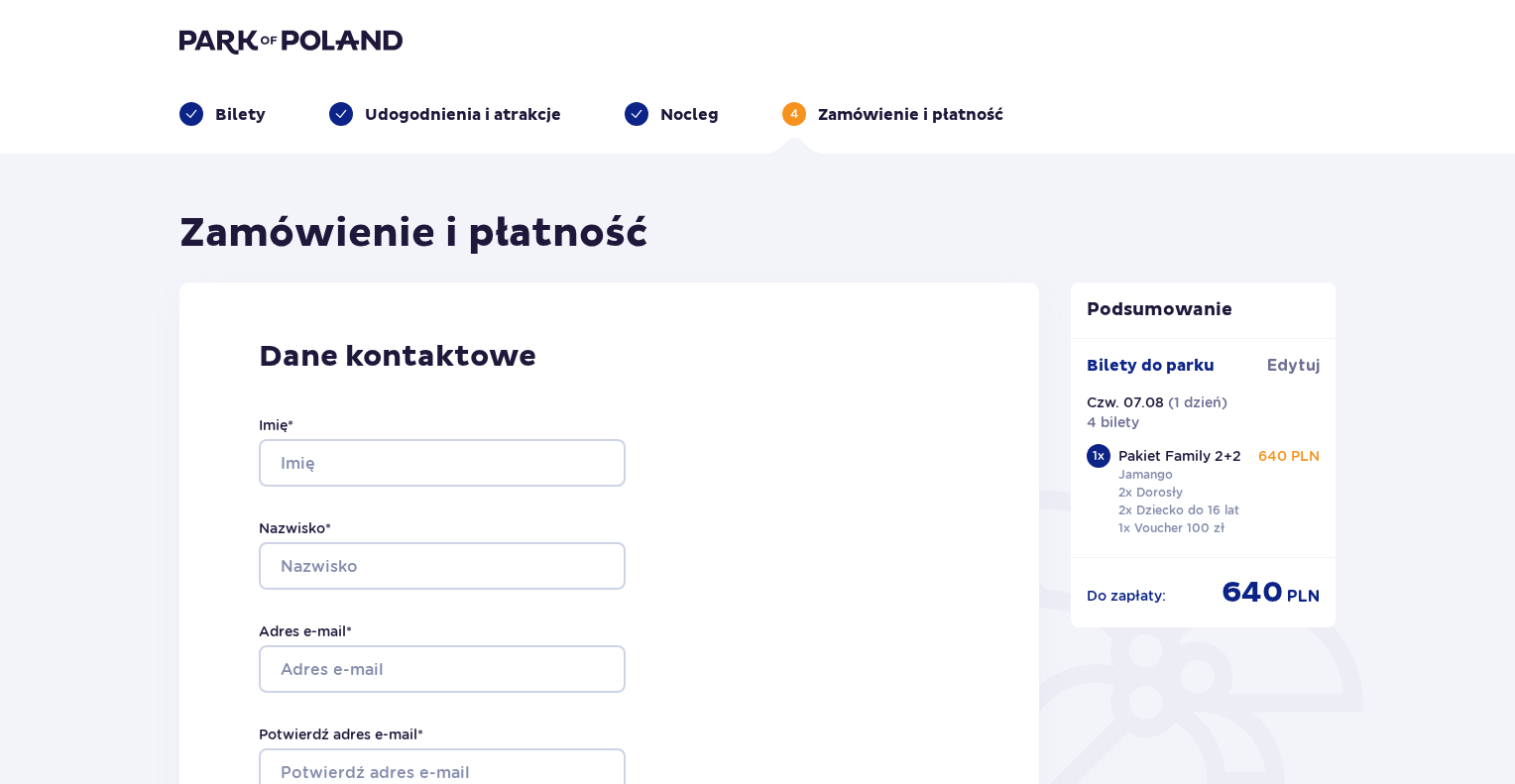 scroll, scrollTop: 0, scrollLeft: 0, axis: both 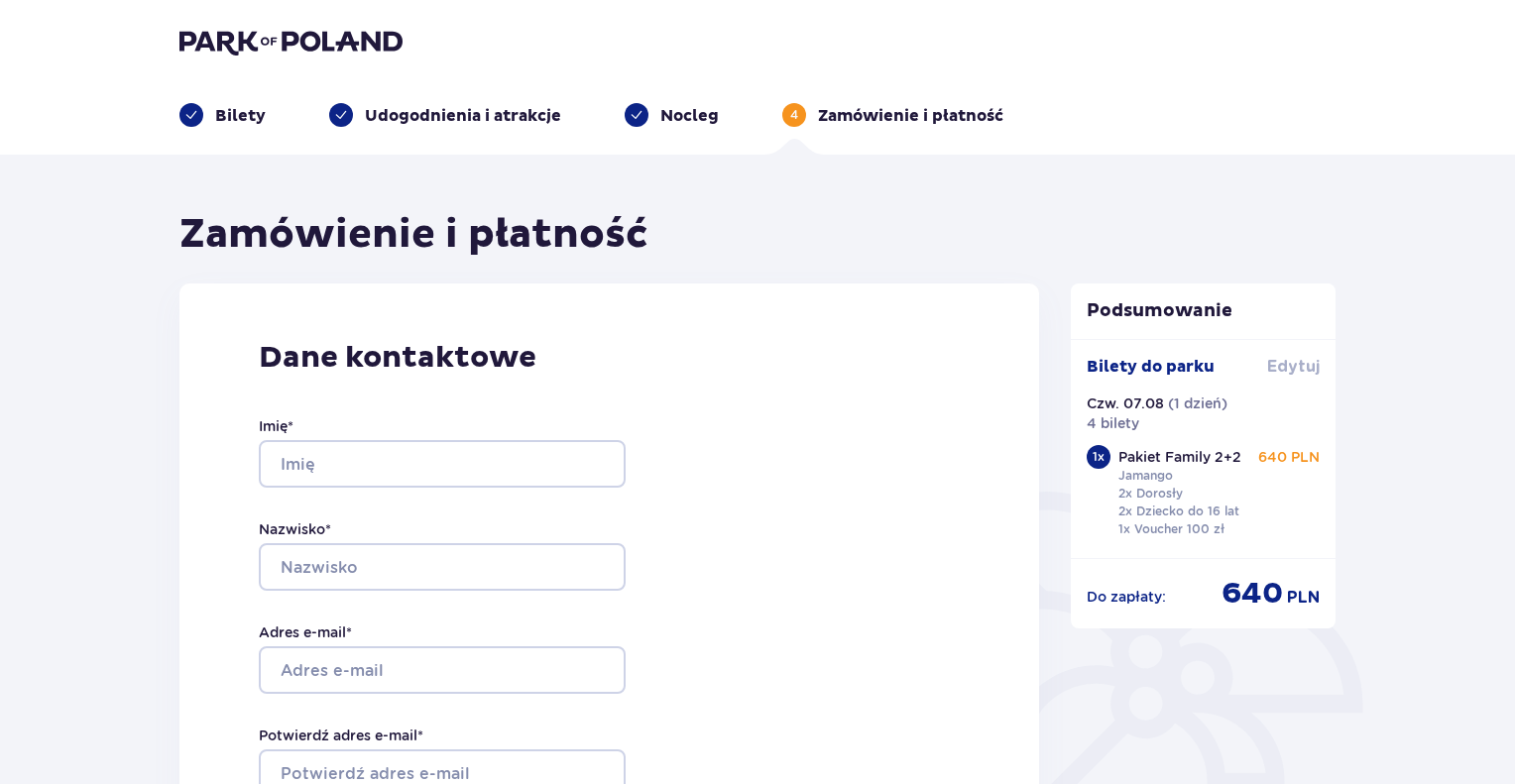 click on "Edytuj" at bounding box center [1293, 367] 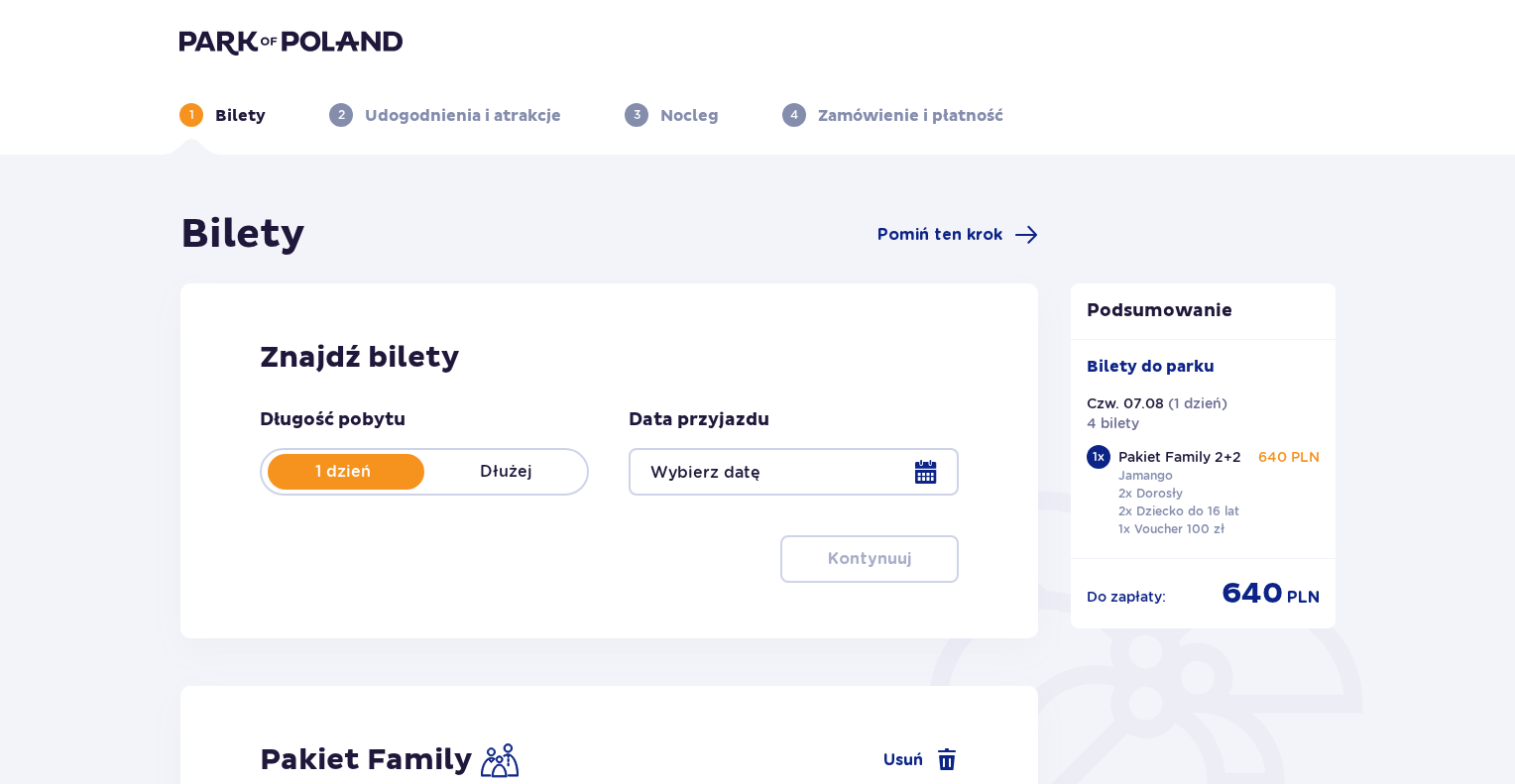 type on "07.08.25" 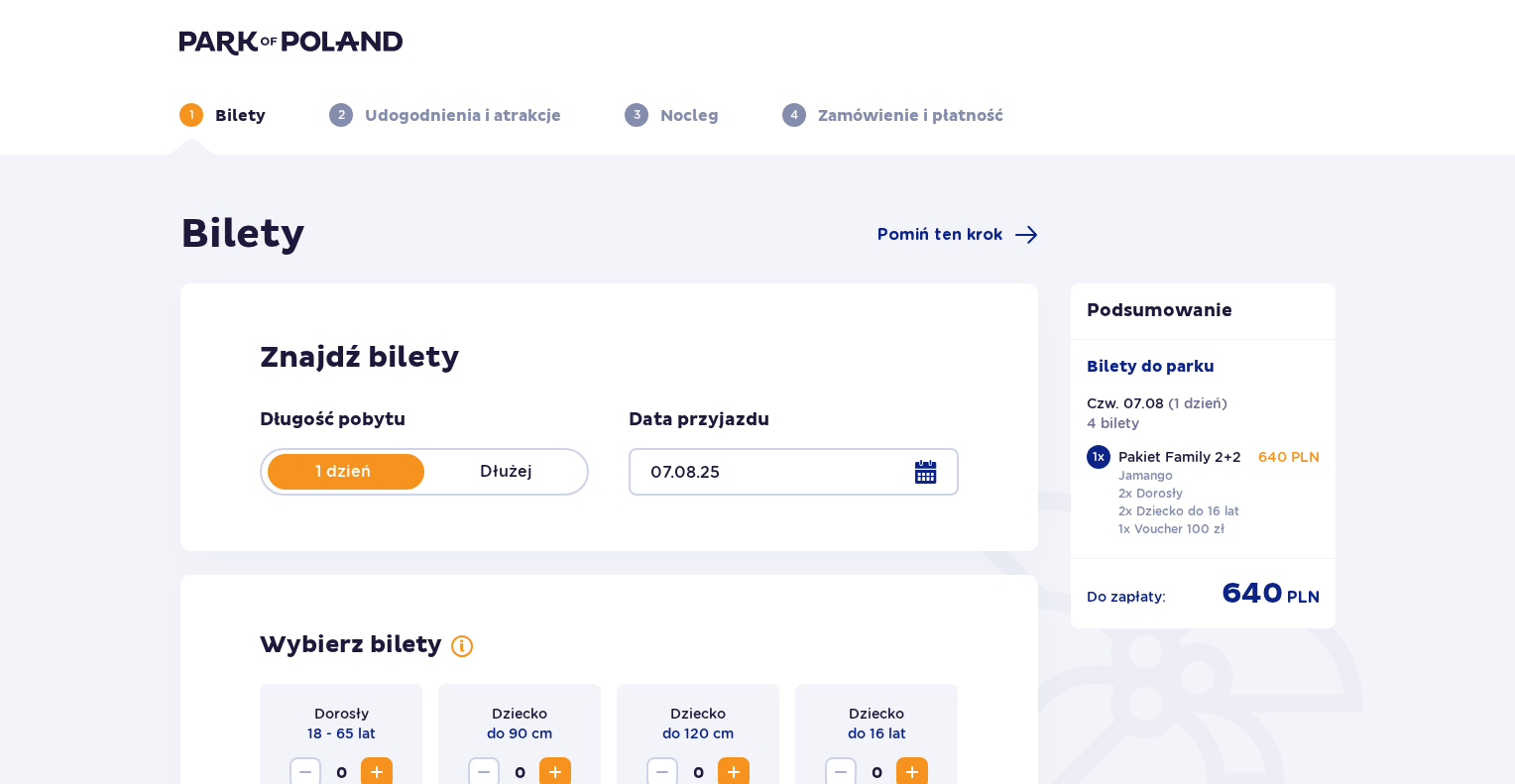 scroll, scrollTop: 297, scrollLeft: 0, axis: vertical 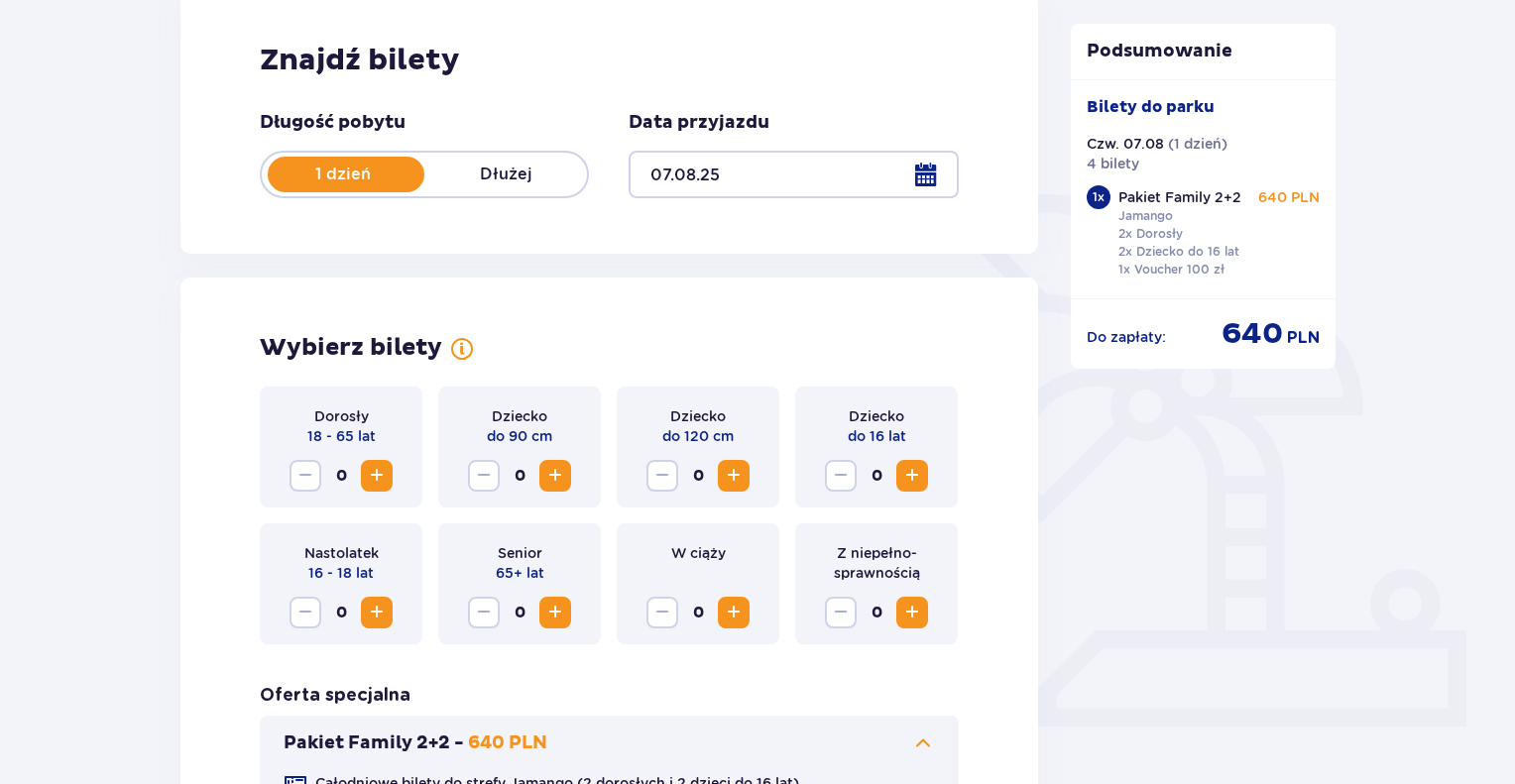 click at bounding box center (377, 476) 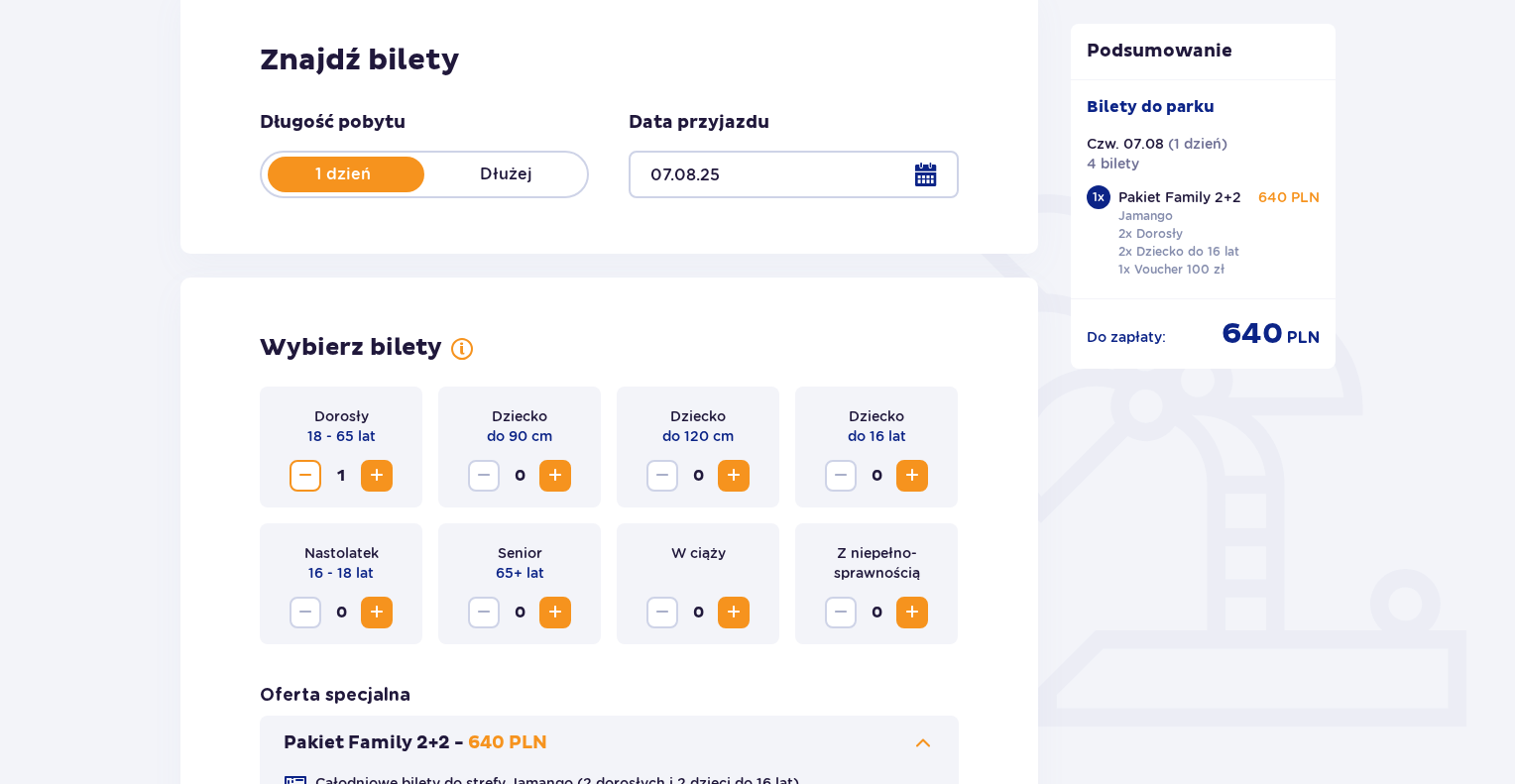 click at bounding box center (377, 476) 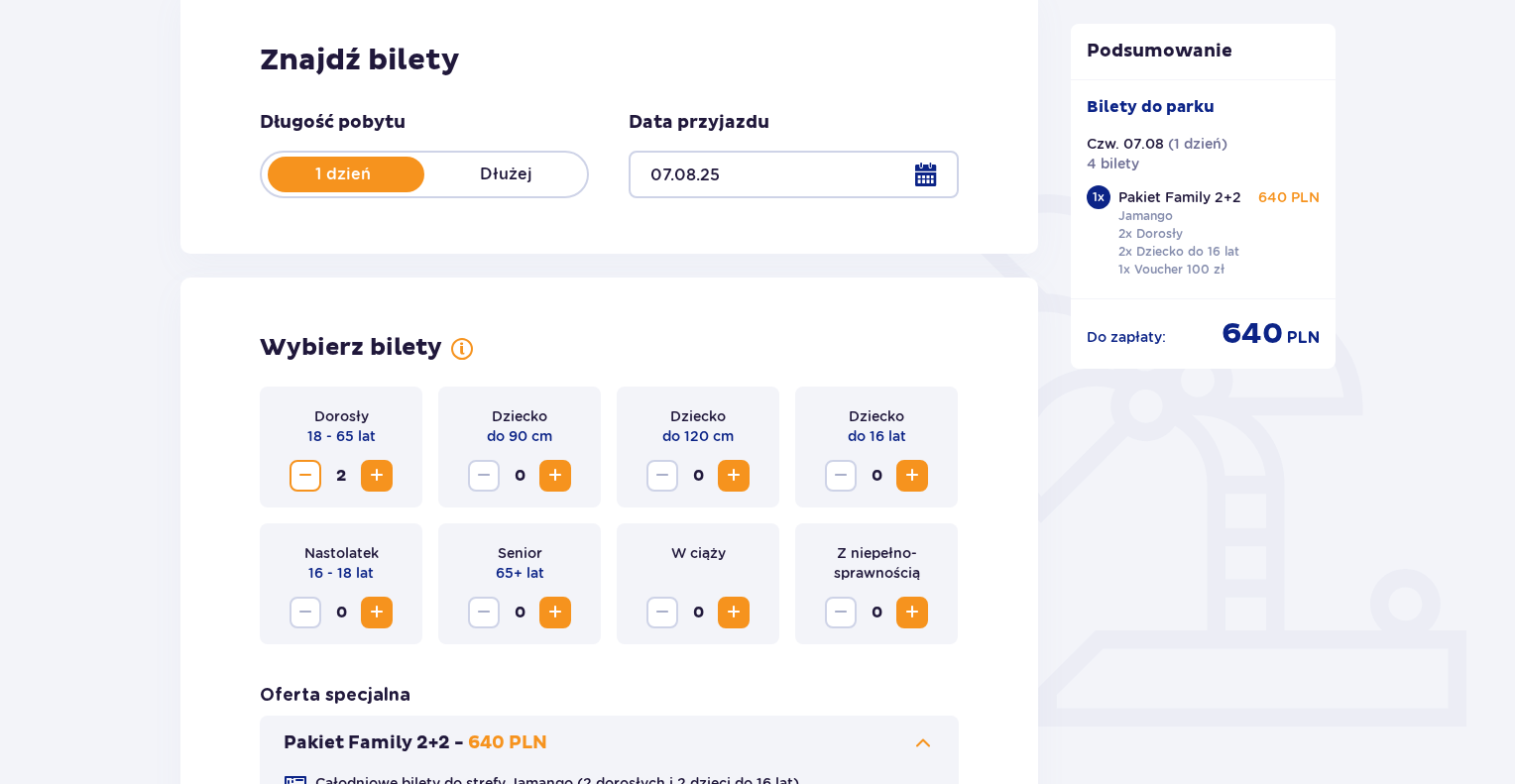 click at bounding box center [912, 476] 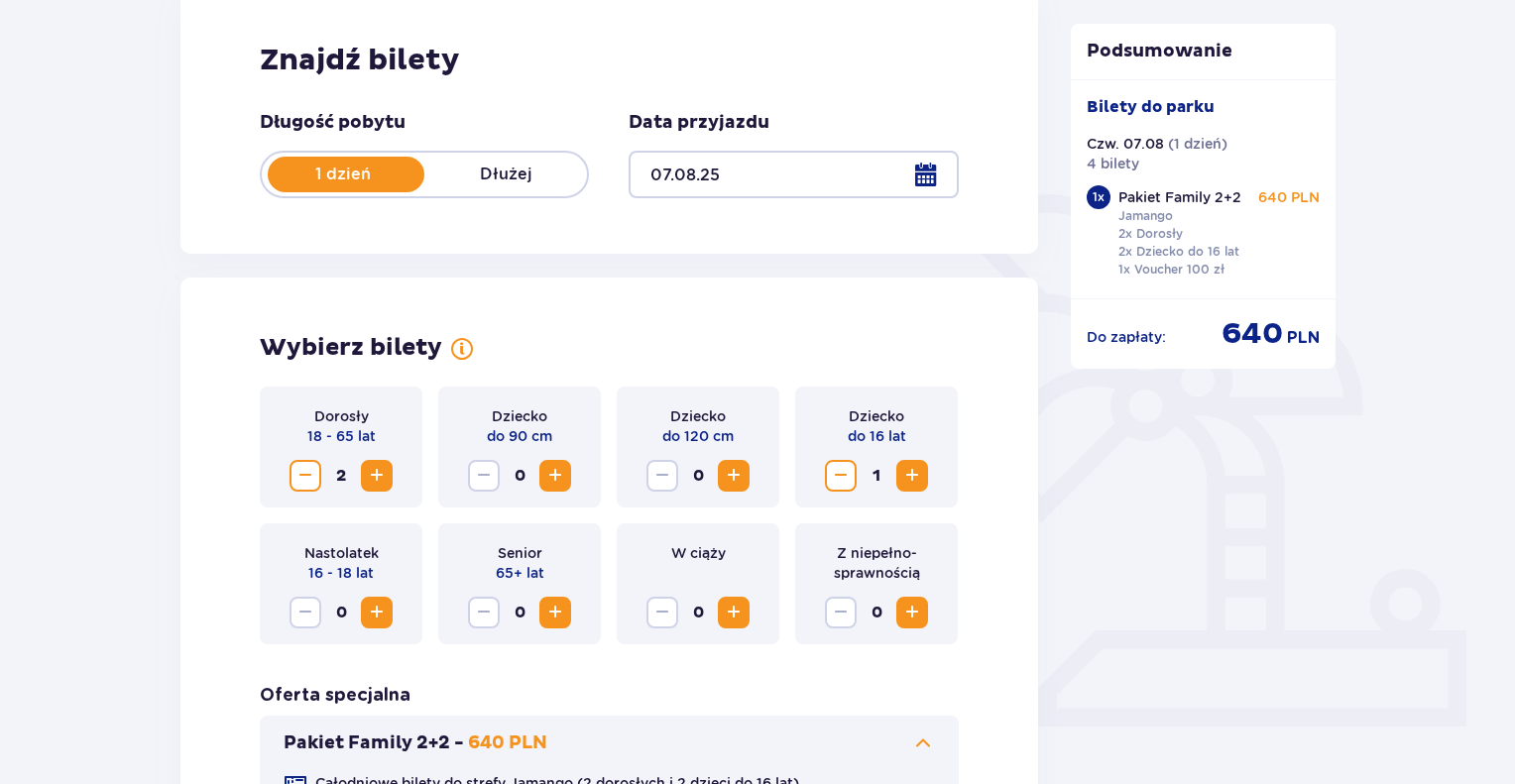 click at bounding box center (912, 476) 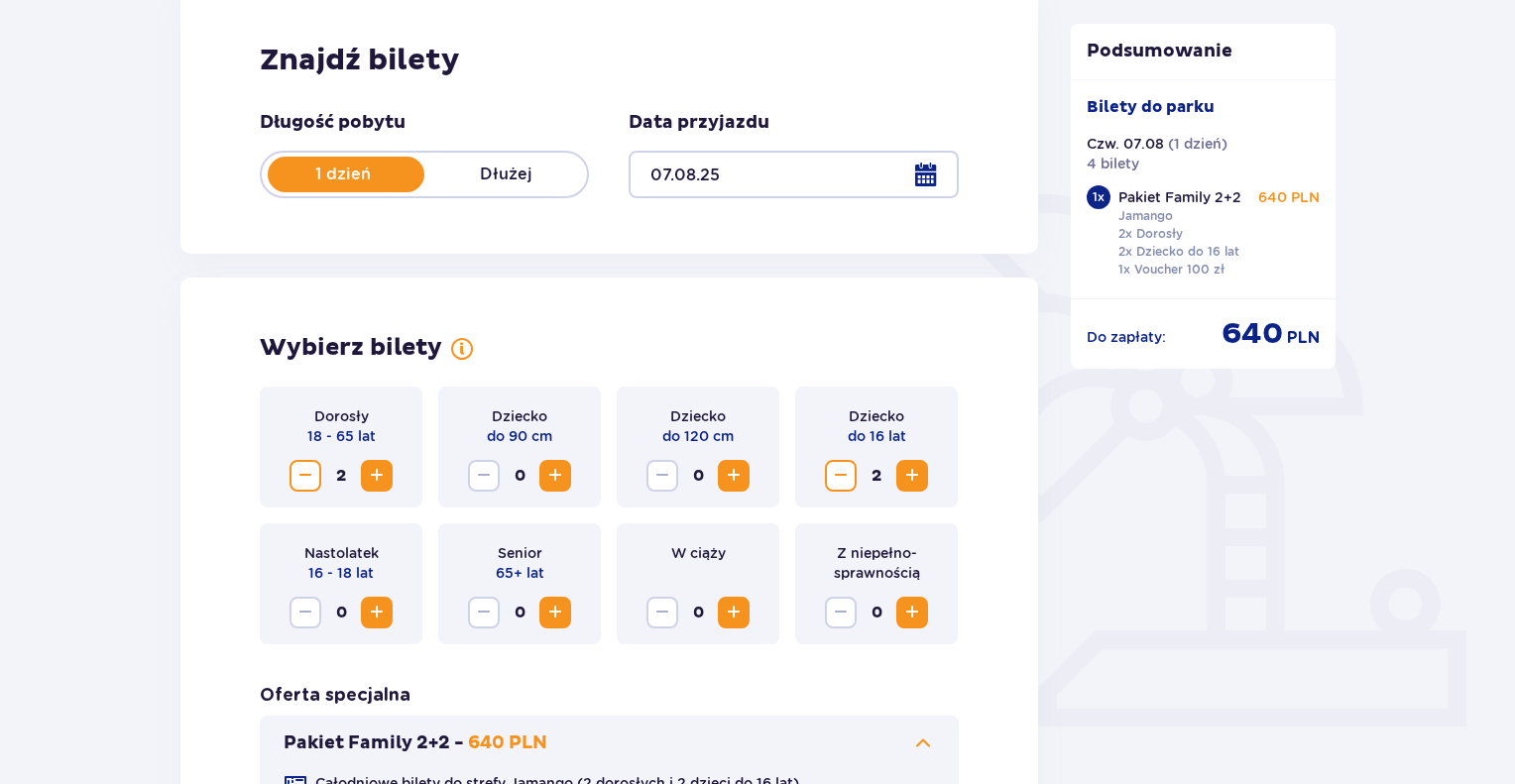 click at bounding box center (912, 476) 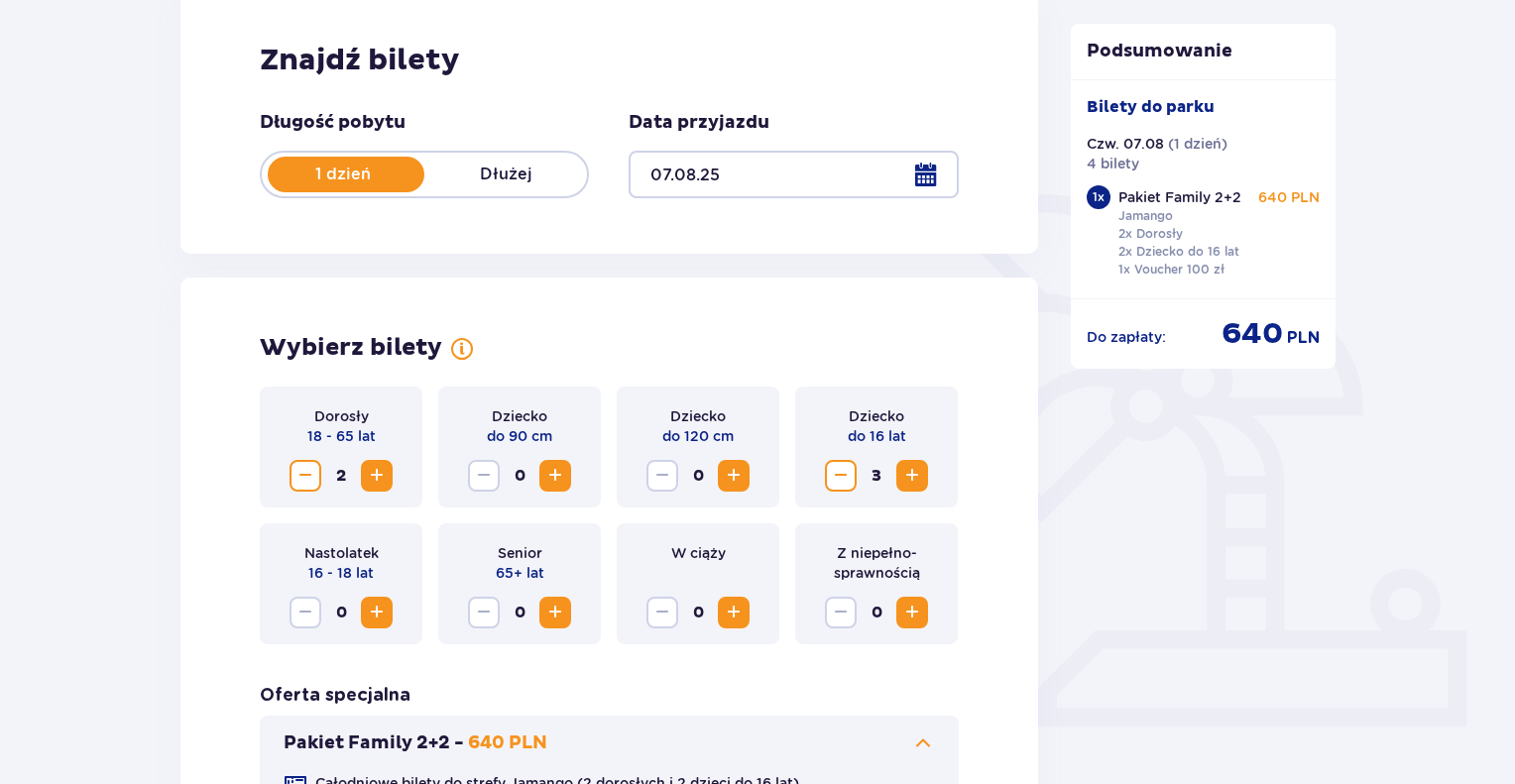 click on "Wybierz bilety Dorosły [AGE] - [AGE] lat 2 Dziecko do [HEIGHT] cm 0 Dziecko do [HEIGHT] cm 0 Dziecko do [AGE] lat 3 Nastolatek [AGE] - [AGE] lat 0 Senior [AGE]+ lat 0 W ciąży 0 Z niepełno­sprawnością 0 Oferta specjalna Pakiet Family 2+2 -  [PRICE] PLN Całodniowe bilety do strefy Jamango (2 dorosłych i 2 dzieci do [AGE] lat) Voucher [PRICE] zł w cenie: do wykorzystania online lub na miejscu (np. w restauracji) Zasady oferty Usuń Pakiet Family Kontynuuj" at bounding box center [609, 677] 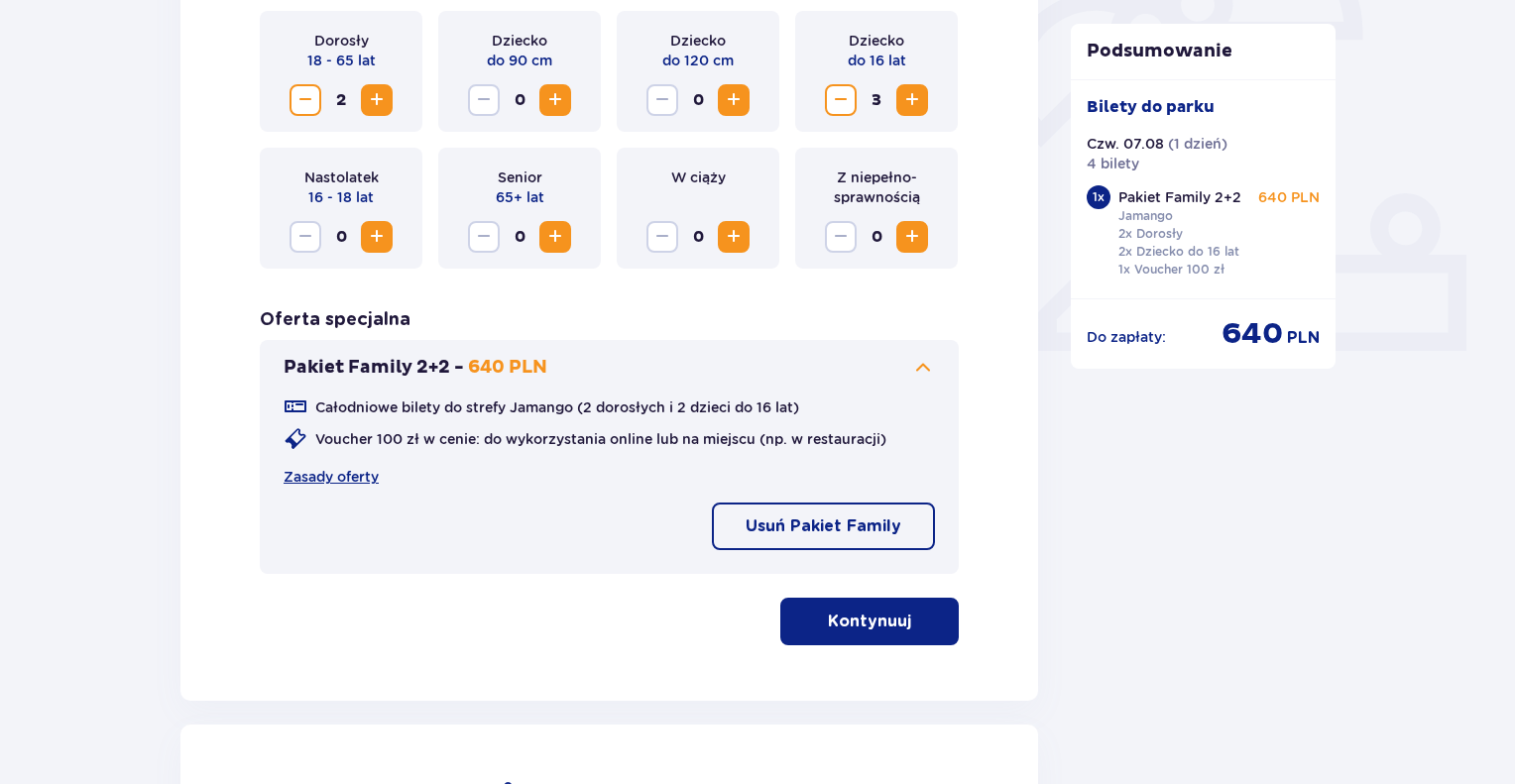 scroll, scrollTop: 658, scrollLeft: 0, axis: vertical 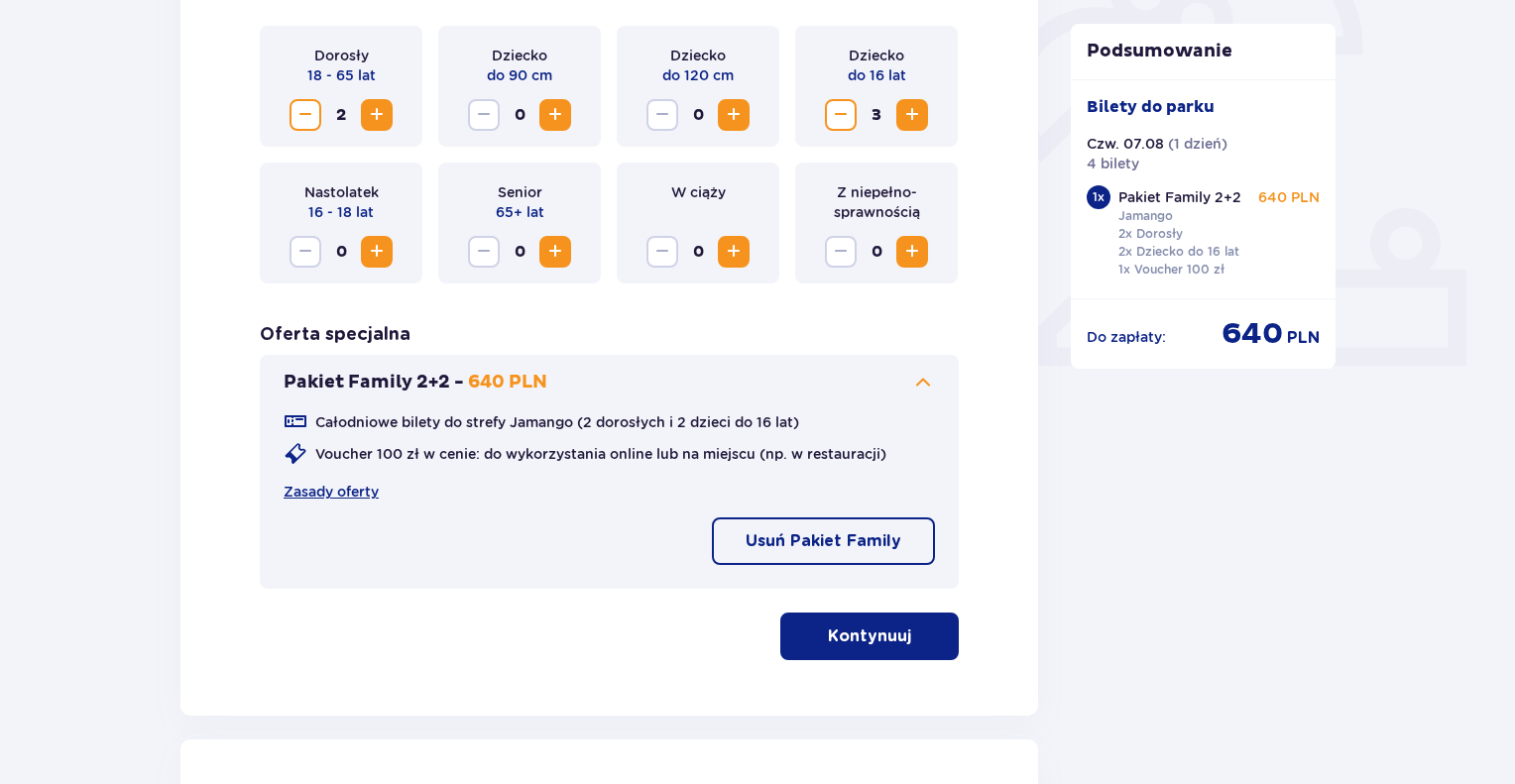 click on "Kontynuuj" at bounding box center (870, 636) 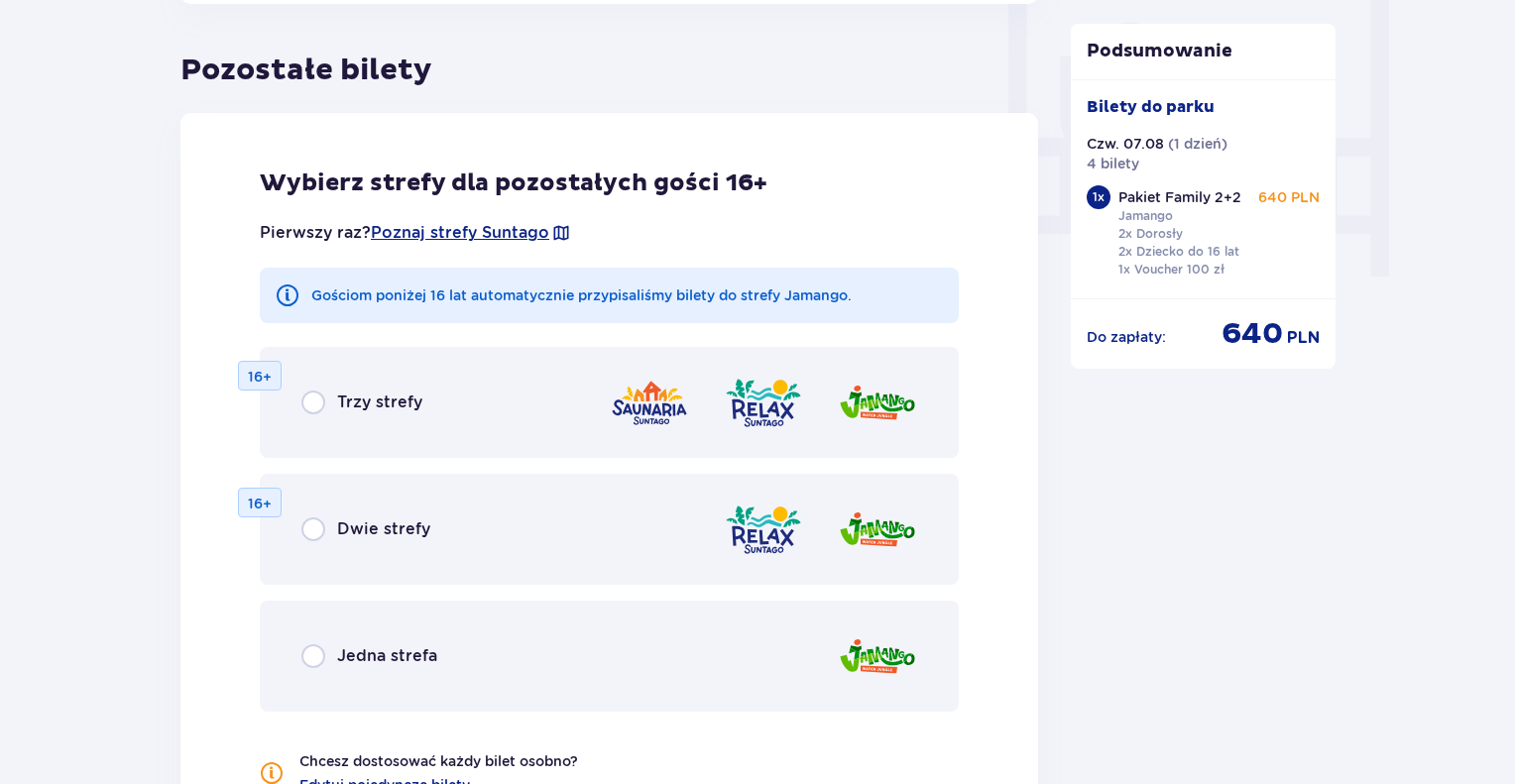 scroll, scrollTop: 1924, scrollLeft: 0, axis: vertical 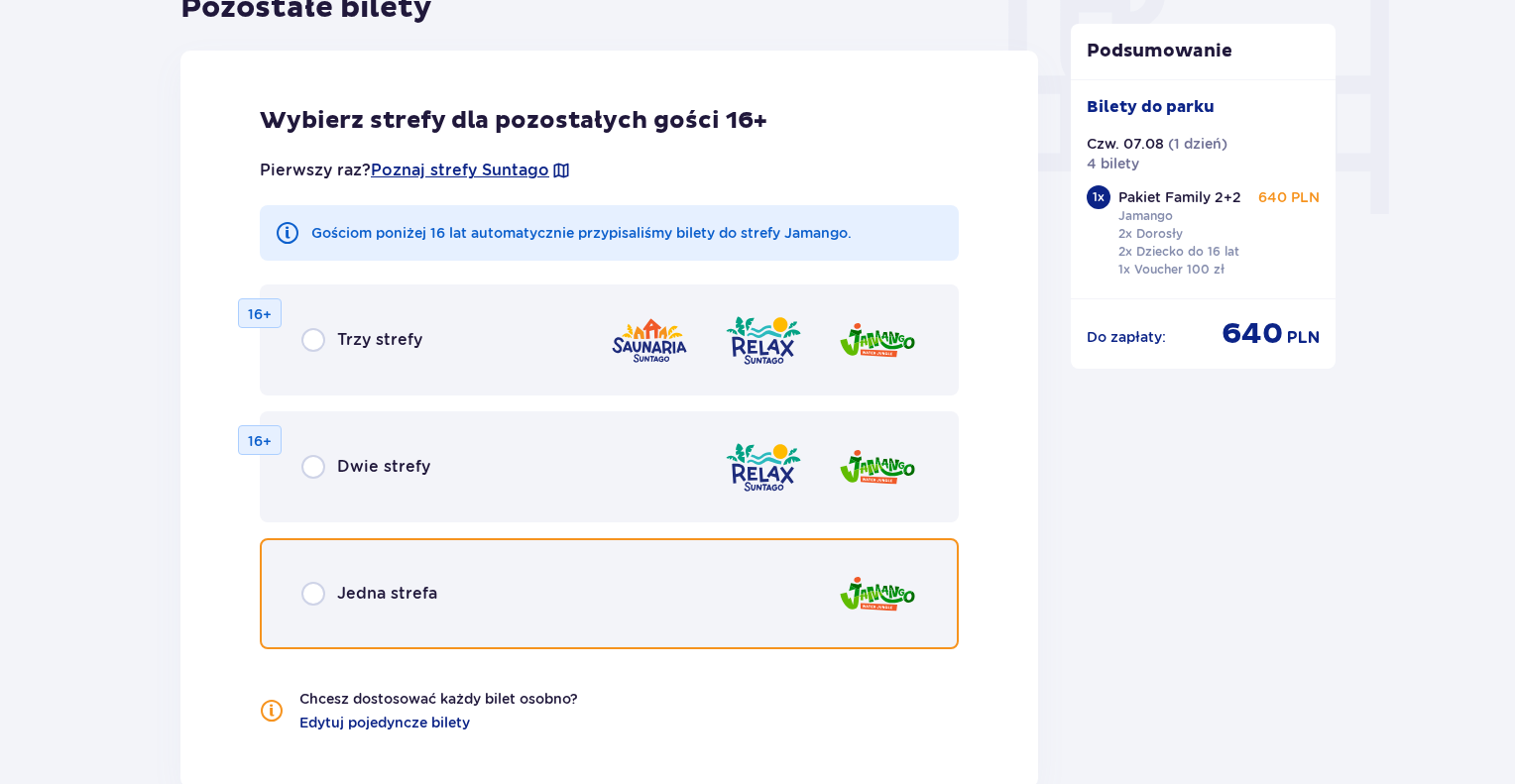 click at bounding box center (313, 594) 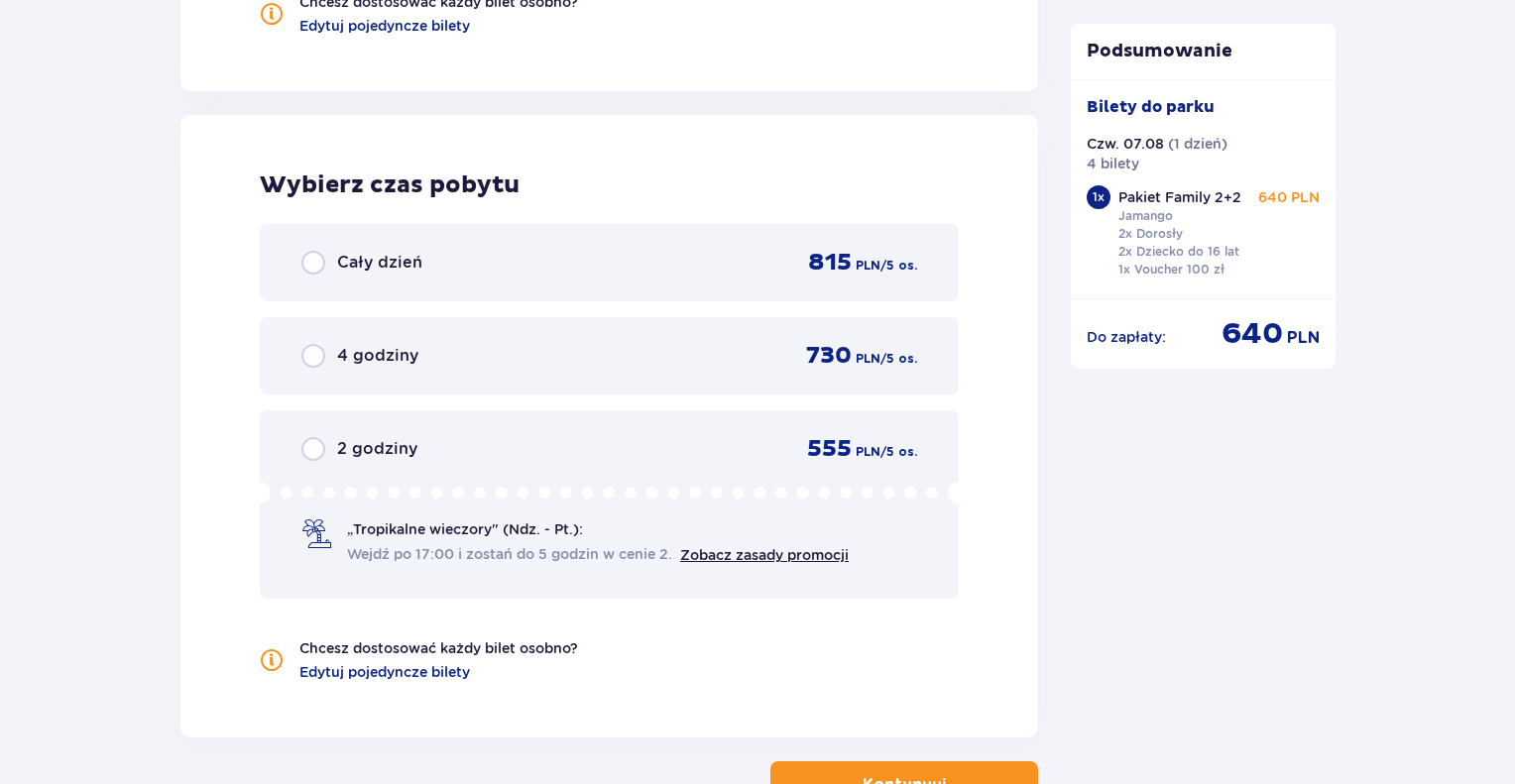 scroll, scrollTop: 2586, scrollLeft: 0, axis: vertical 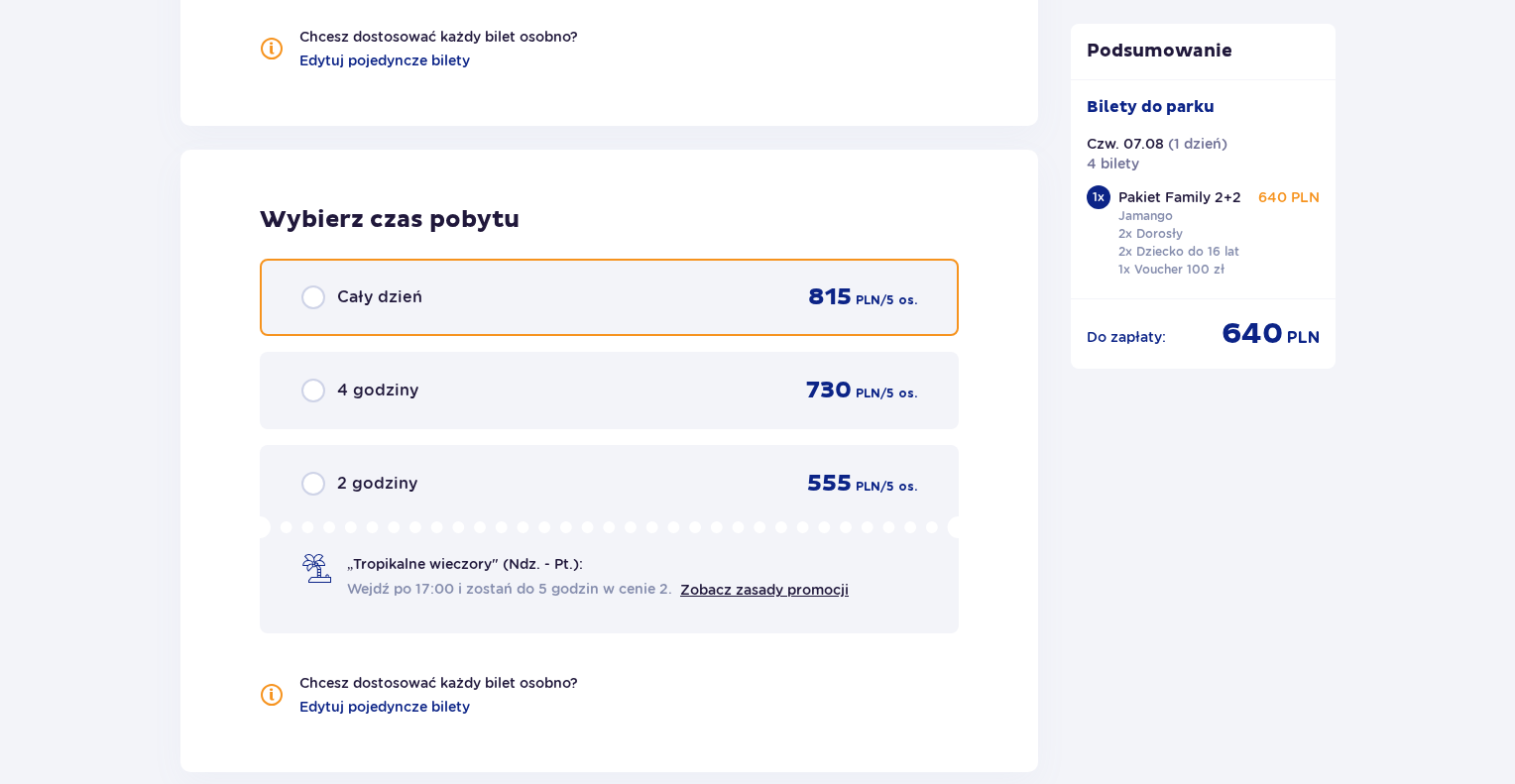 click at bounding box center [313, 297] 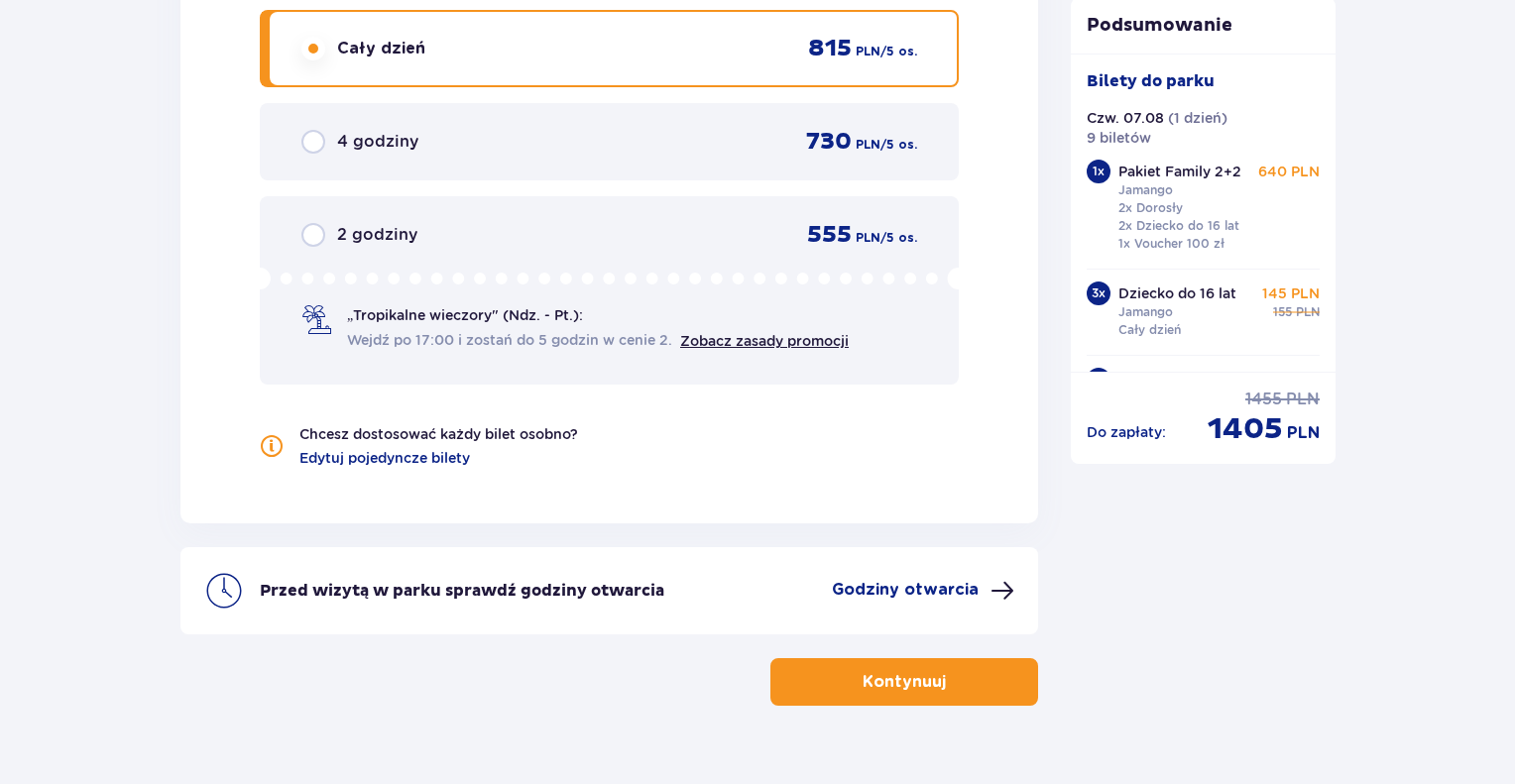 scroll, scrollTop: 2870, scrollLeft: 0, axis: vertical 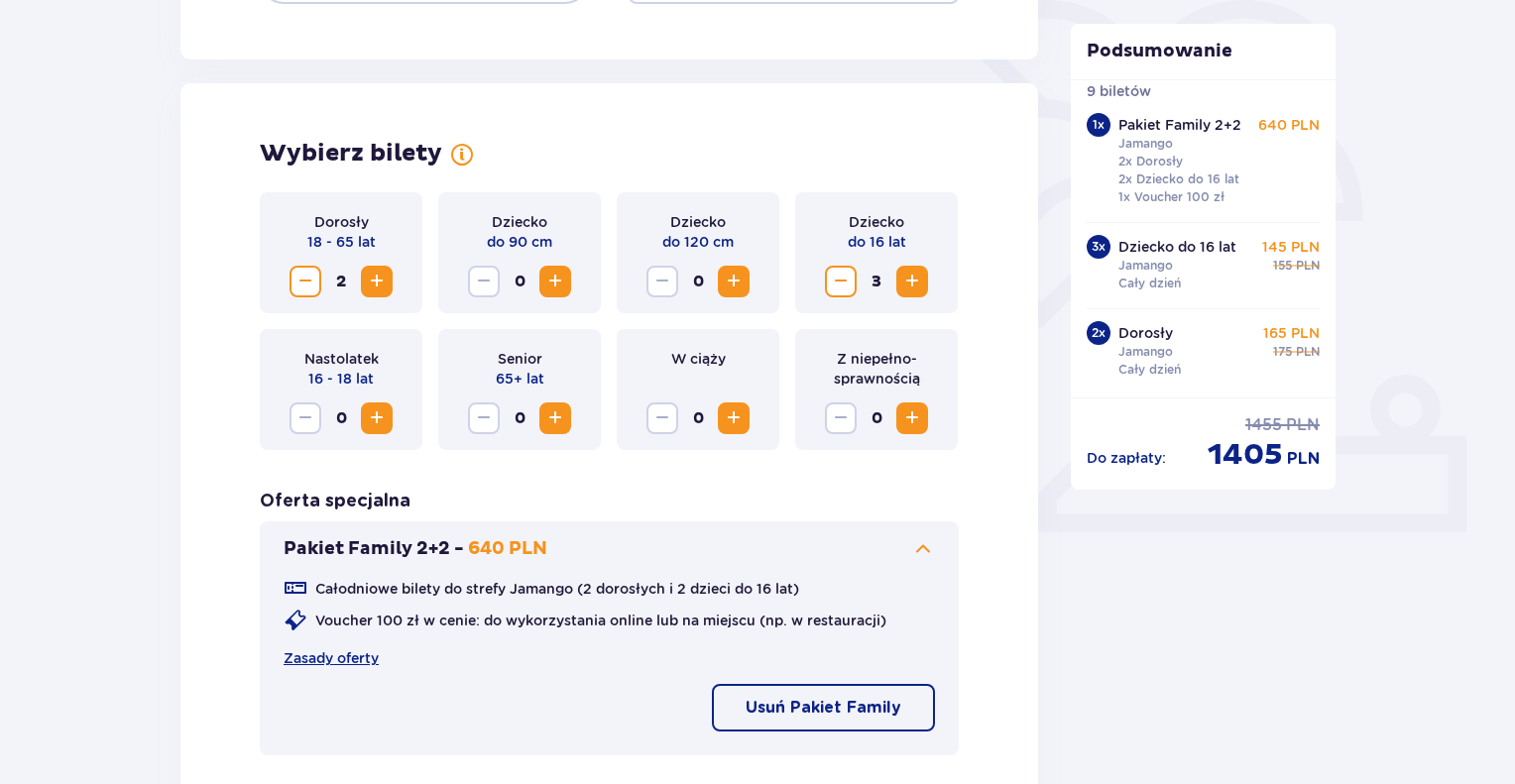 click at bounding box center (305, 281) 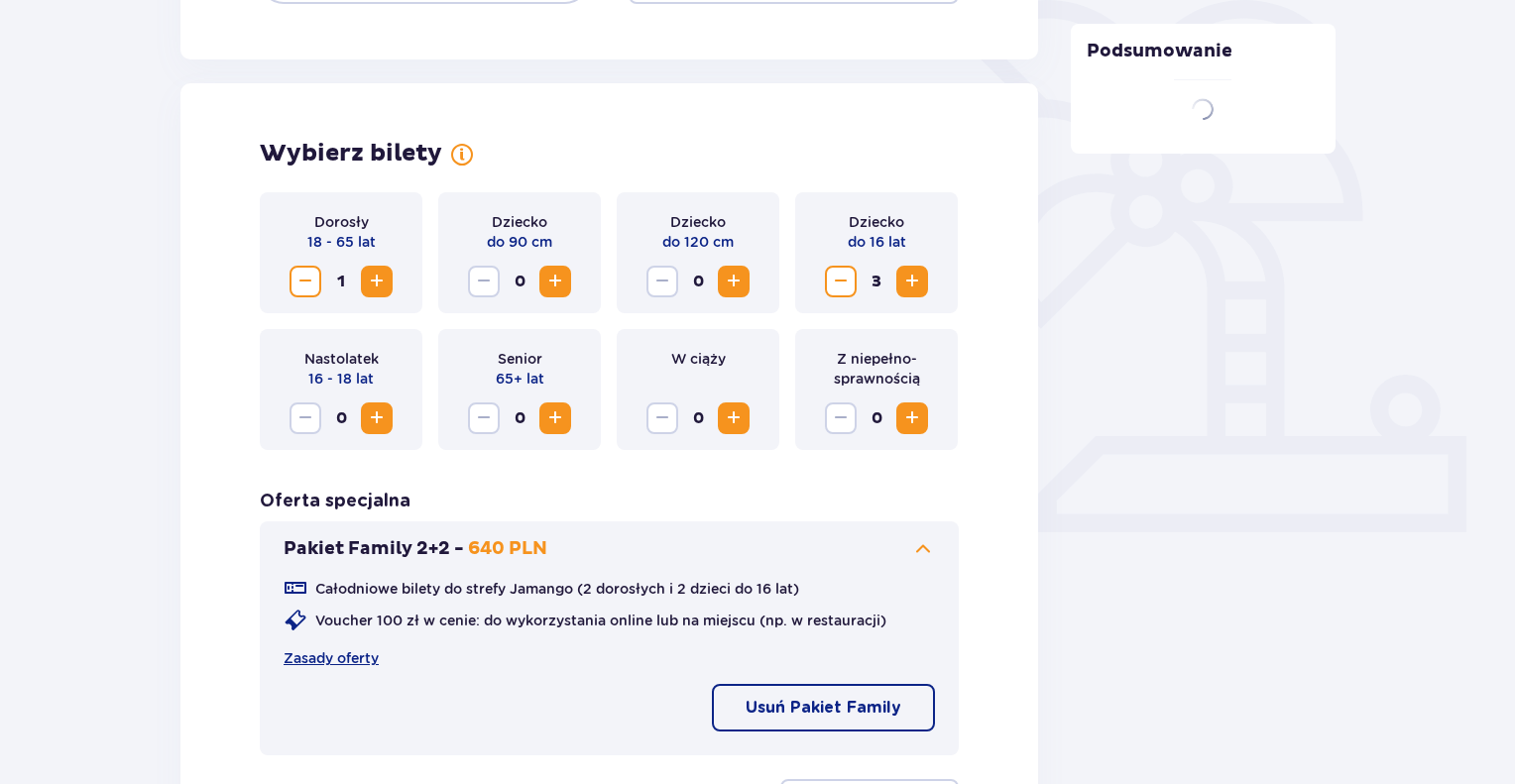 click at bounding box center (305, 281) 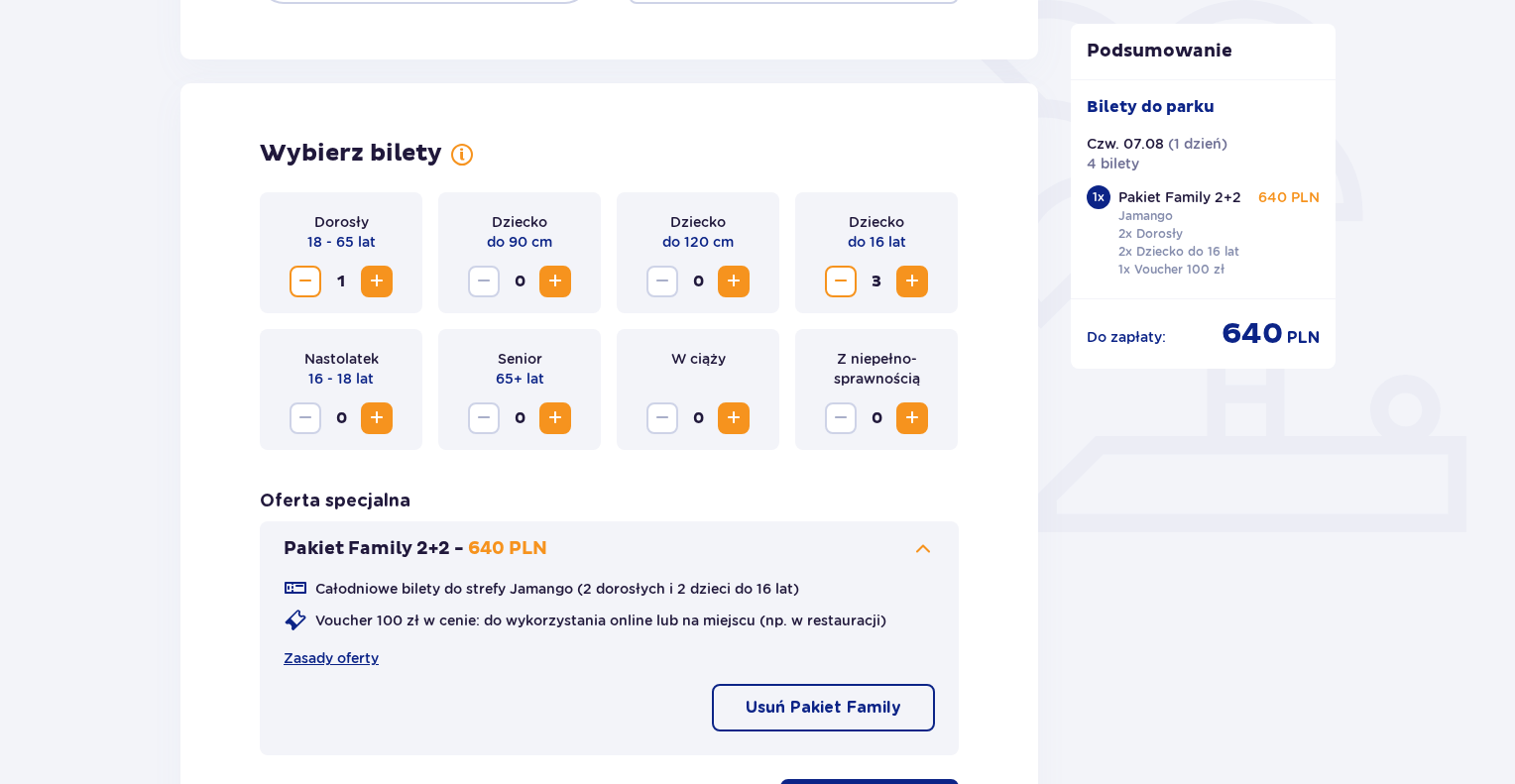 click at bounding box center [841, 281] 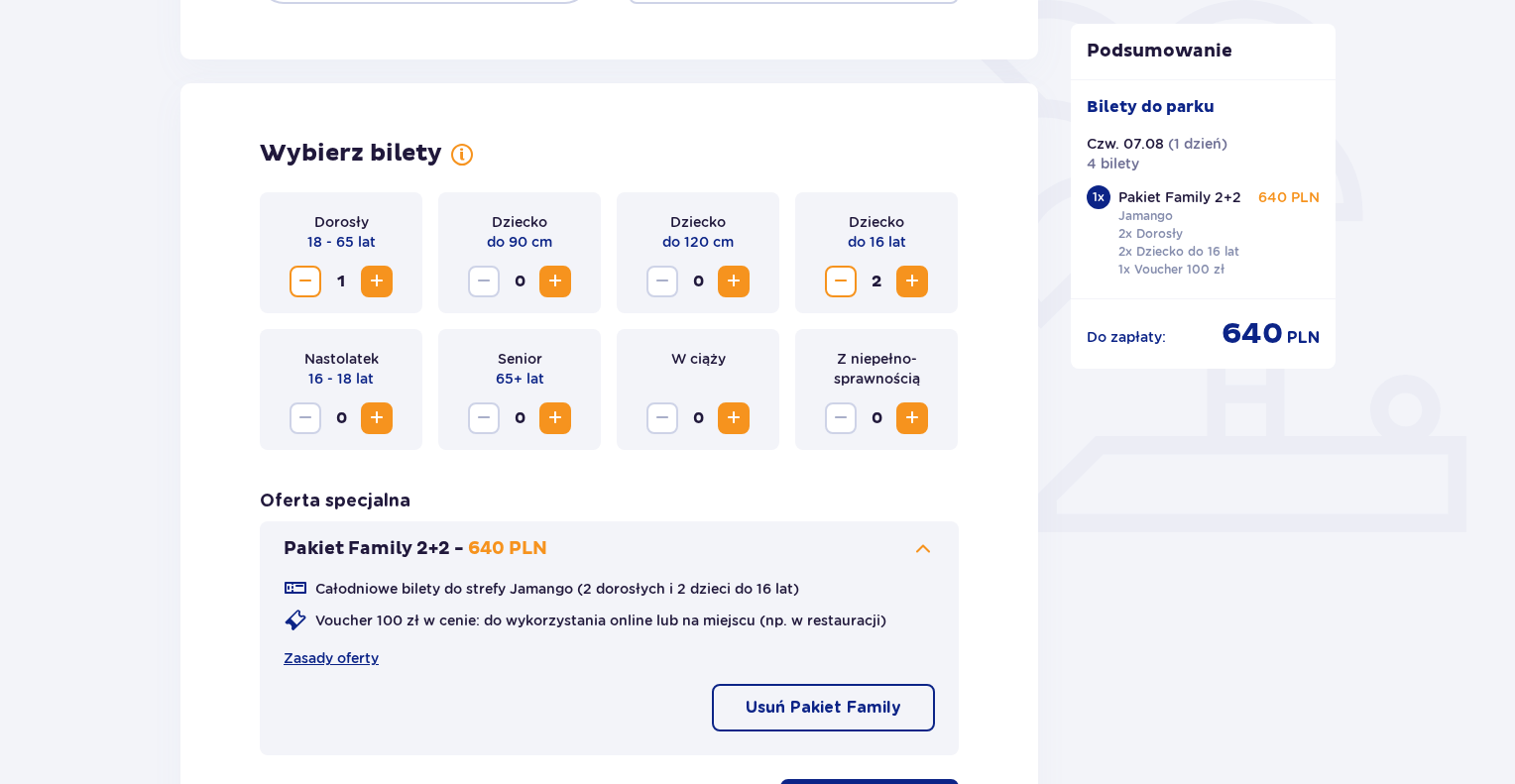 click at bounding box center [841, 281] 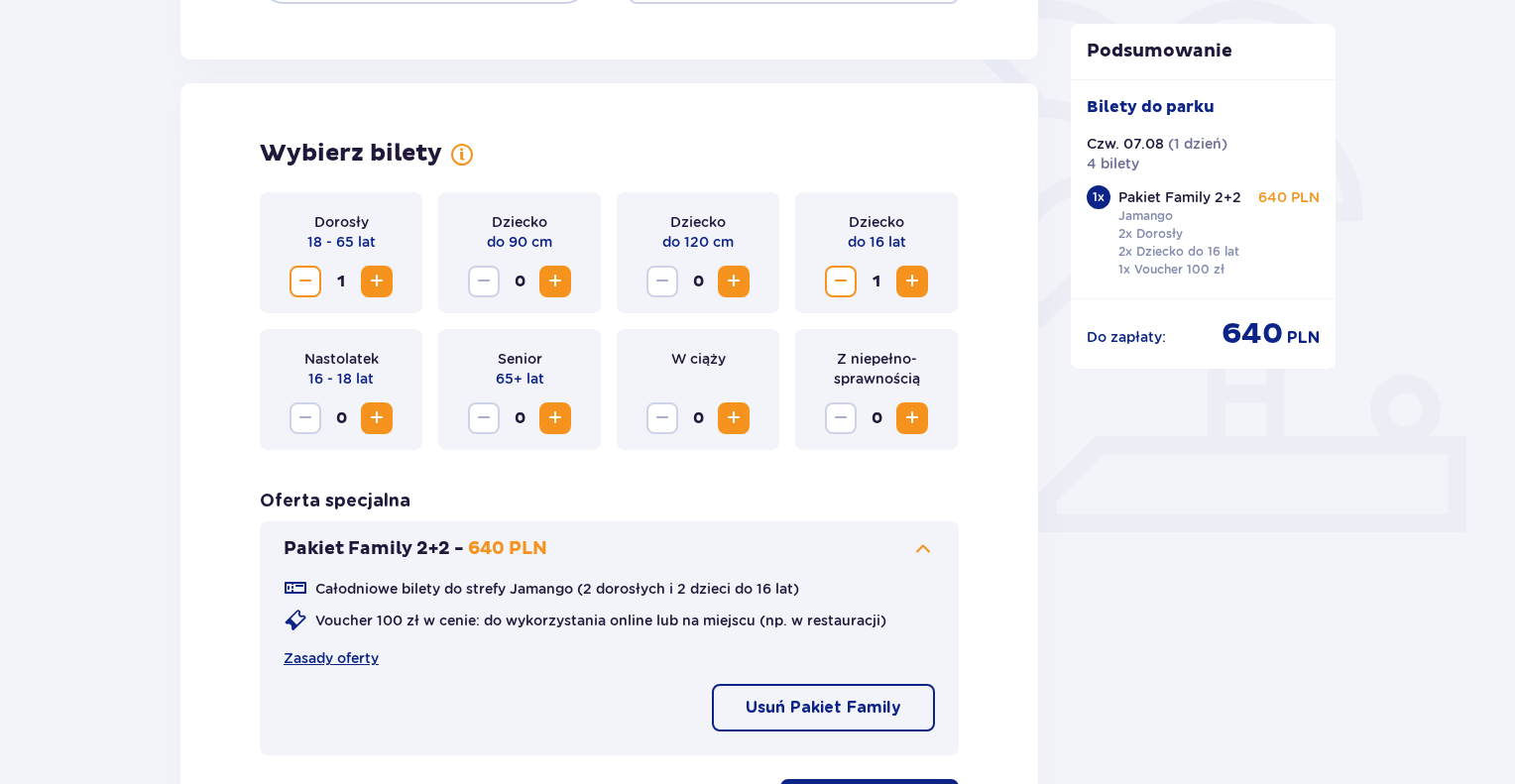 click on "Dorosły [AGE] - [AGE] lat 1 Dziecko do [HEIGHT] cm 0 Dziecko do [HEIGHT] cm 0 Dziecko do [AGE] lat 1 Nastolatek [AGE] - [AGE] lat 0 Senior [AGE]+ lat 0 W ciąży 0 Z niepełno­sprawnością 0 Oferta specjalna Pakiet Family 2+2 -  [PRICE] PLN Całodniowe bilety do strefy Jamango (2 dorosłych i 2 dzieci do [AGE] lat) Voucher [PRICE] zł w cenie: do wykorzystania online lub na miejscu (np. w restauracji) Zasady oferty Usuń Pakiet Family Kontynuuj" at bounding box center [609, 509] 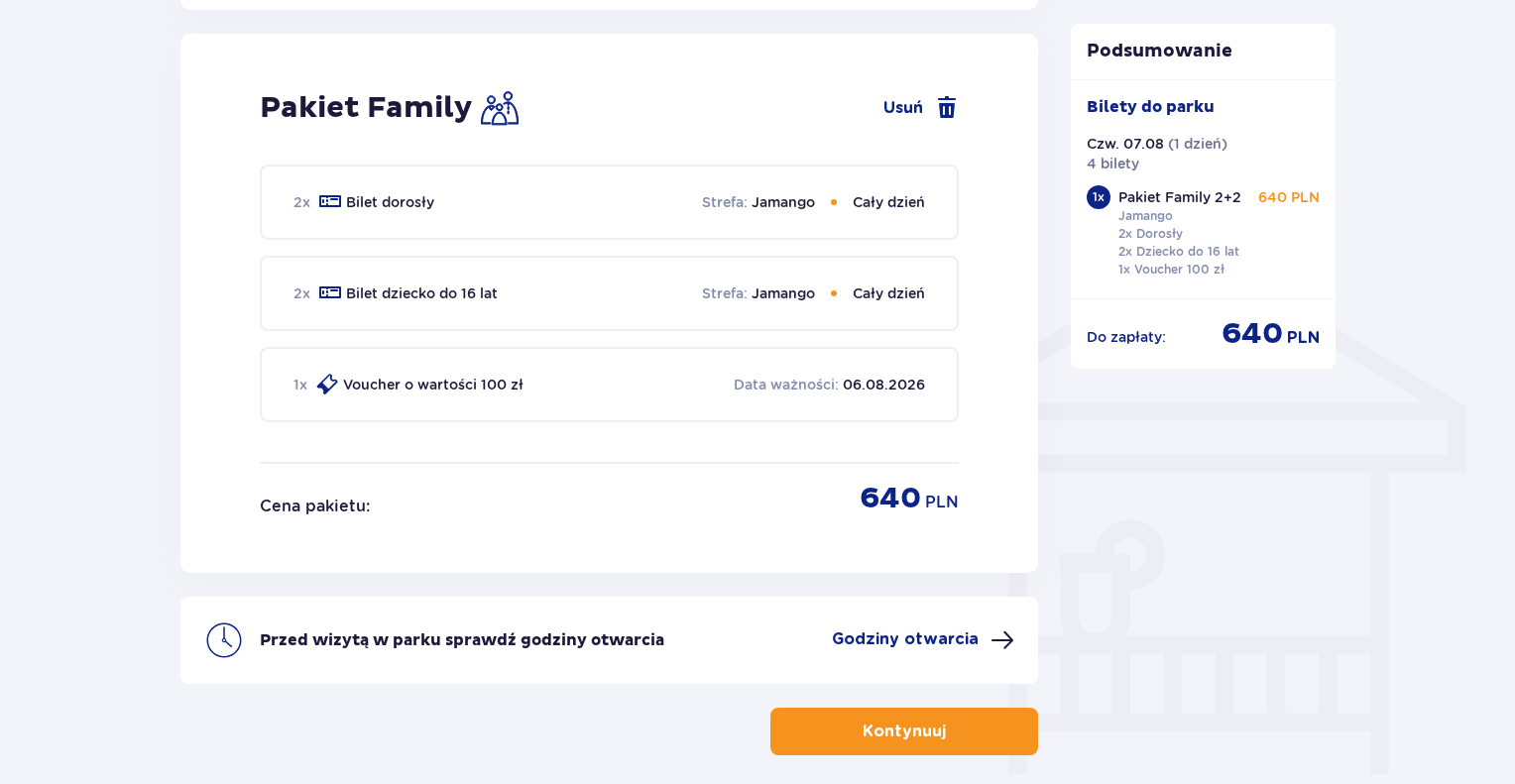 scroll, scrollTop: 1451, scrollLeft: 0, axis: vertical 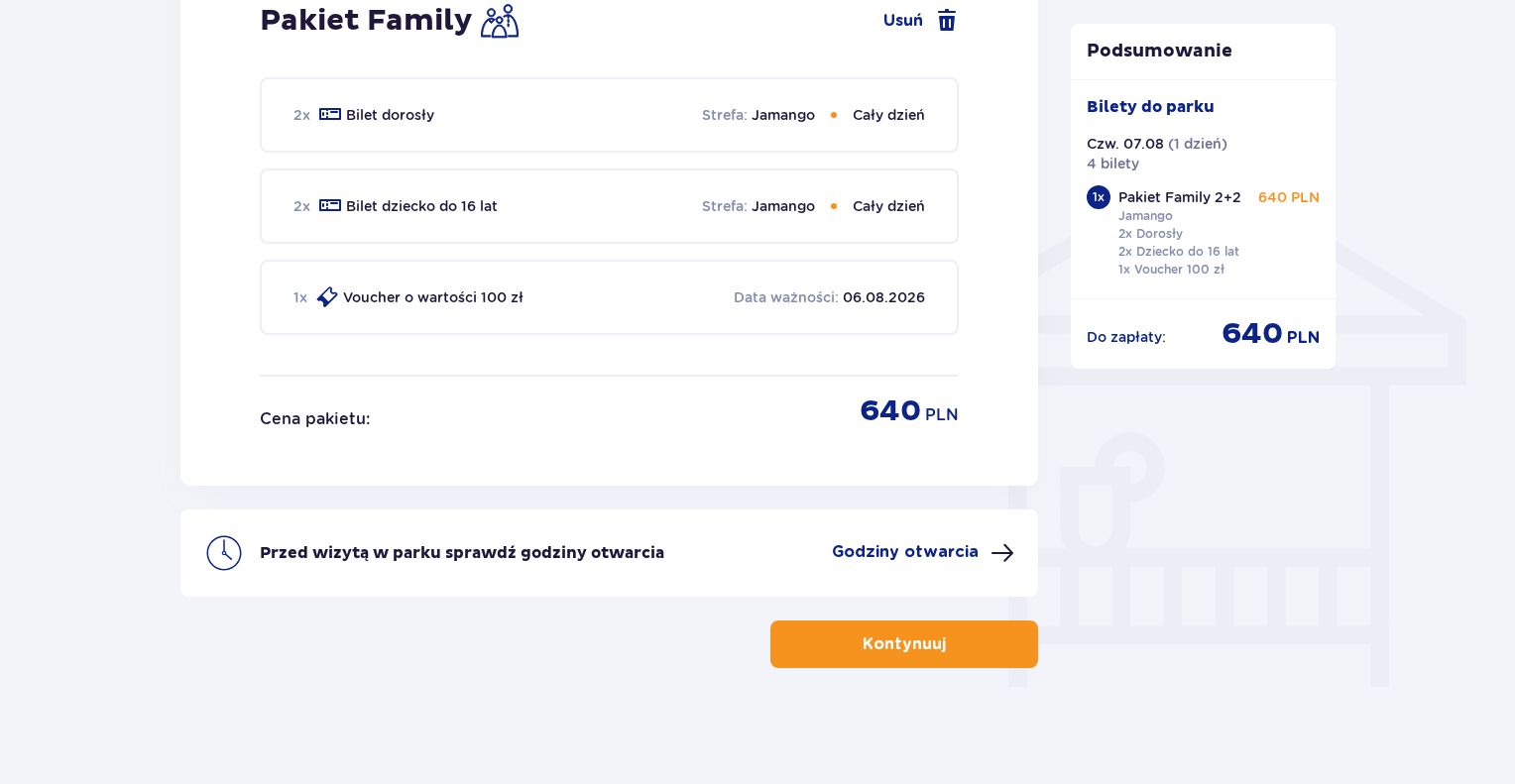 click on "Kontynuuj" at bounding box center (904, 644) 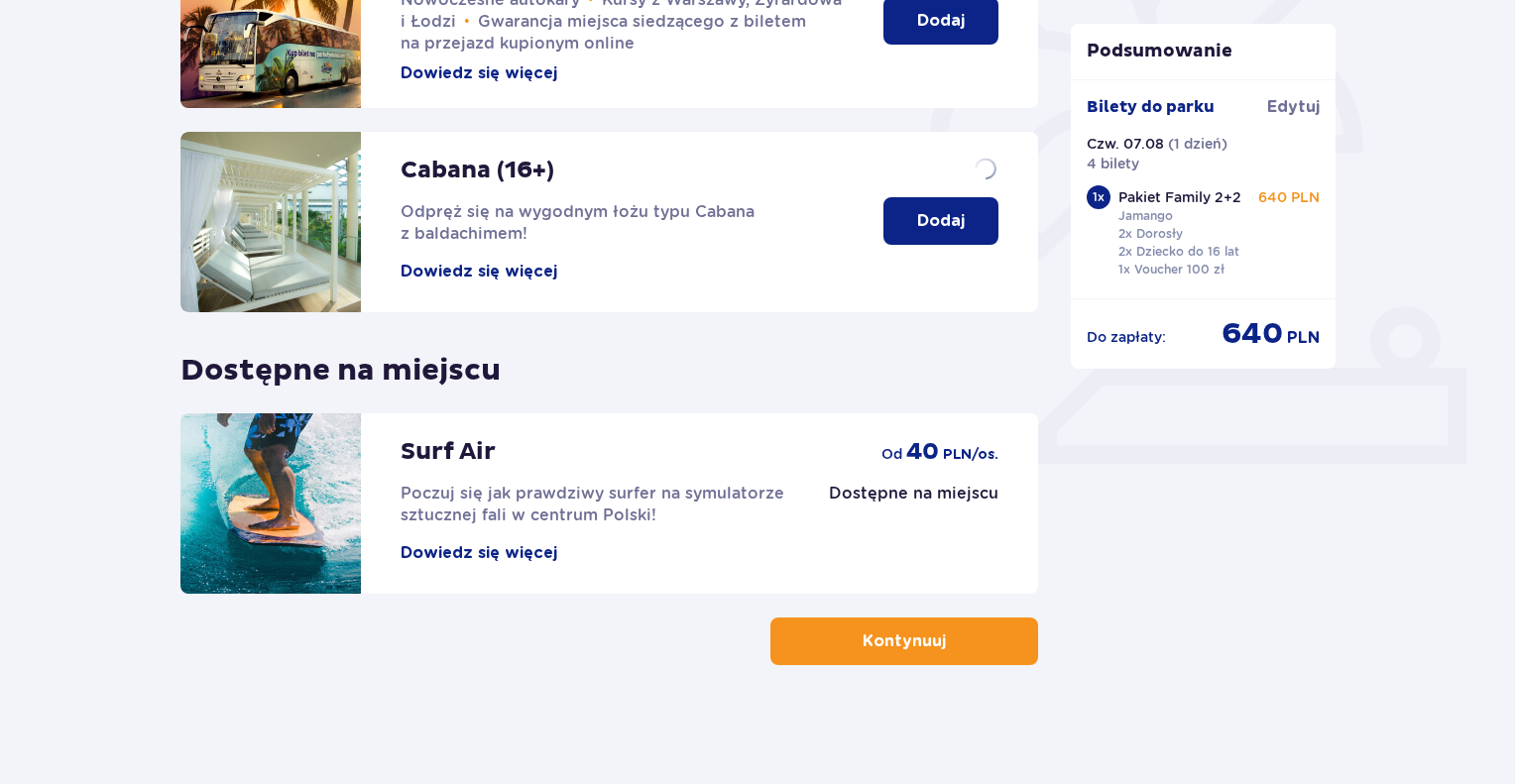 scroll, scrollTop: 0, scrollLeft: 0, axis: both 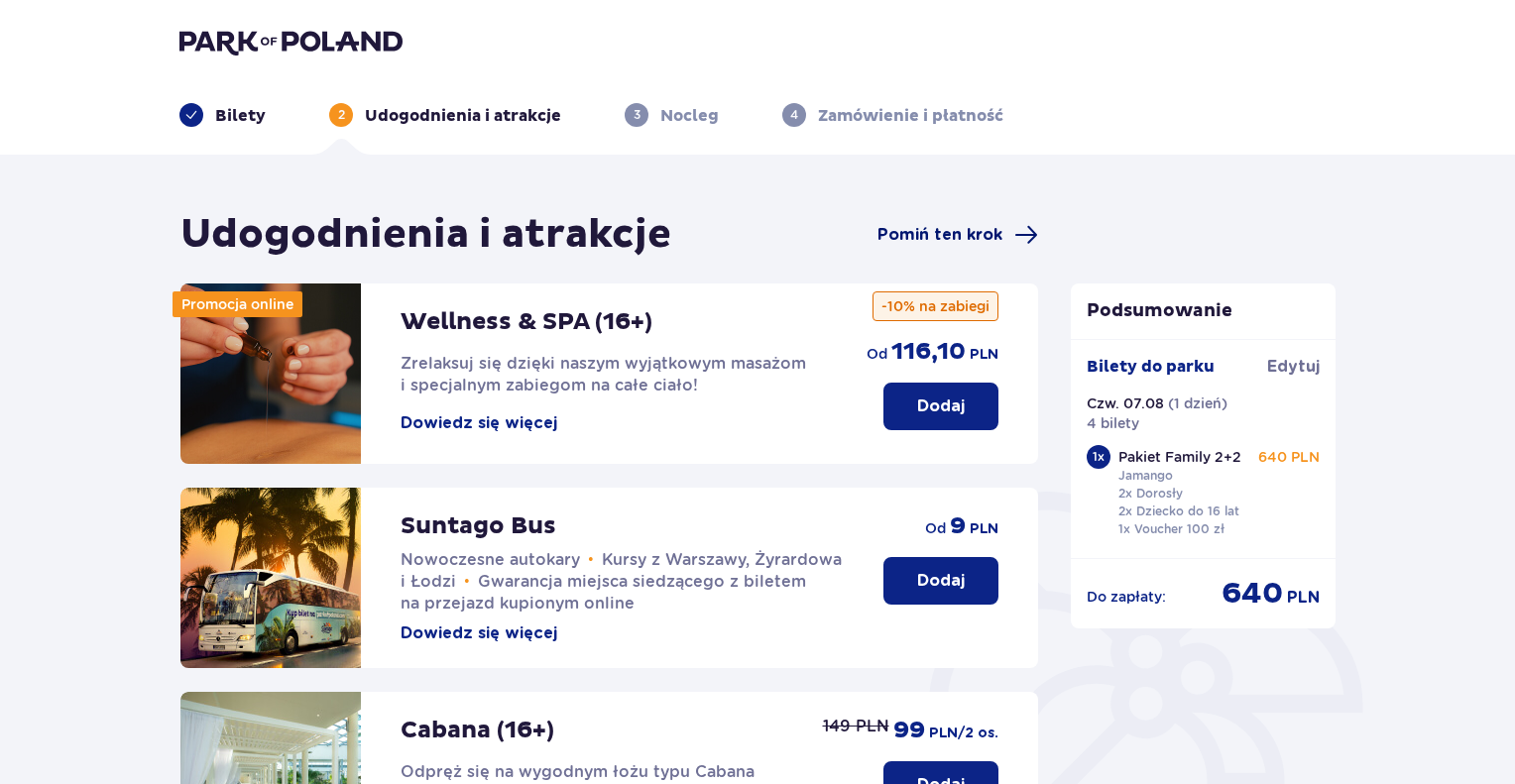 click on "Pomiń ten krok" at bounding box center (940, 235) 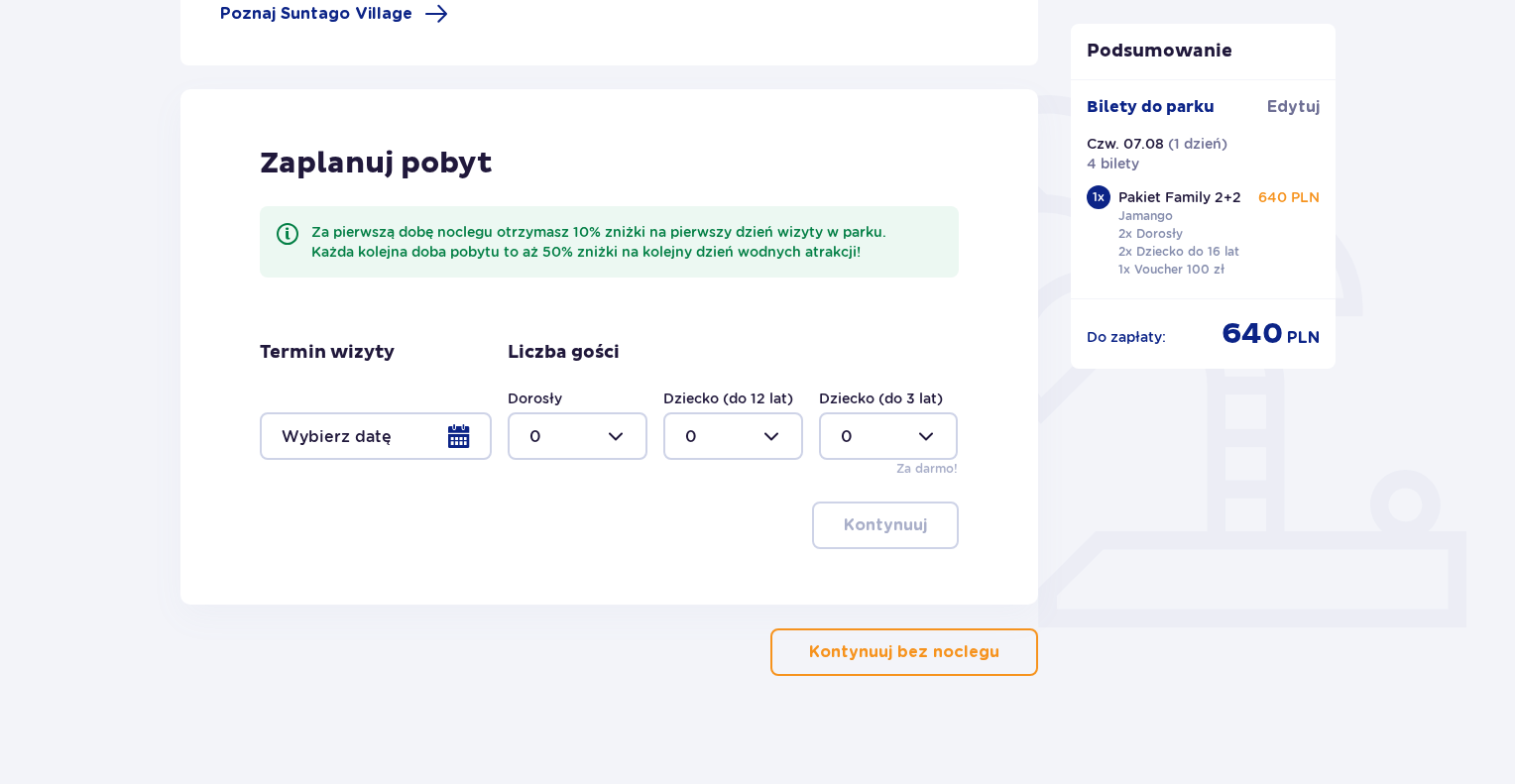 scroll, scrollTop: 407, scrollLeft: 0, axis: vertical 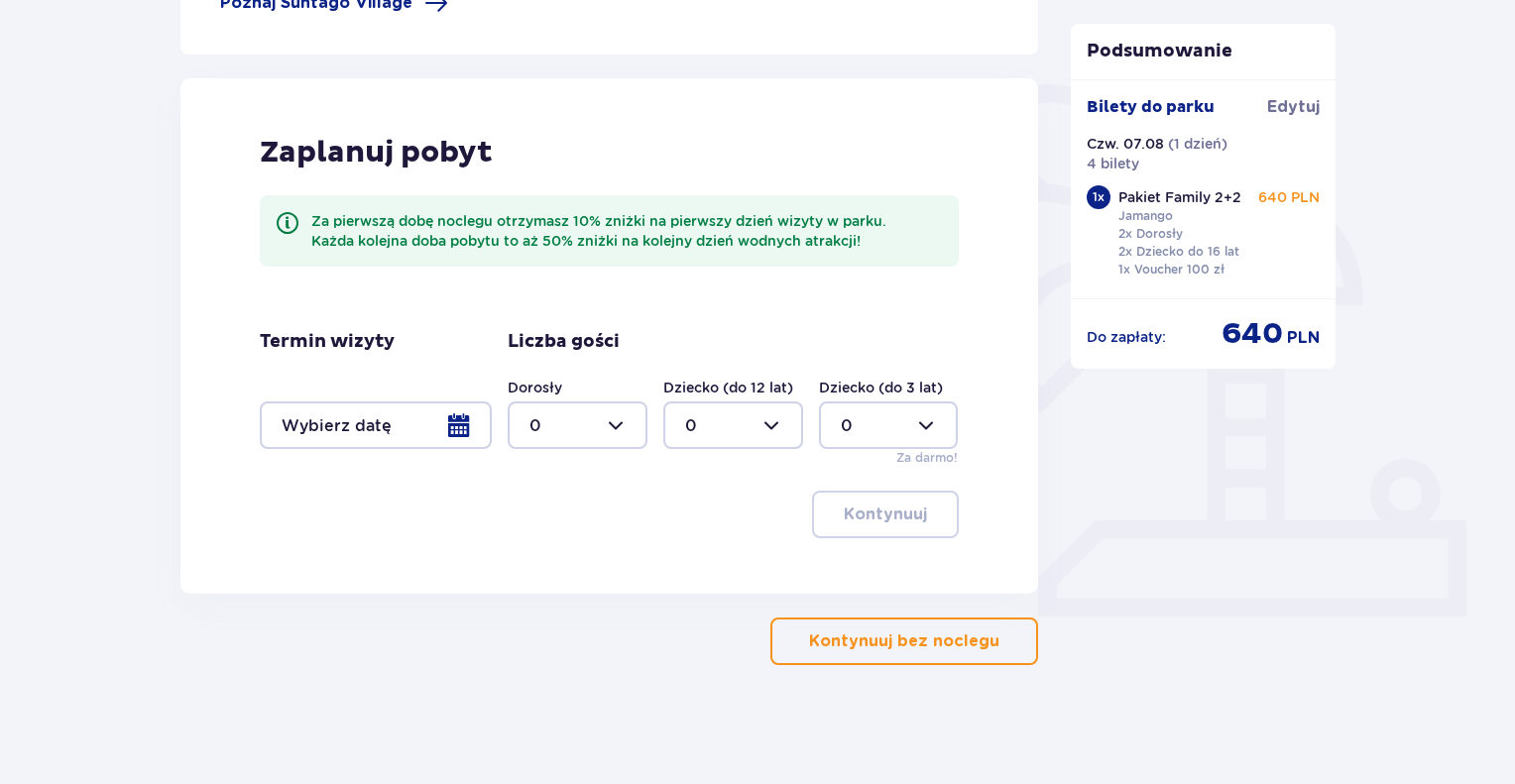 click on "Kontynuuj bez noclegu" at bounding box center [904, 641] 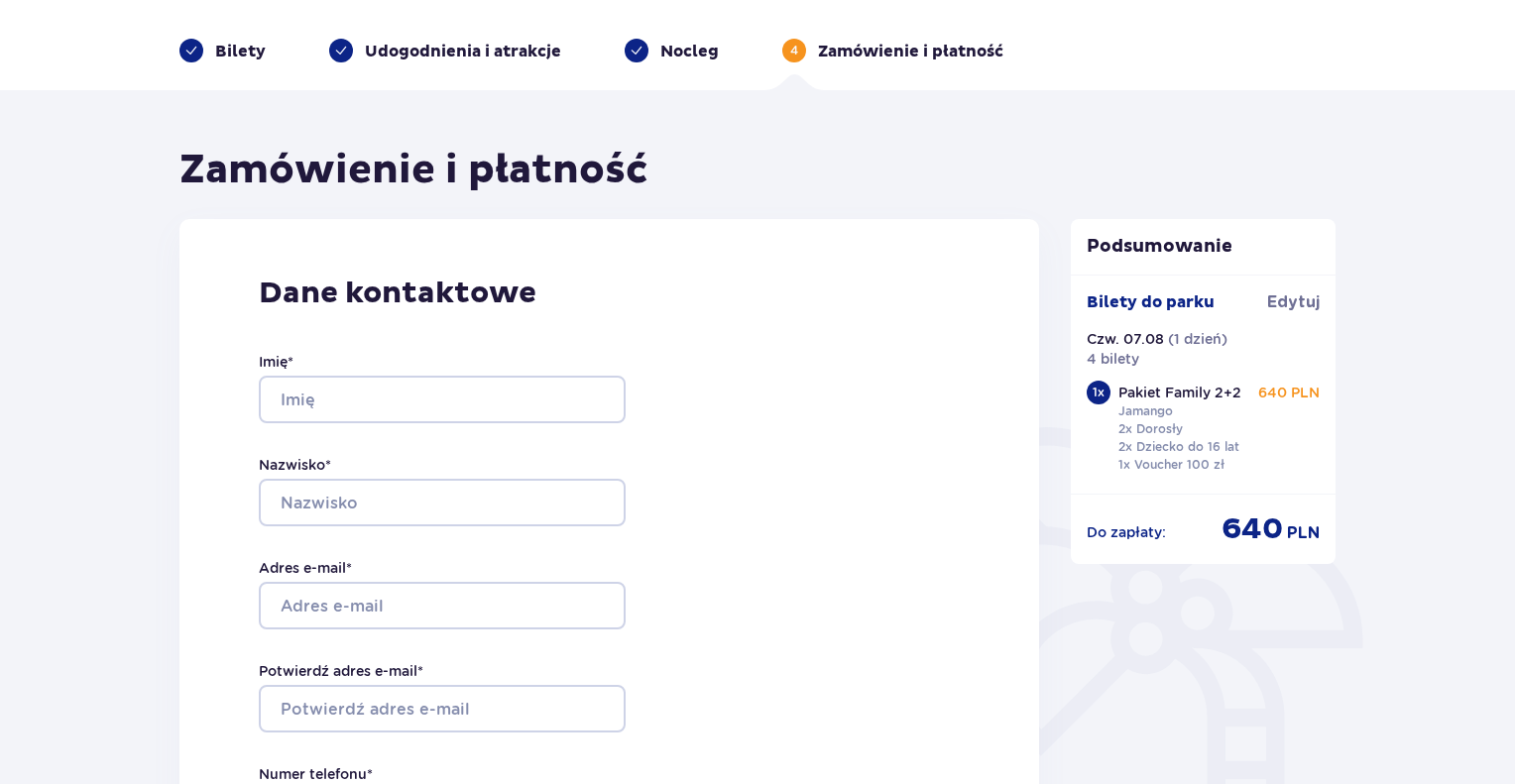 scroll, scrollTop: 99, scrollLeft: 0, axis: vertical 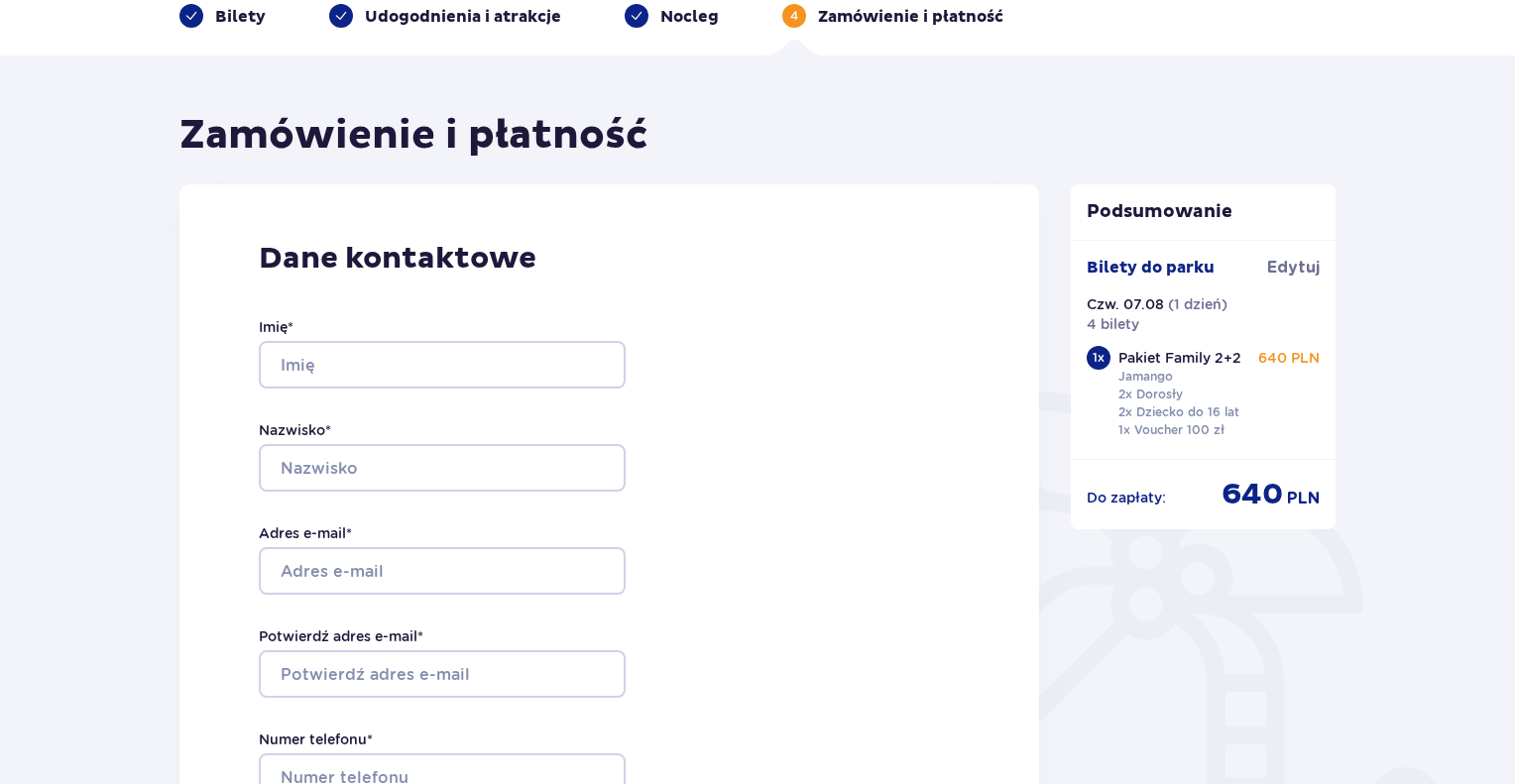 click on "Bilety do parku Edytuj" at bounding box center (1204, 276) 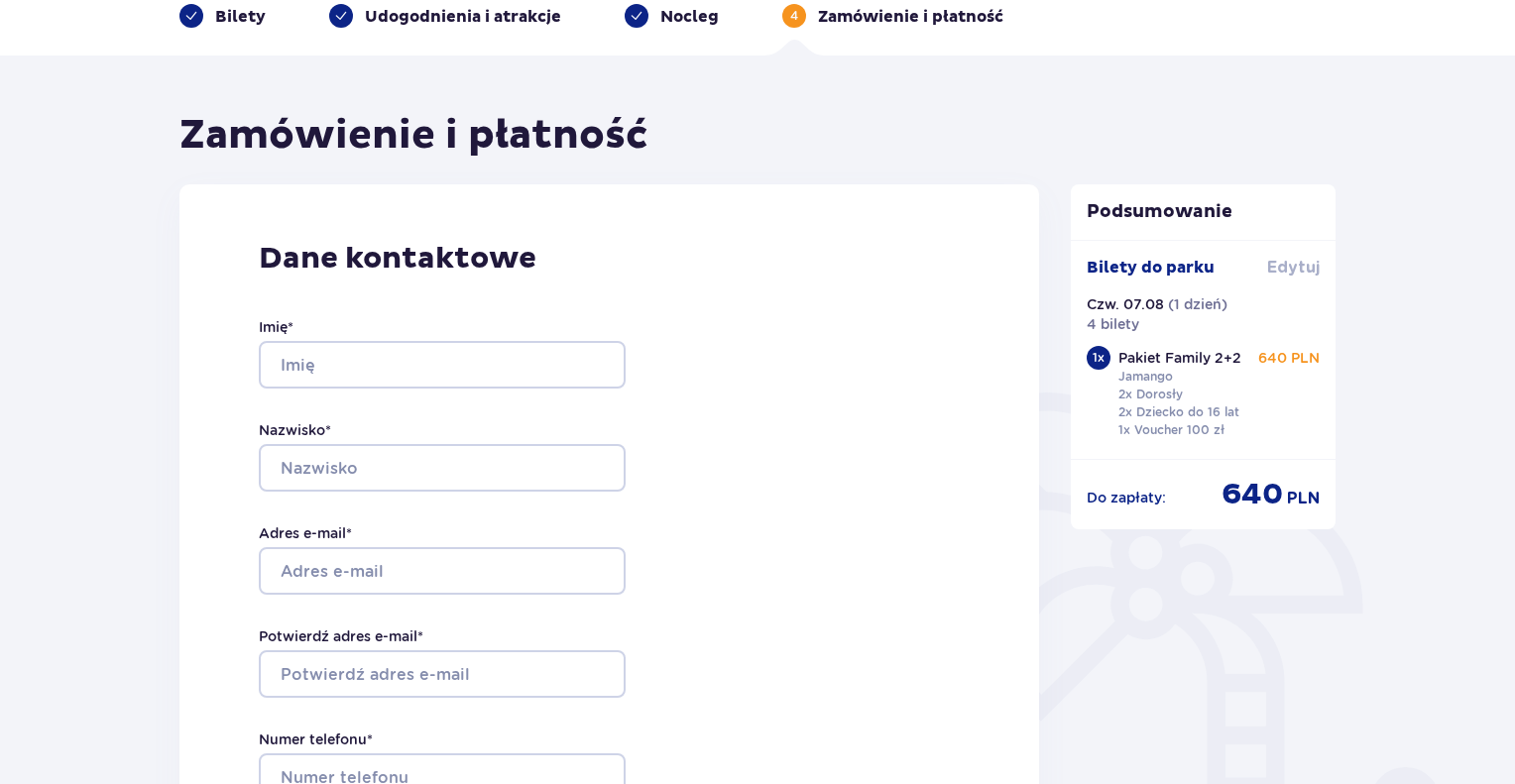 click on "Edytuj" at bounding box center (1293, 268) 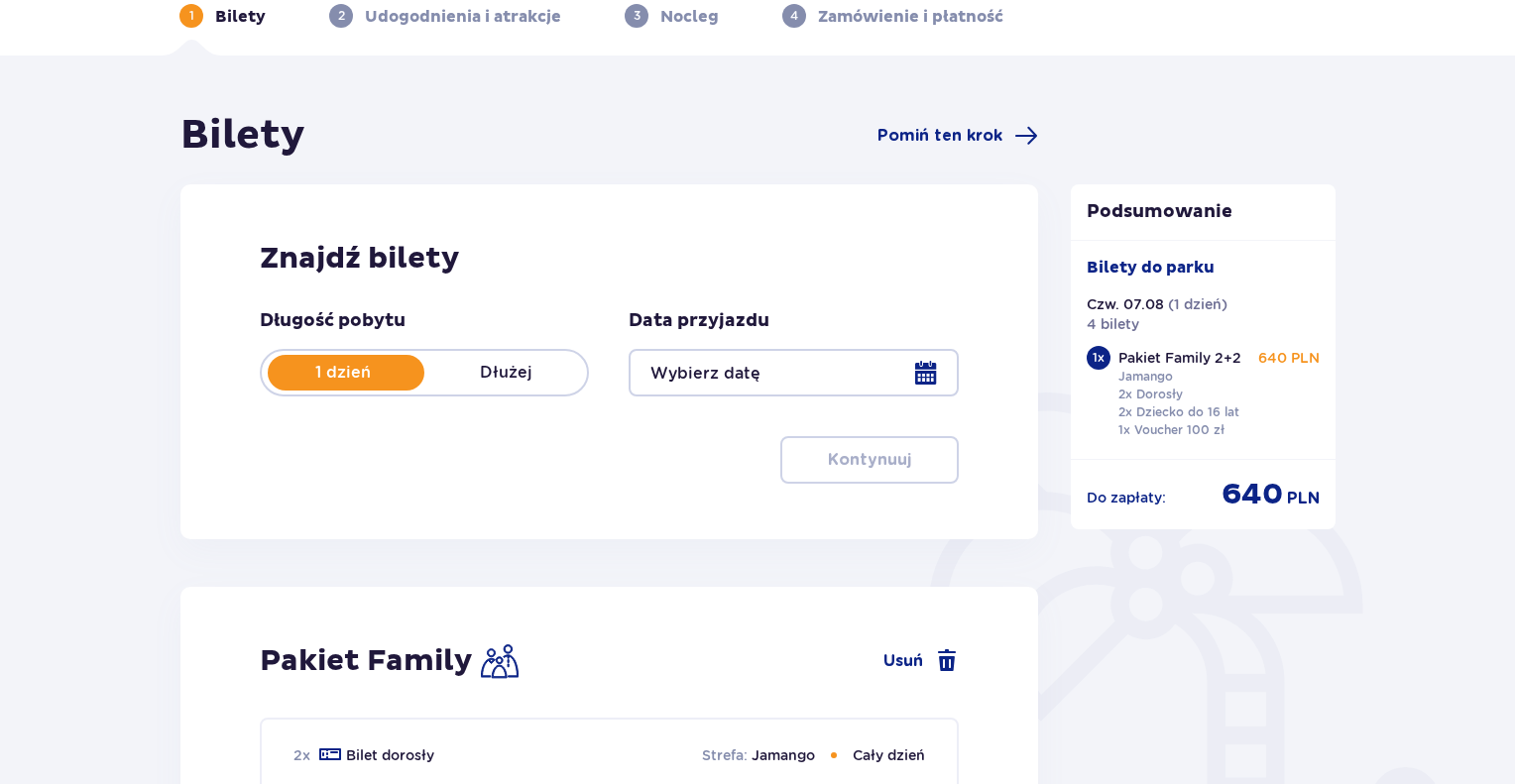 scroll, scrollTop: 0, scrollLeft: 0, axis: both 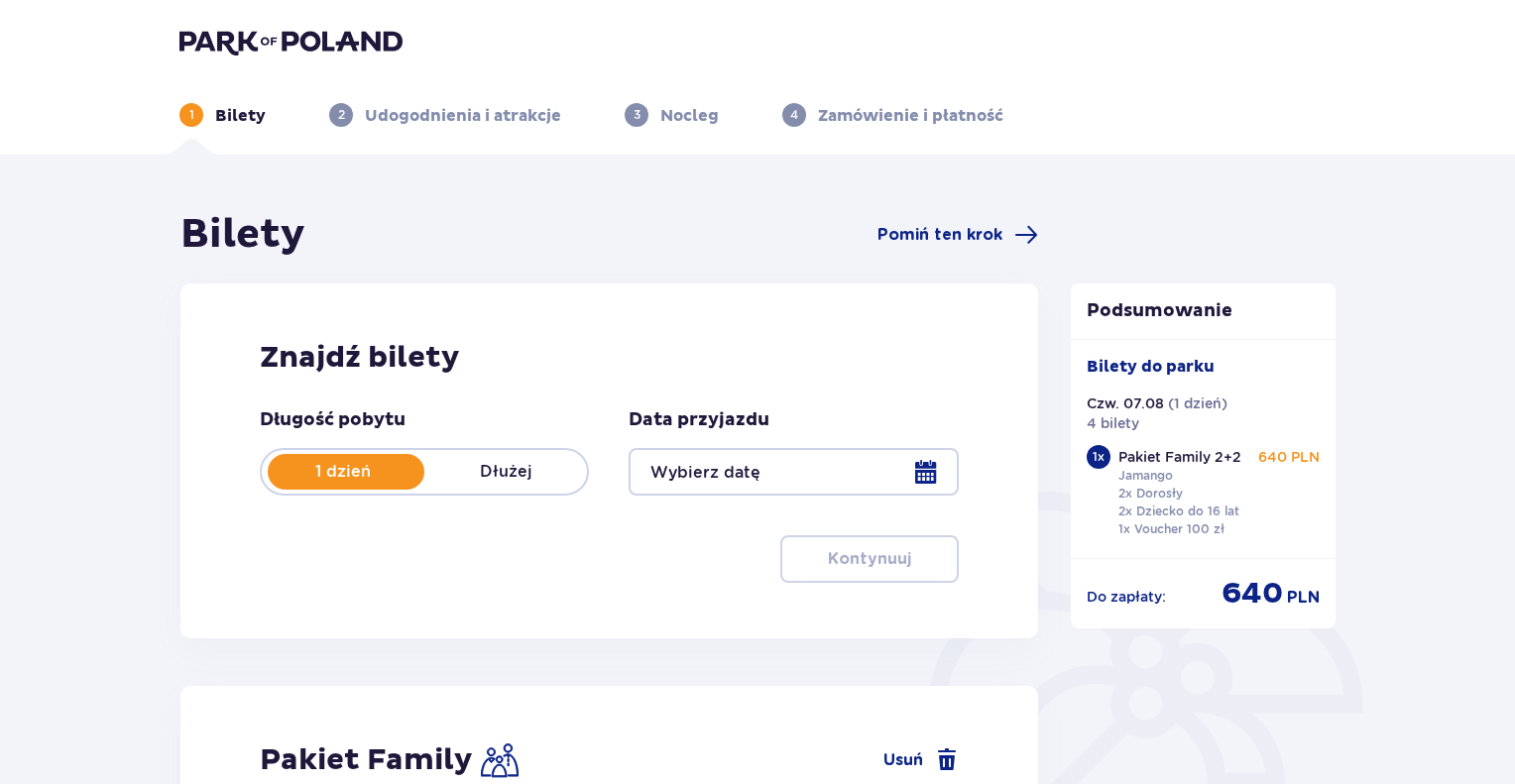 type on "07.08.25" 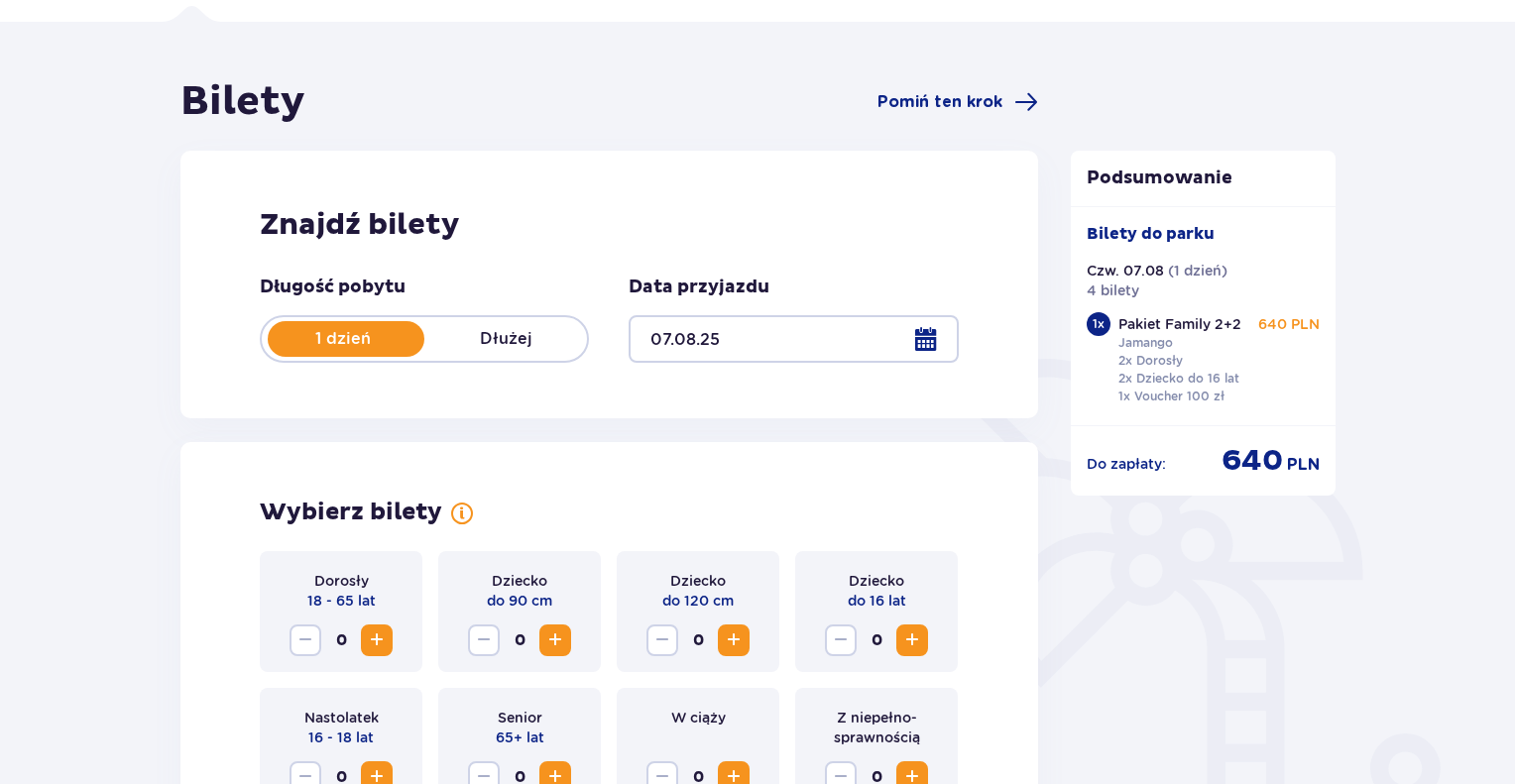 scroll, scrollTop: 297, scrollLeft: 0, axis: vertical 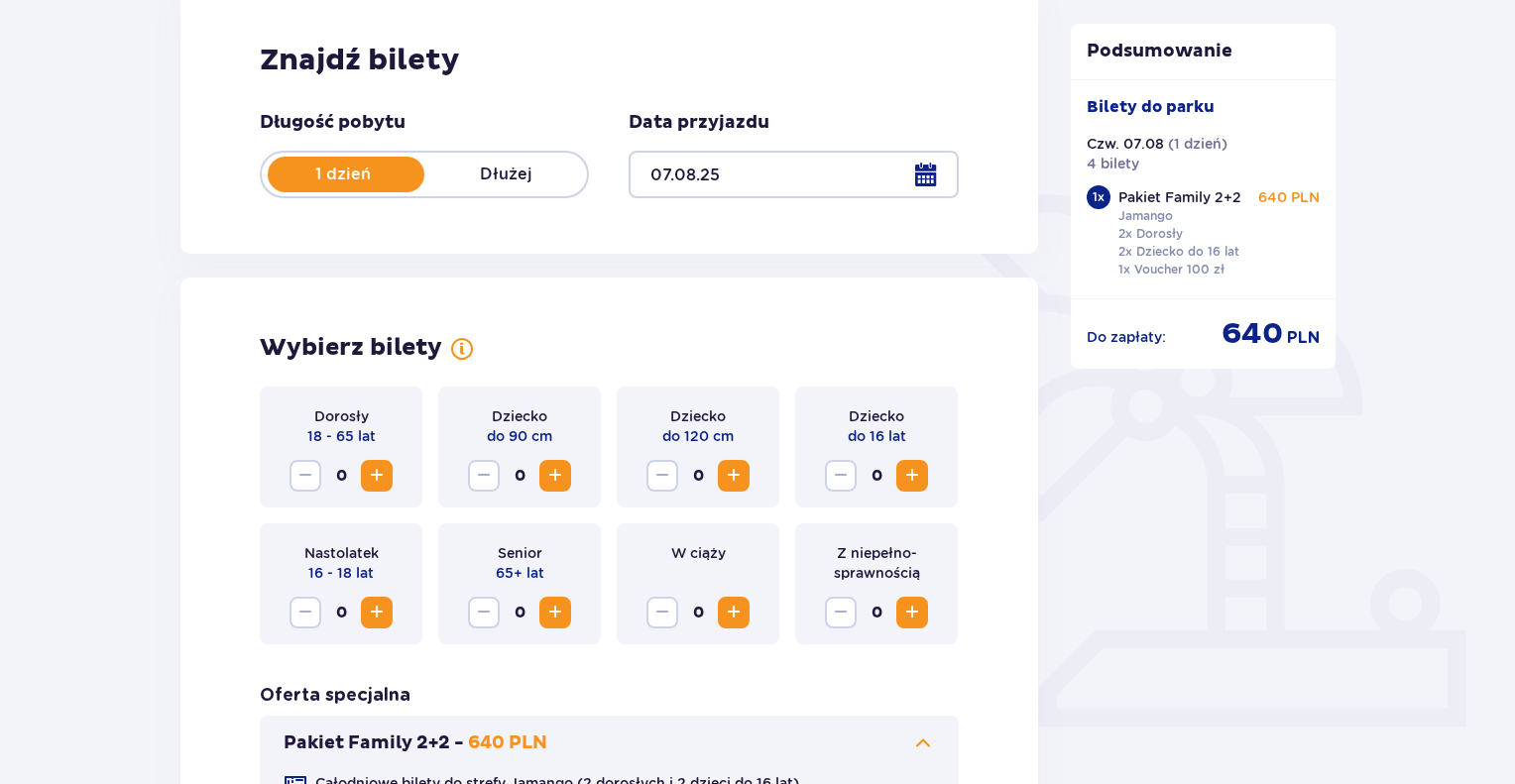 click at bounding box center [912, 476] 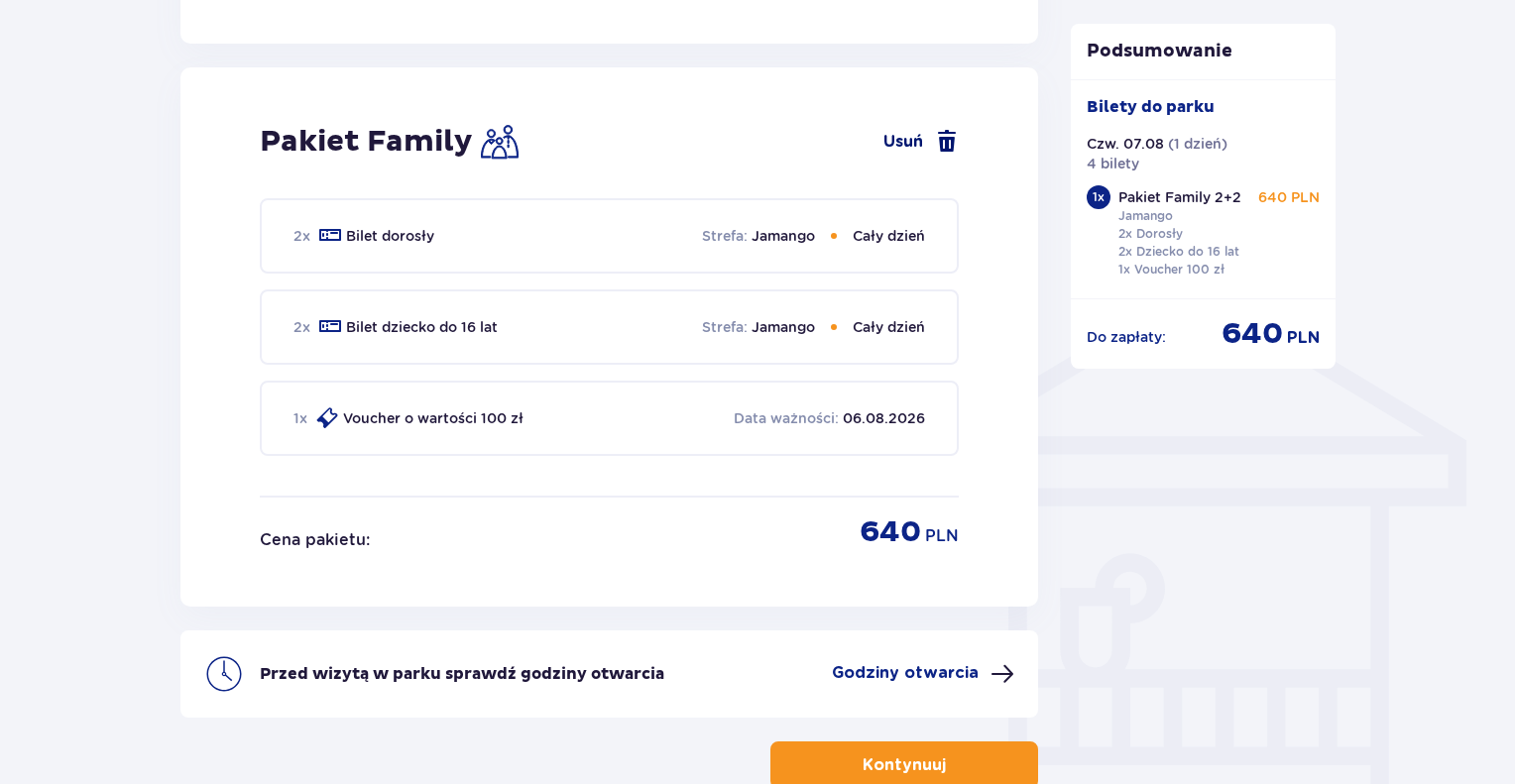 scroll, scrollTop: 1154, scrollLeft: 0, axis: vertical 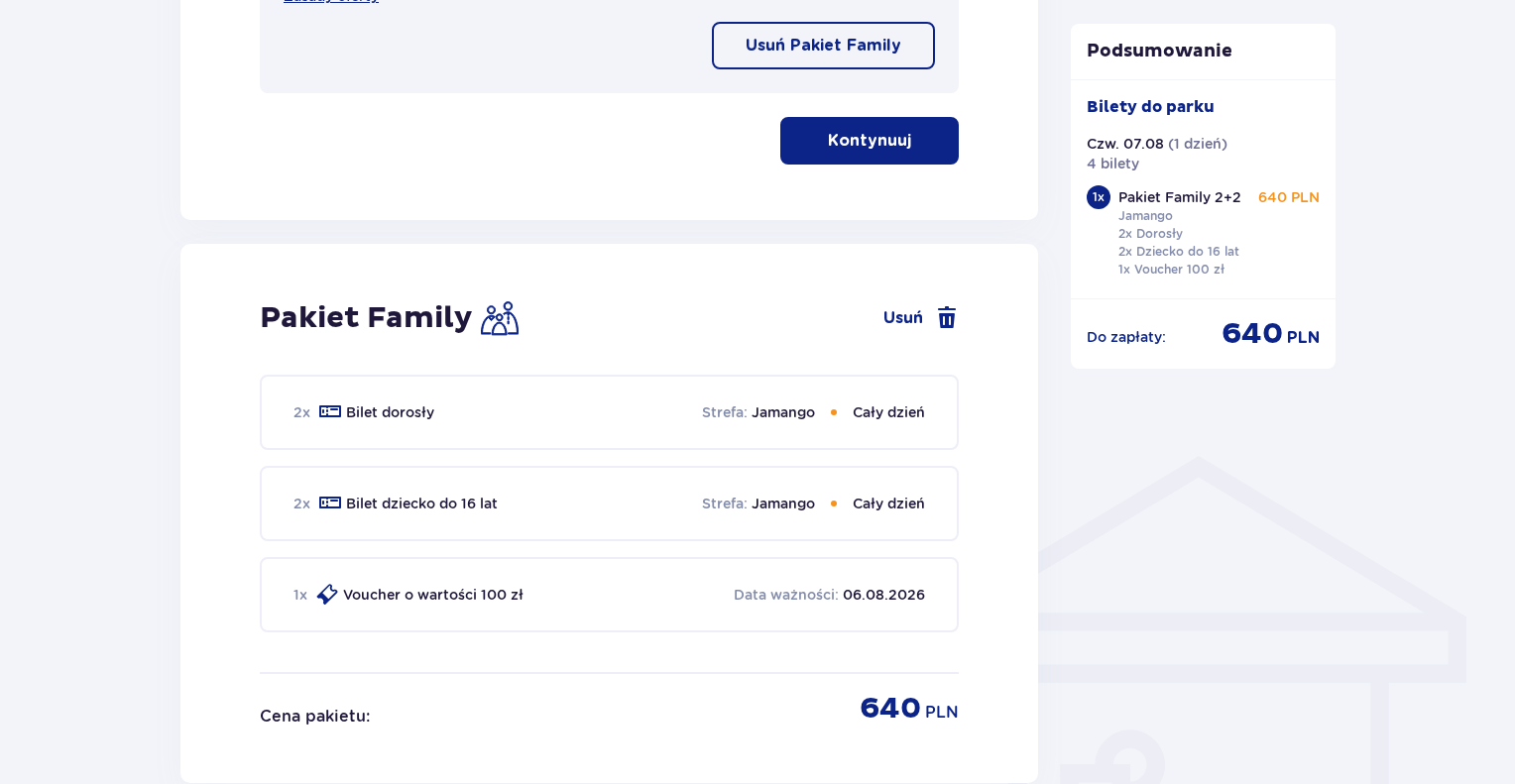 click on "Kontynuuj" at bounding box center [870, 141] 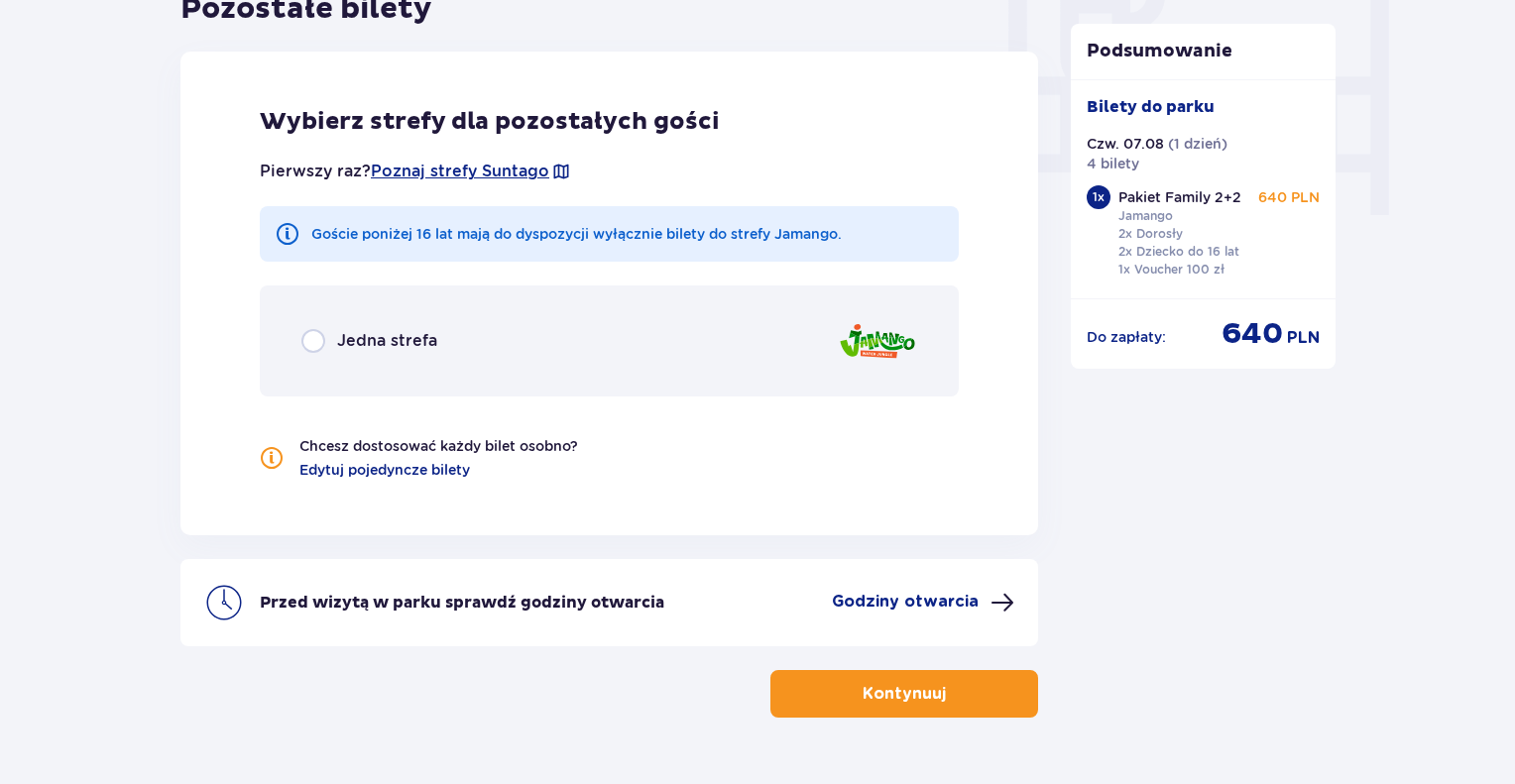 scroll, scrollTop: 1924, scrollLeft: 0, axis: vertical 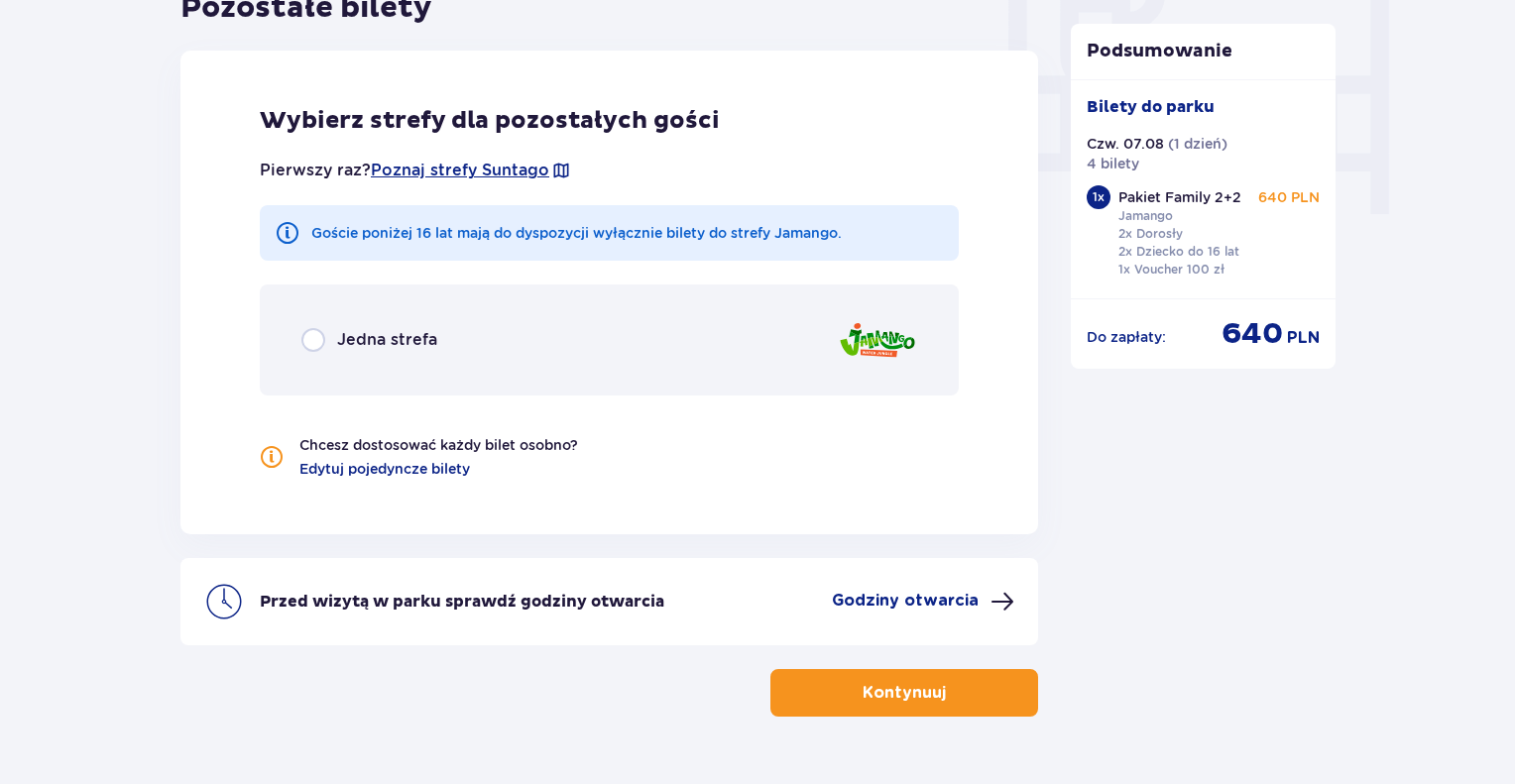 click on "Jedna strefa" at bounding box center (369, 340) 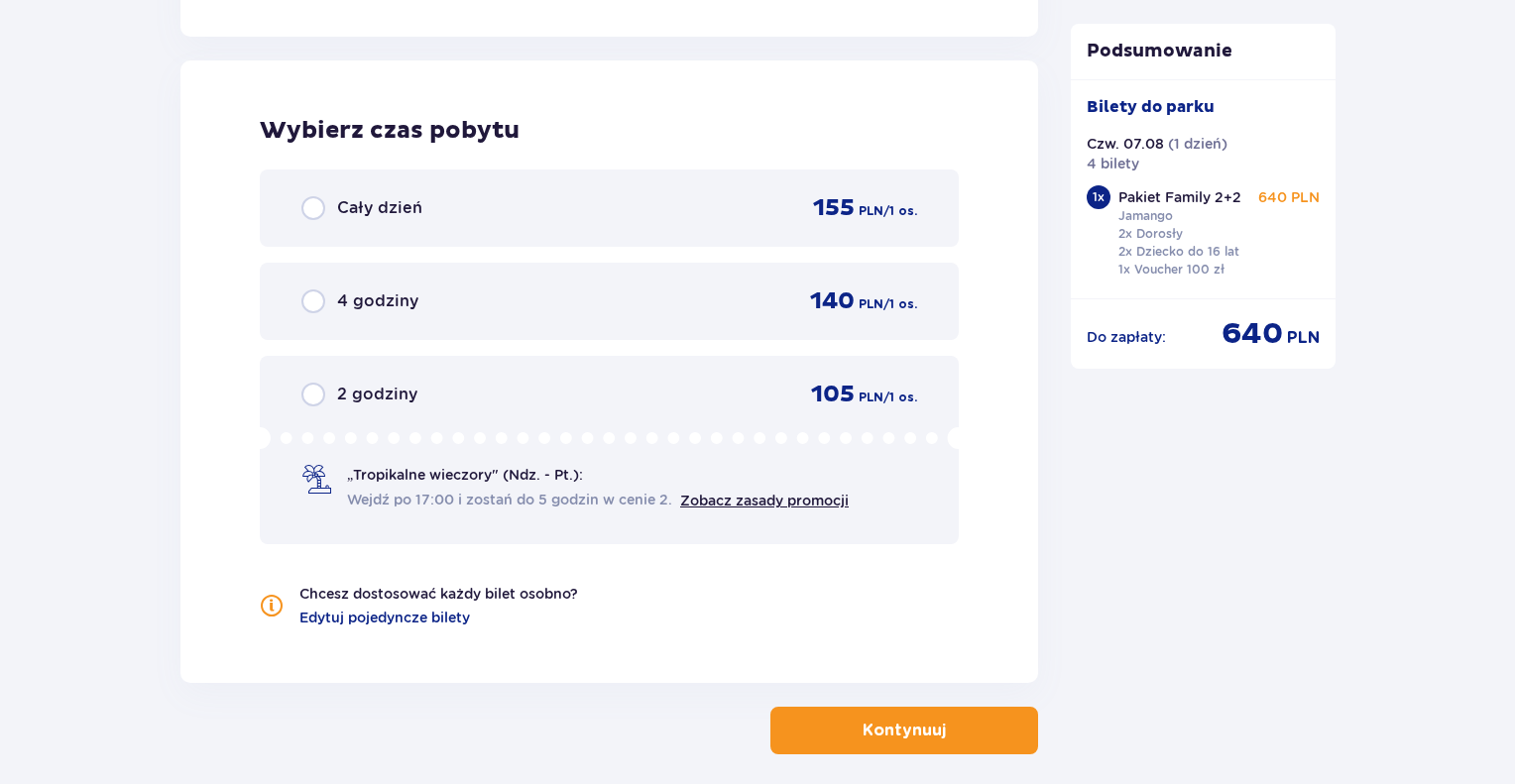 scroll, scrollTop: 2431, scrollLeft: 0, axis: vertical 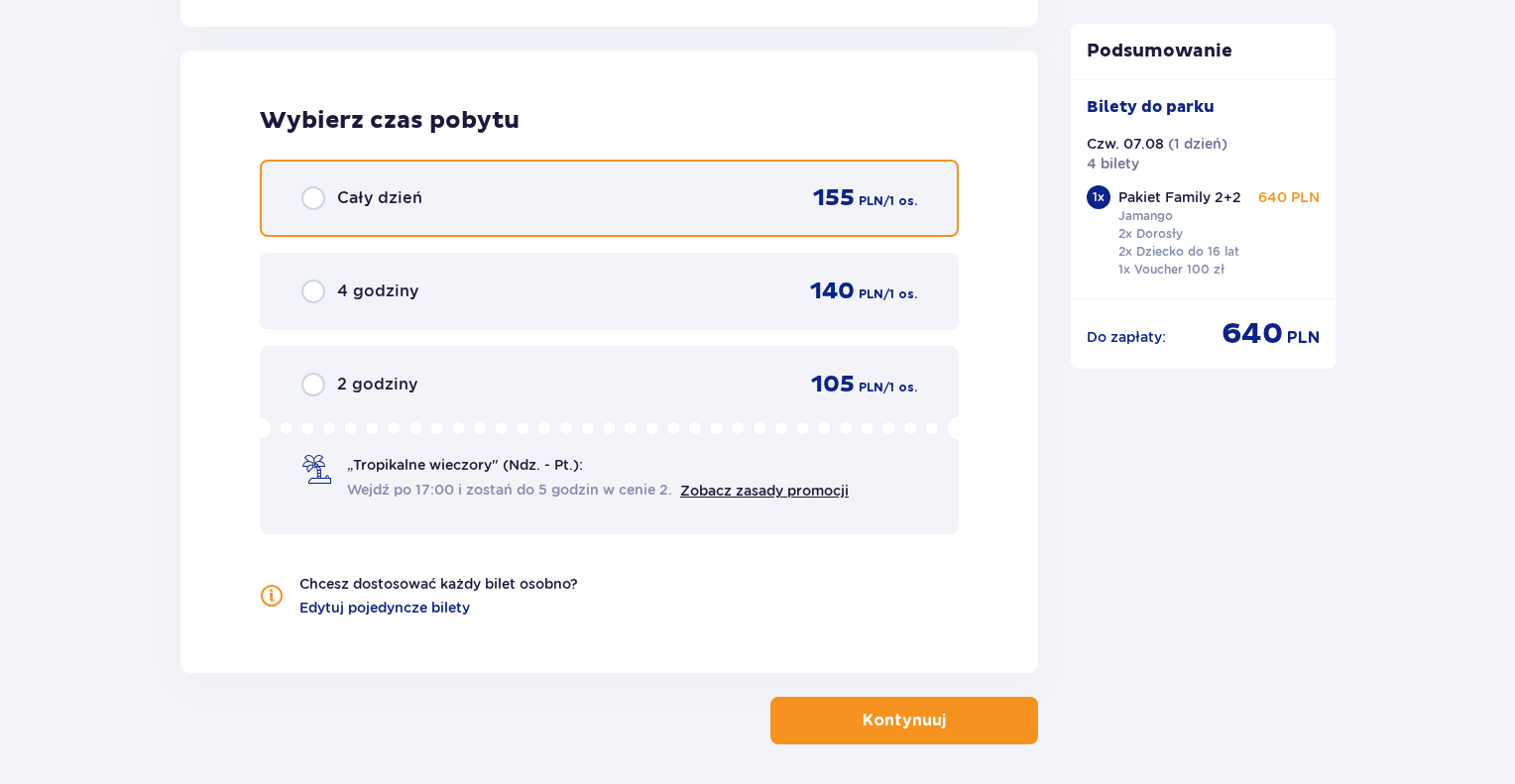click at bounding box center (313, 198) 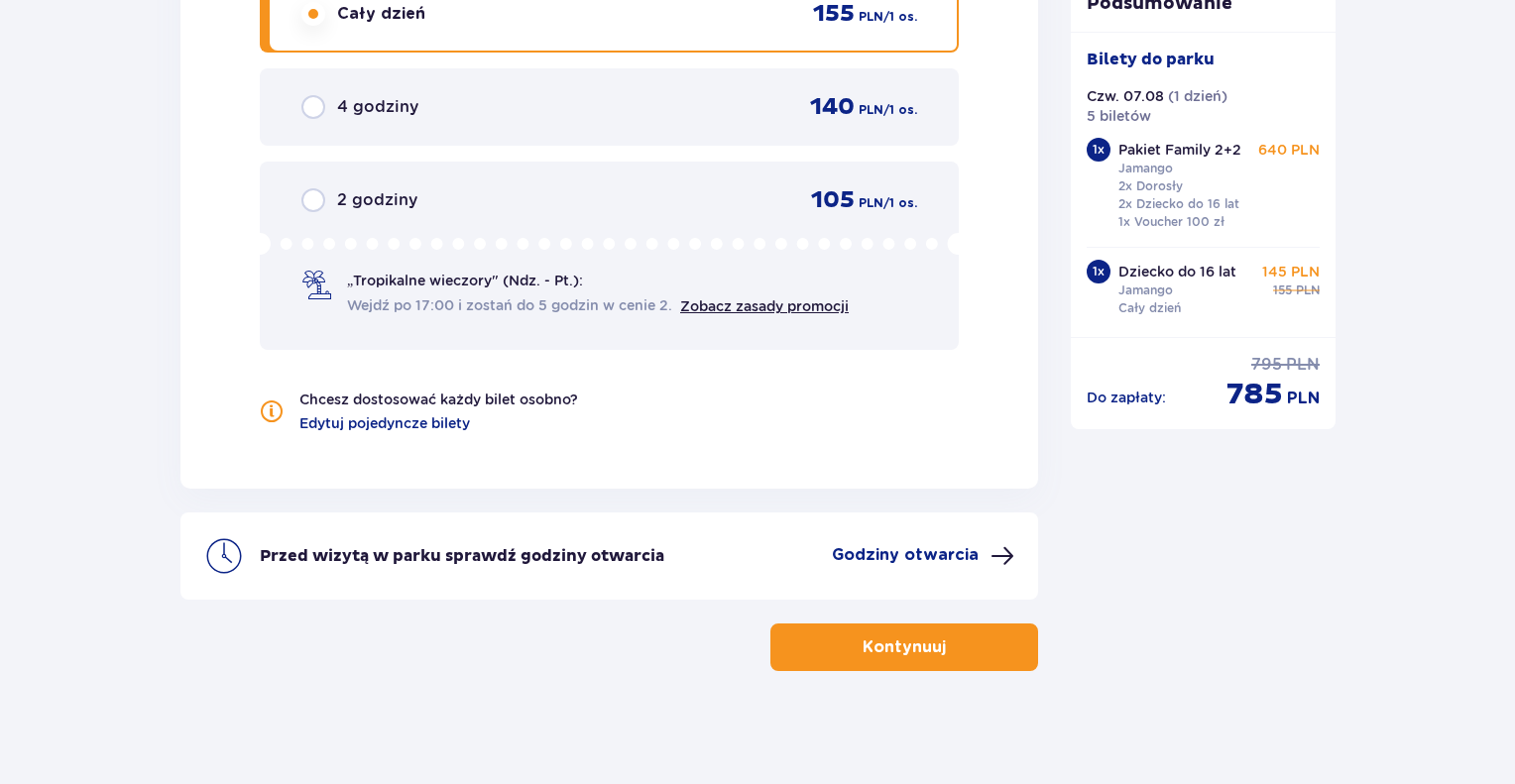 scroll, scrollTop: 2617, scrollLeft: 0, axis: vertical 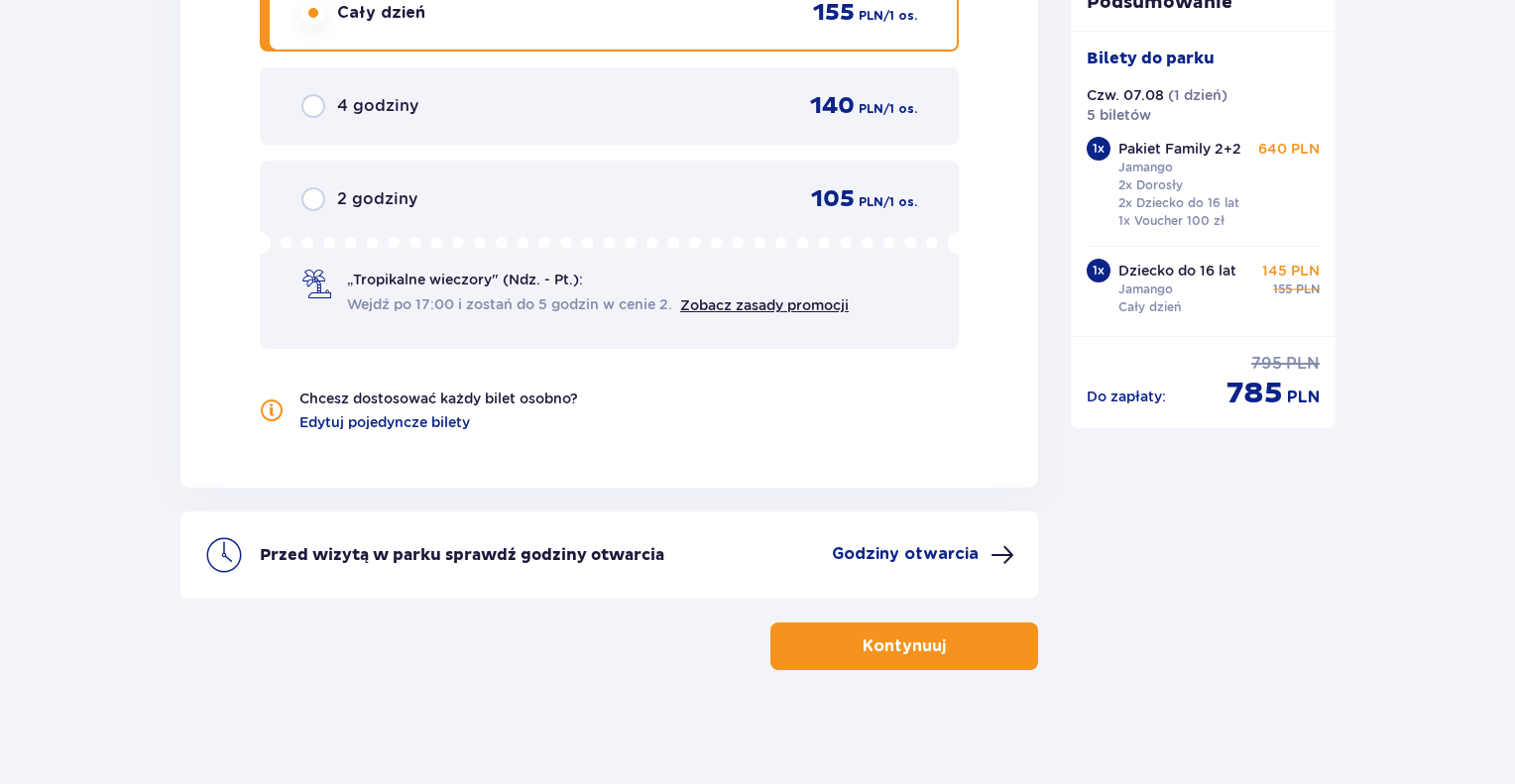 click at bounding box center [950, 646] 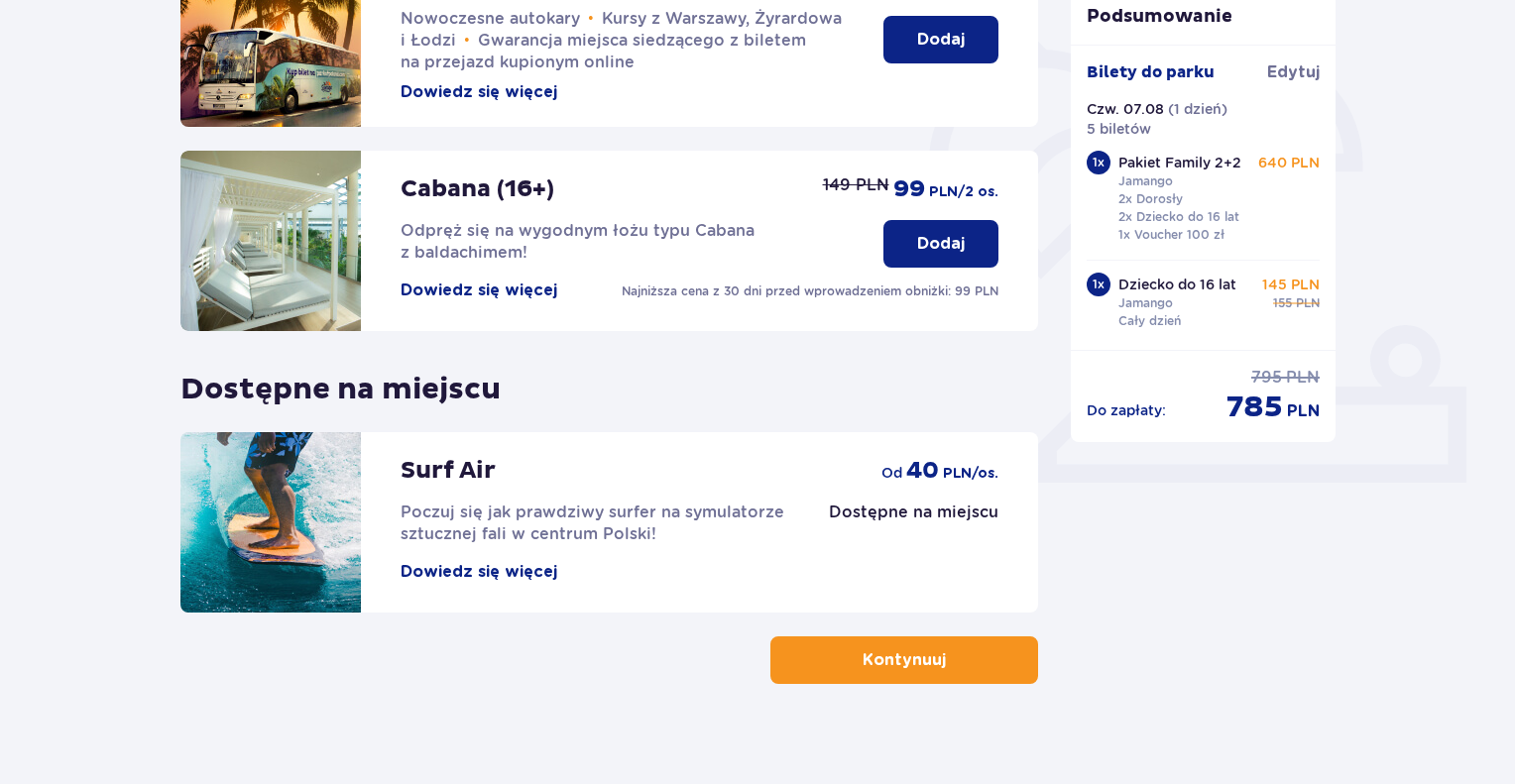 scroll, scrollTop: 559, scrollLeft: 0, axis: vertical 